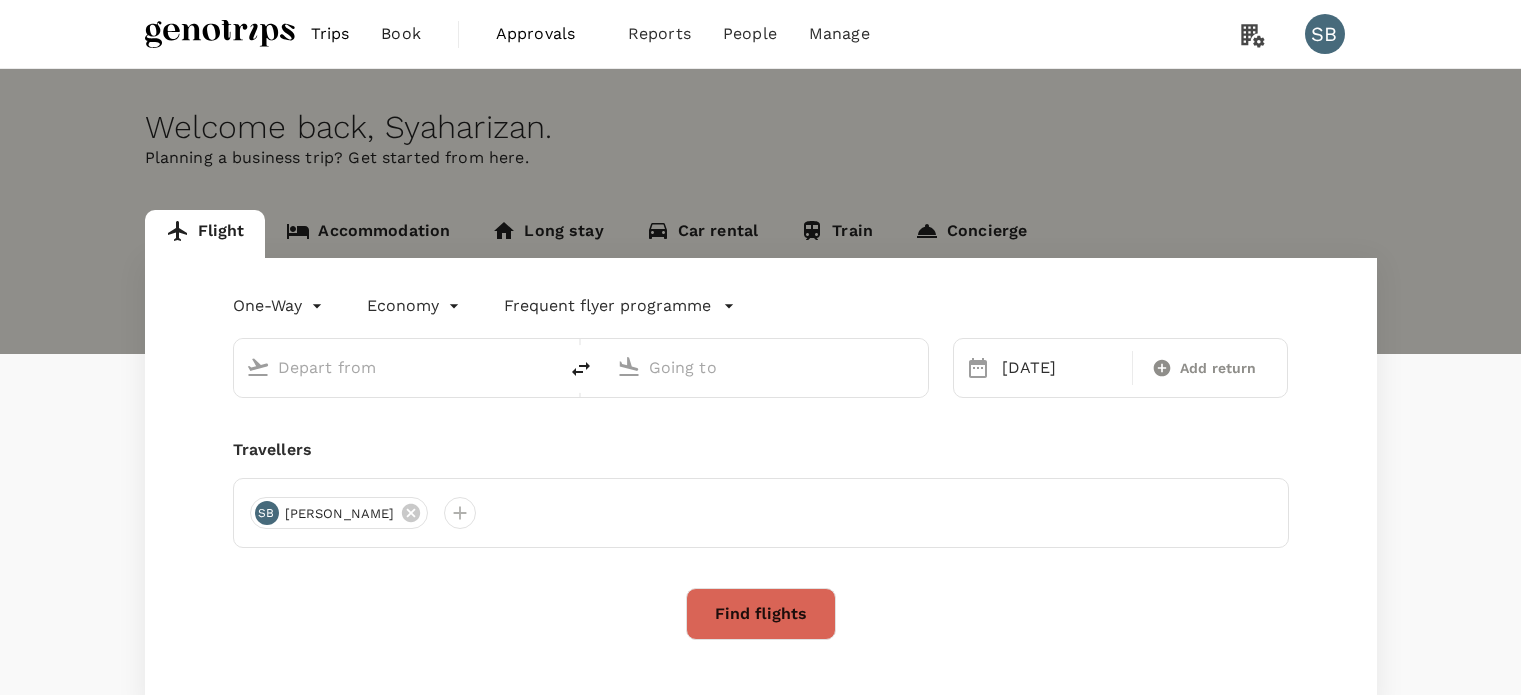 scroll, scrollTop: 0, scrollLeft: 0, axis: both 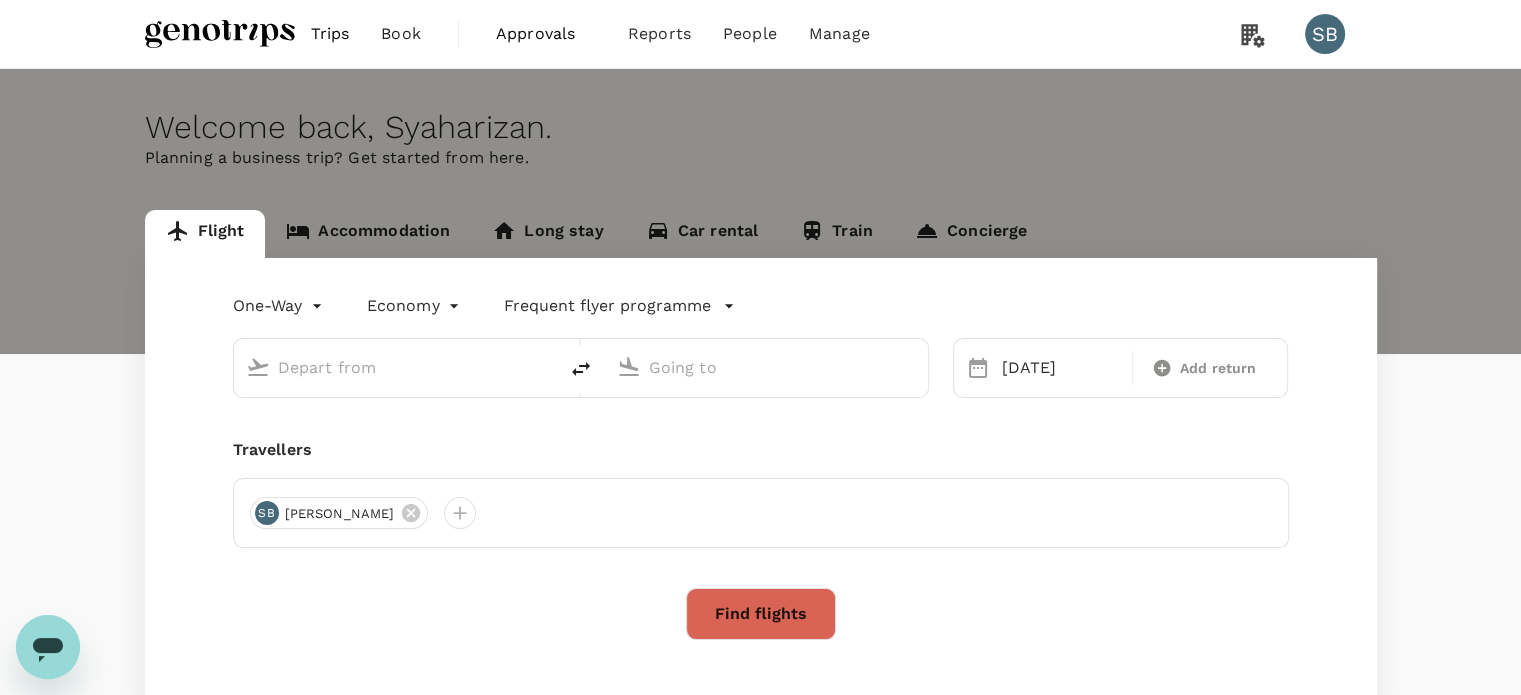 type on "roundtrip" 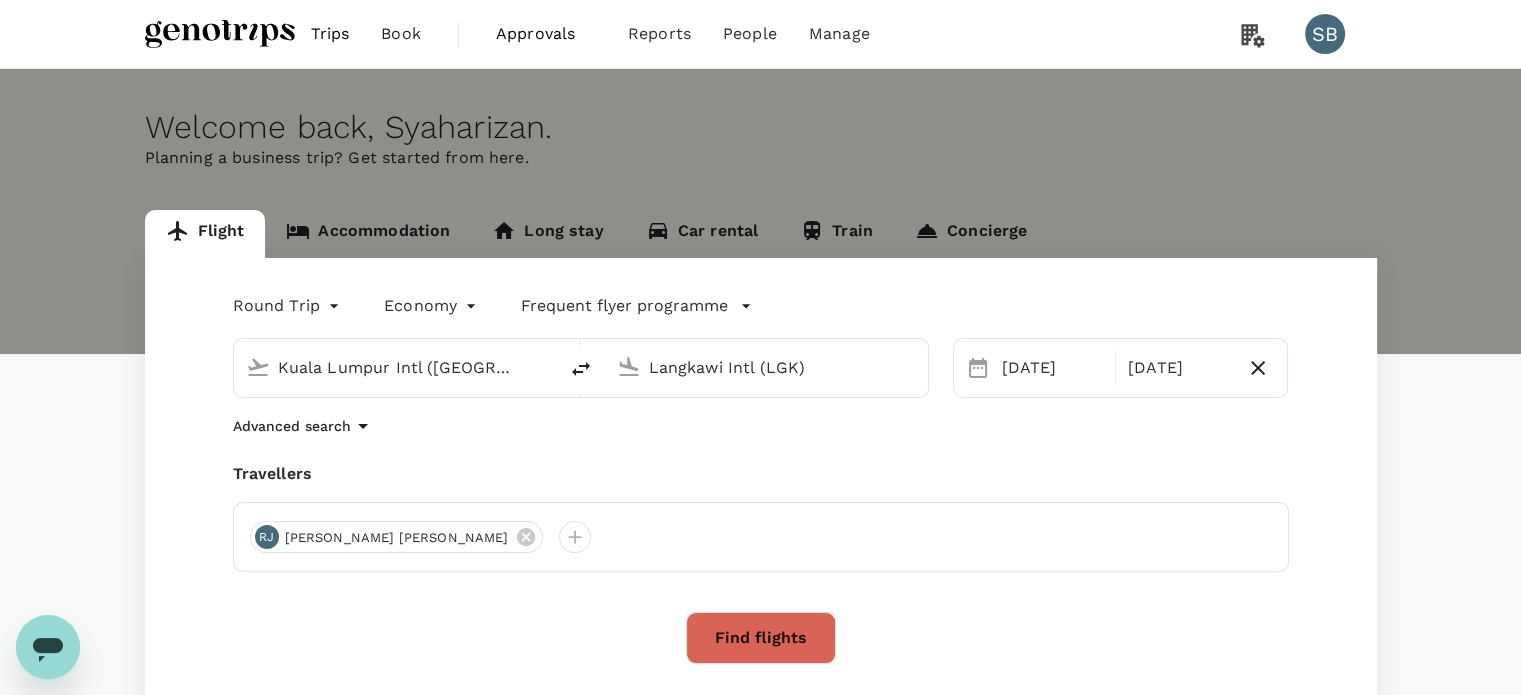type on "Kuala Lumpur Intl ([GEOGRAPHIC_DATA])" 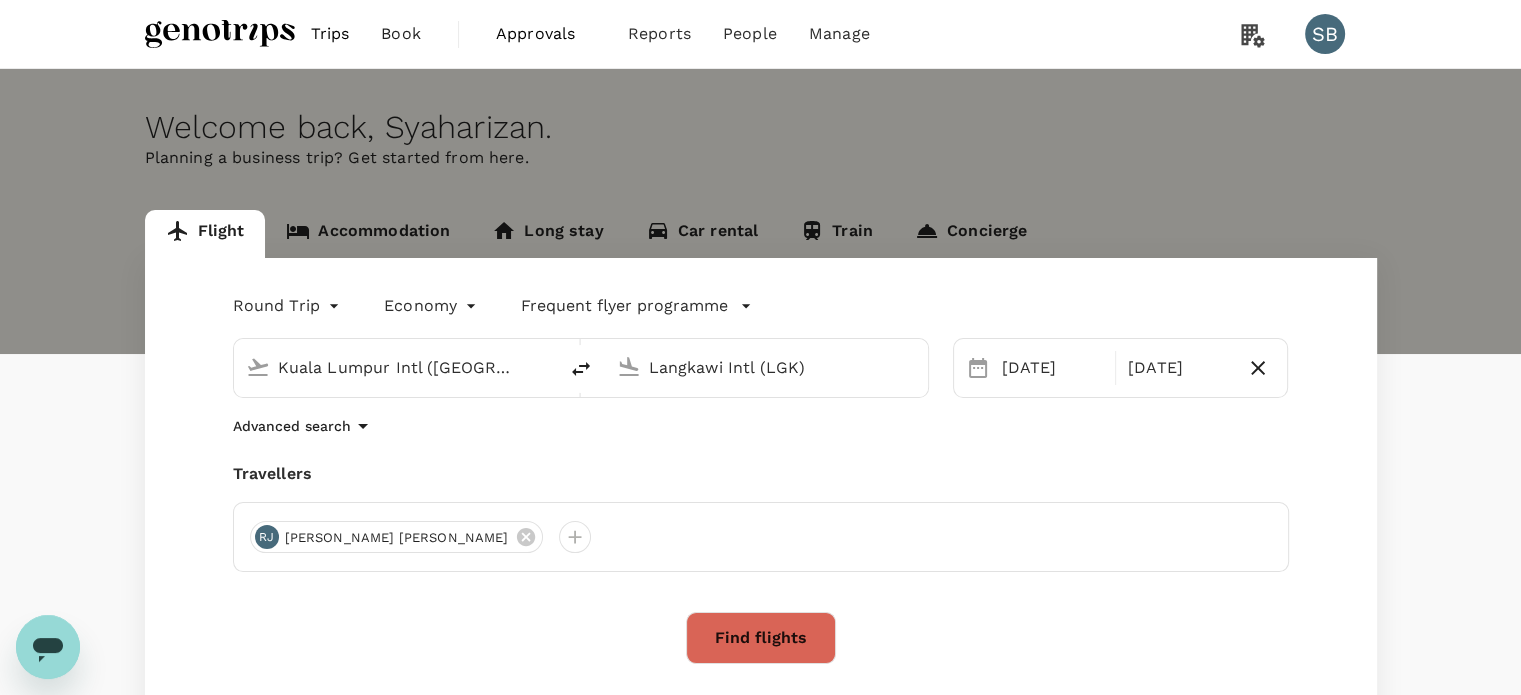 type on "Langkawi Intl (LGK)" 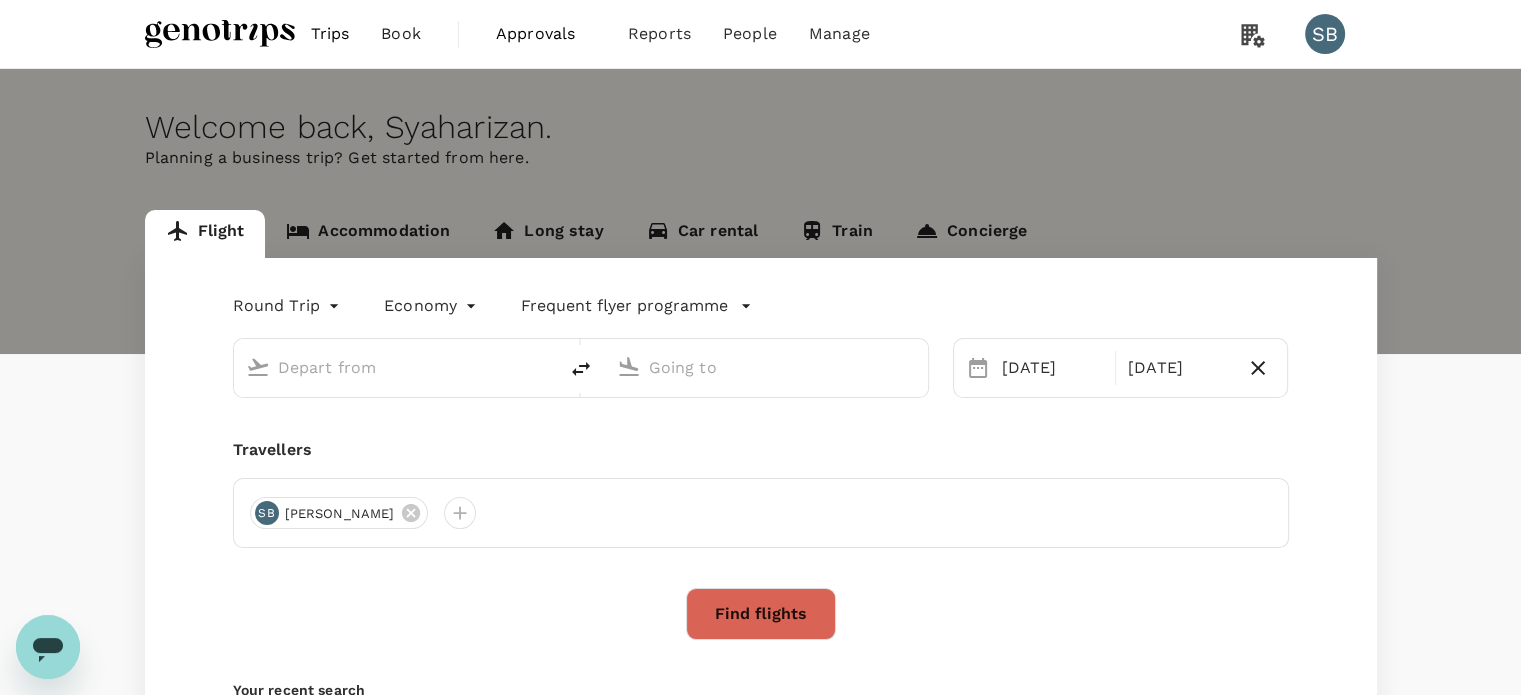 type on "Kuala Lumpur Intl ([GEOGRAPHIC_DATA])" 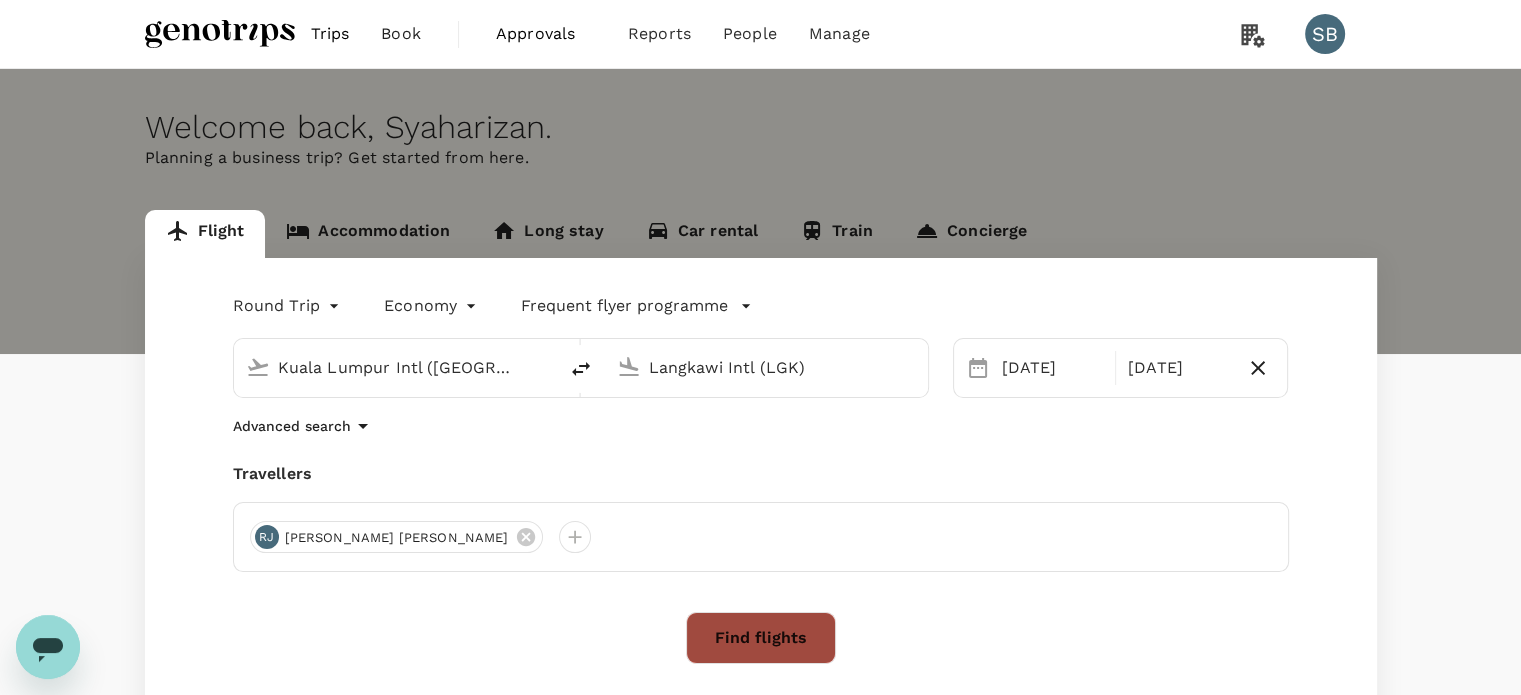 click on "Find flights" at bounding box center (761, 638) 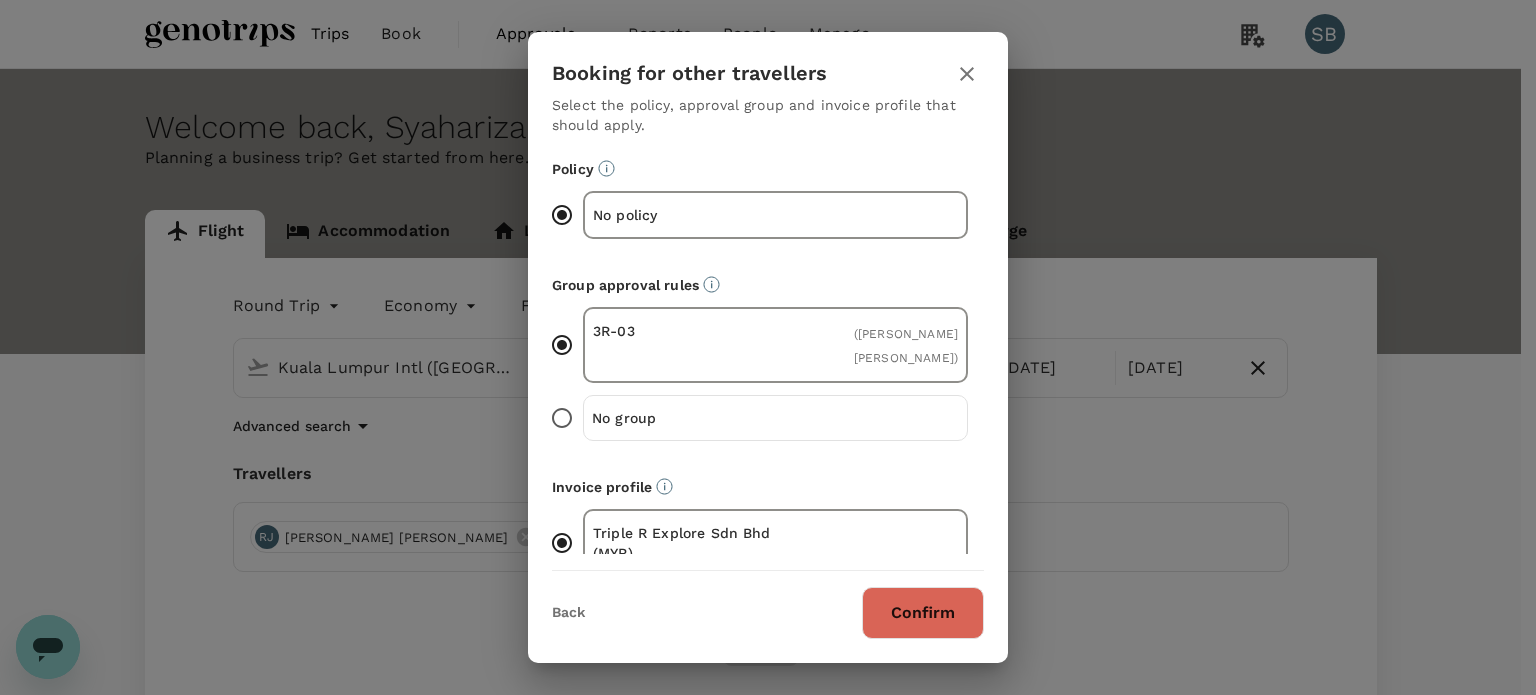 click on "Confirm" at bounding box center (923, 613) 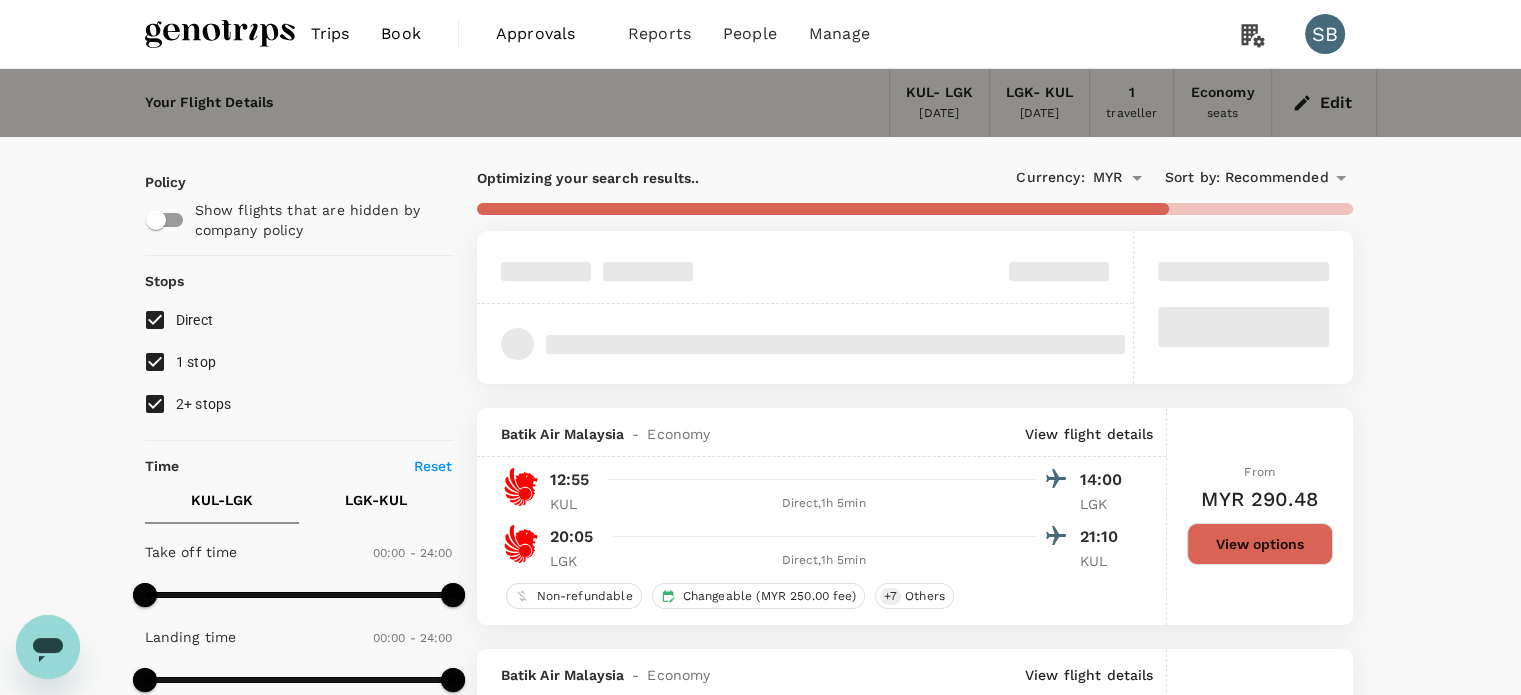 click on "2+ stops" at bounding box center (155, 404) 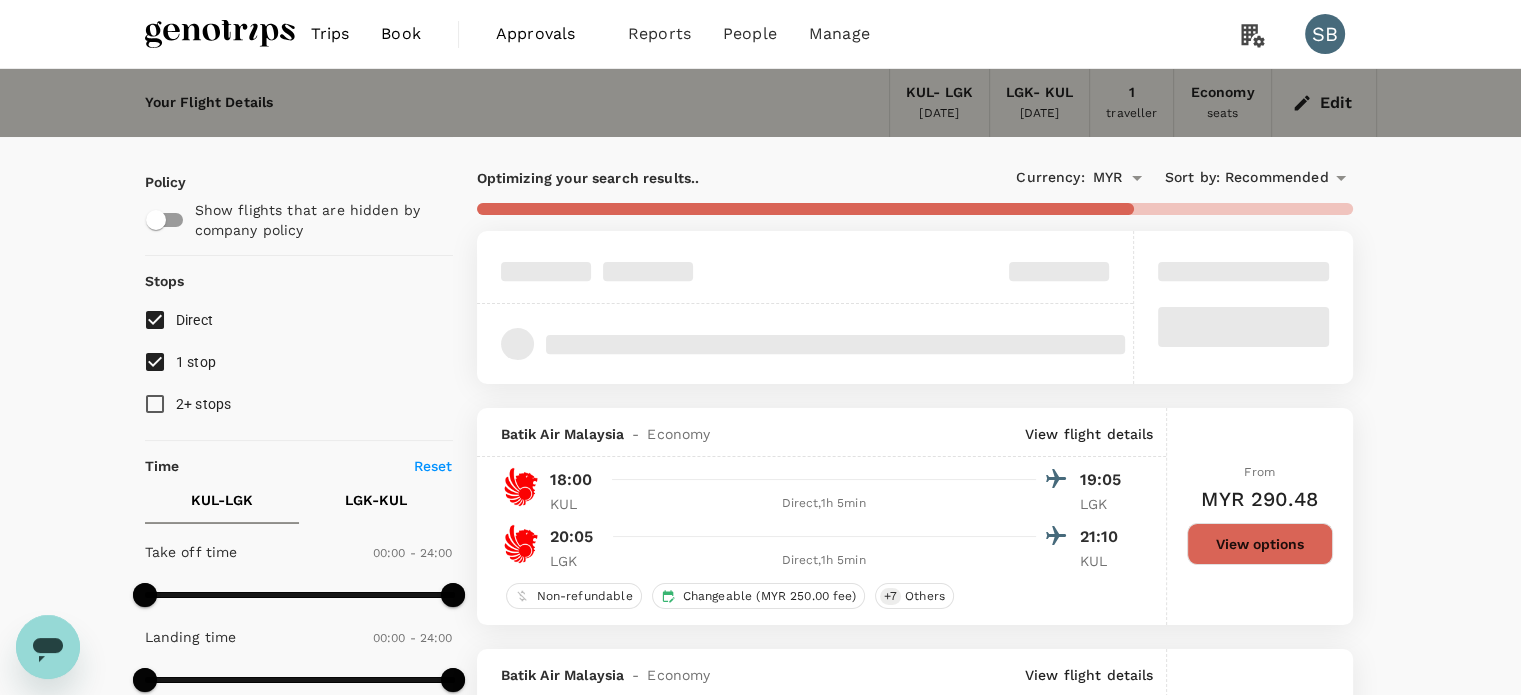 click on "1 stop" at bounding box center (155, 362) 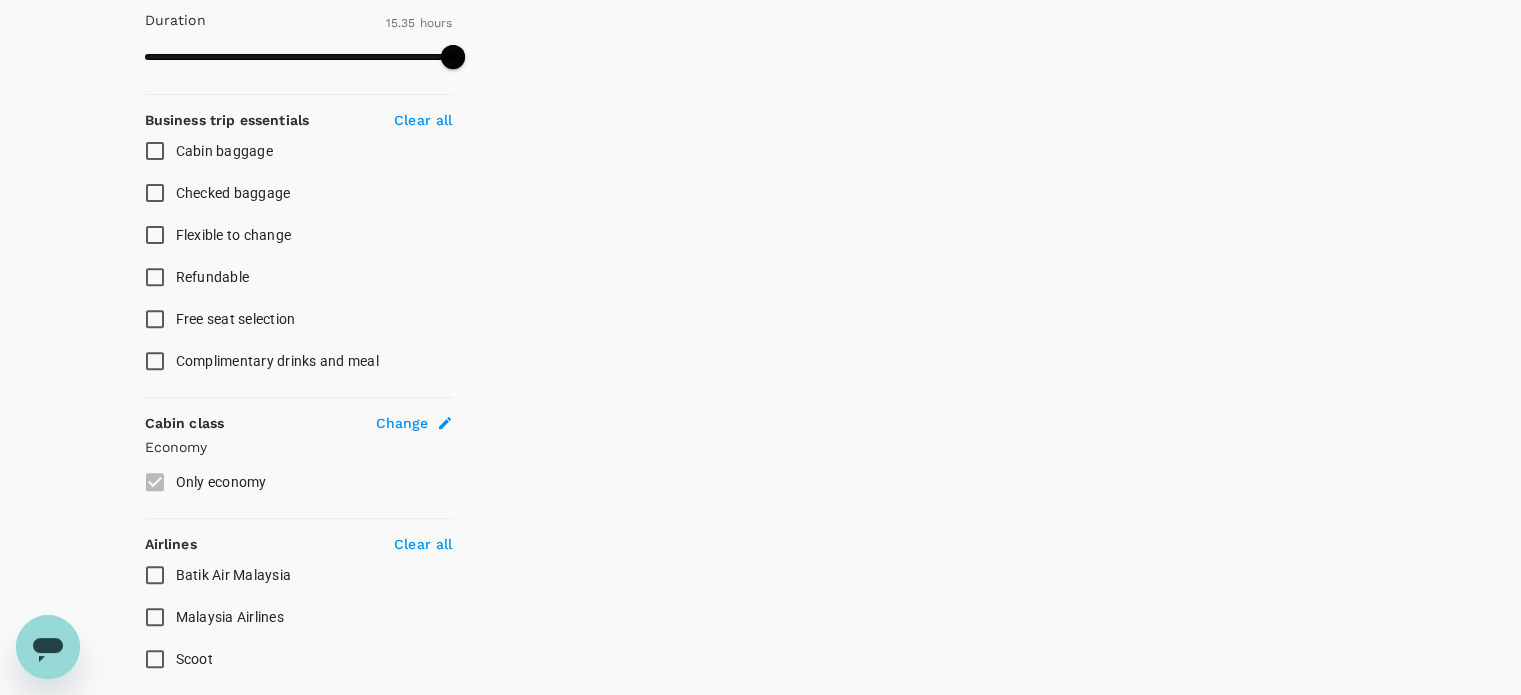 scroll, scrollTop: 800, scrollLeft: 0, axis: vertical 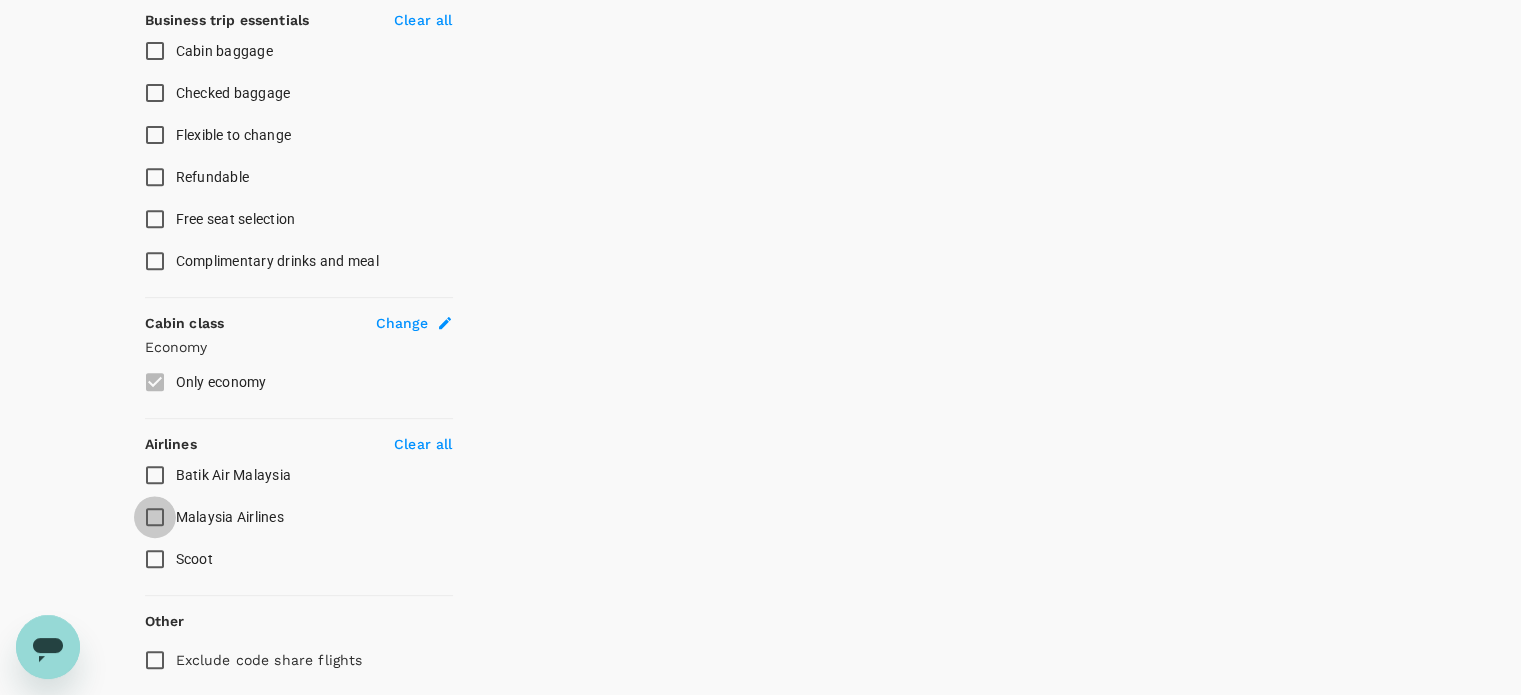 click on "Malaysia Airlines" at bounding box center (155, 517) 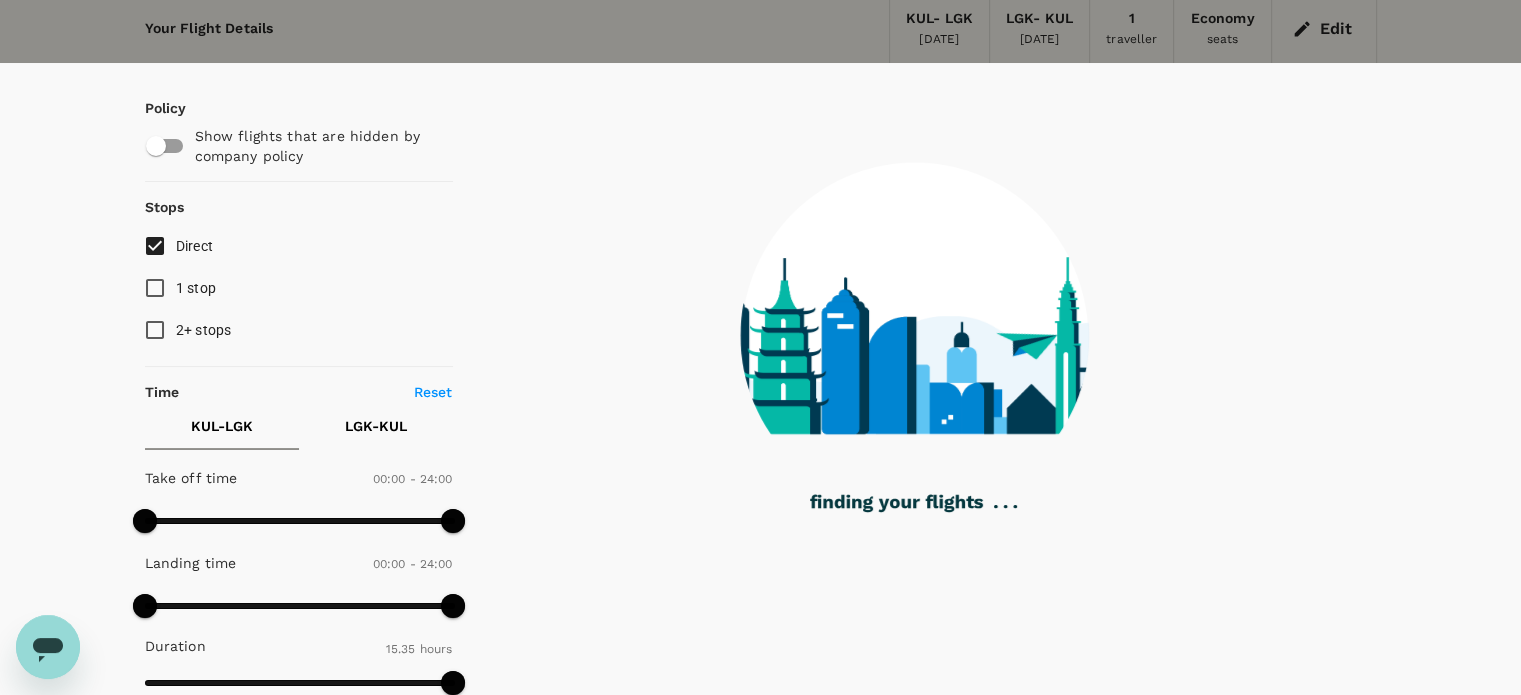 scroll, scrollTop: 0, scrollLeft: 0, axis: both 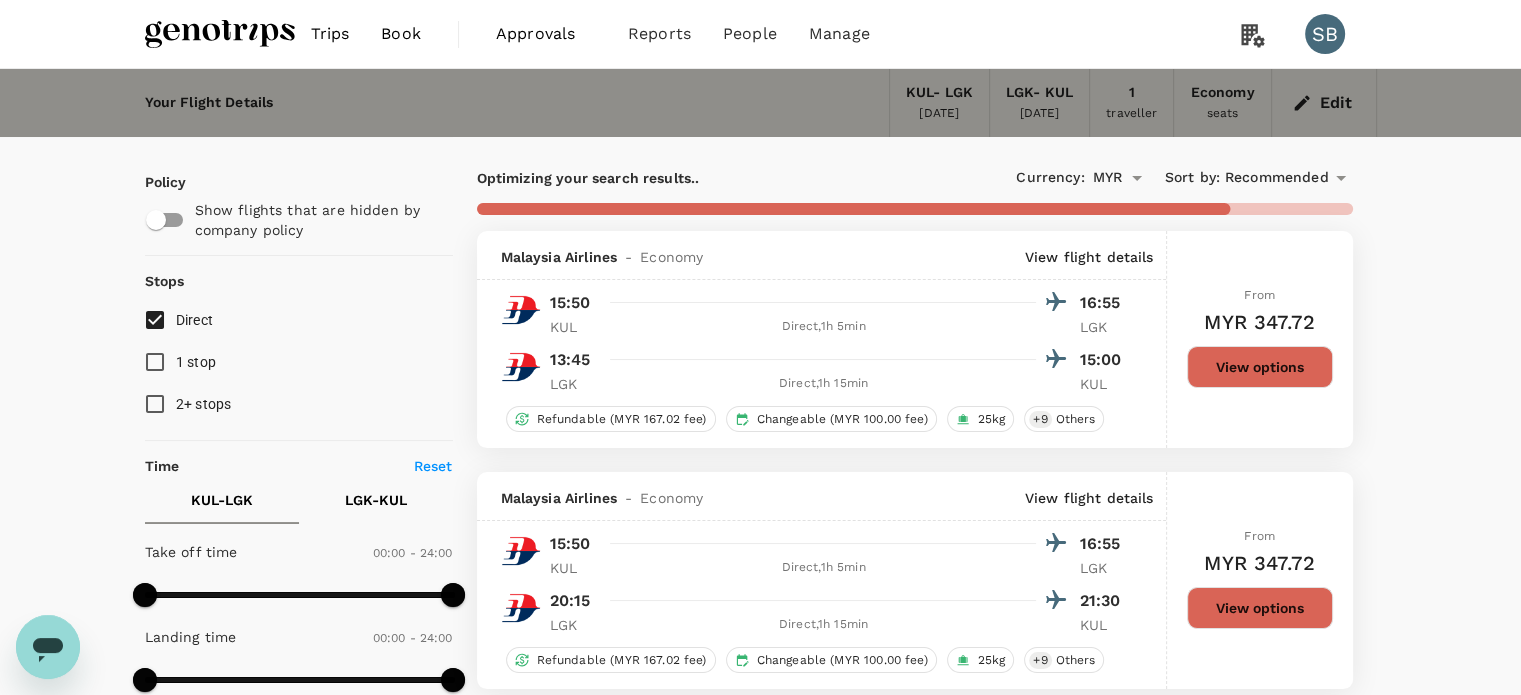 checkbox on "false" 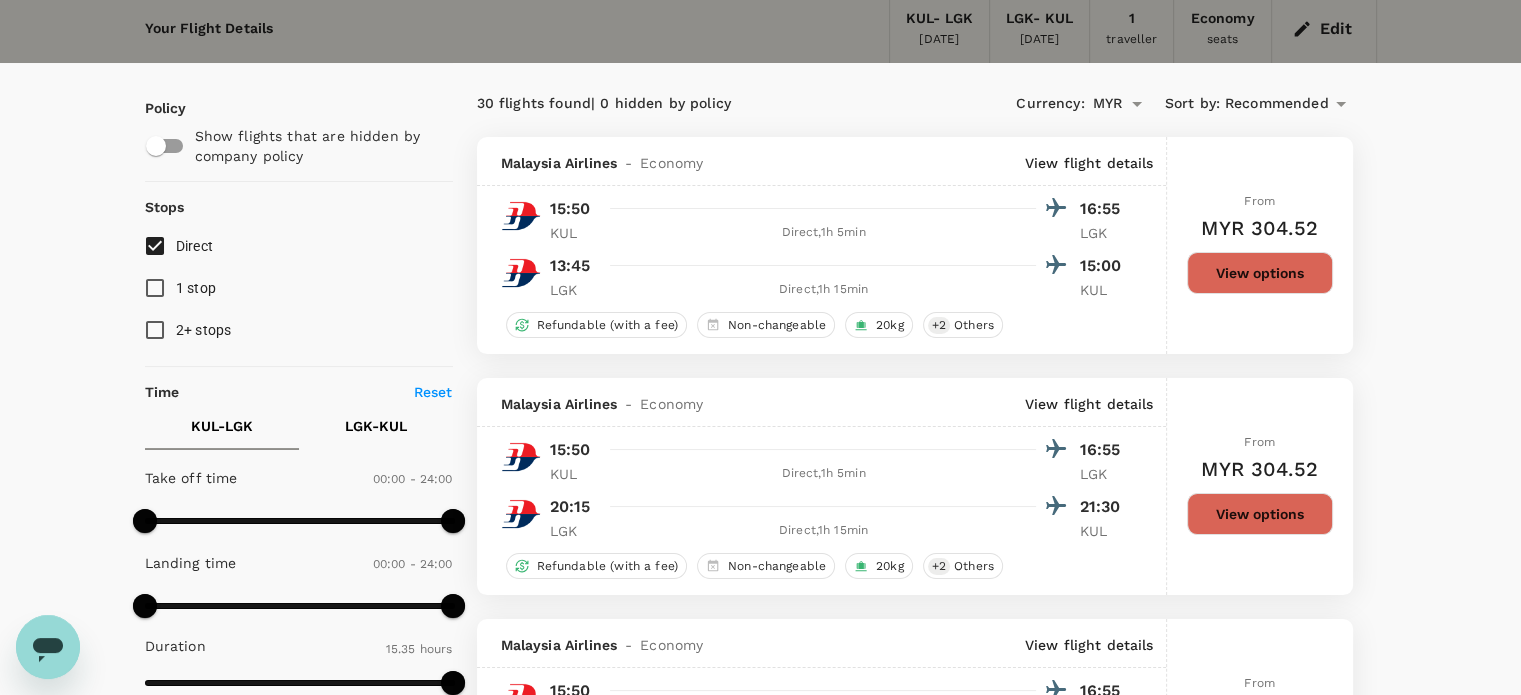 scroll, scrollTop: 0, scrollLeft: 0, axis: both 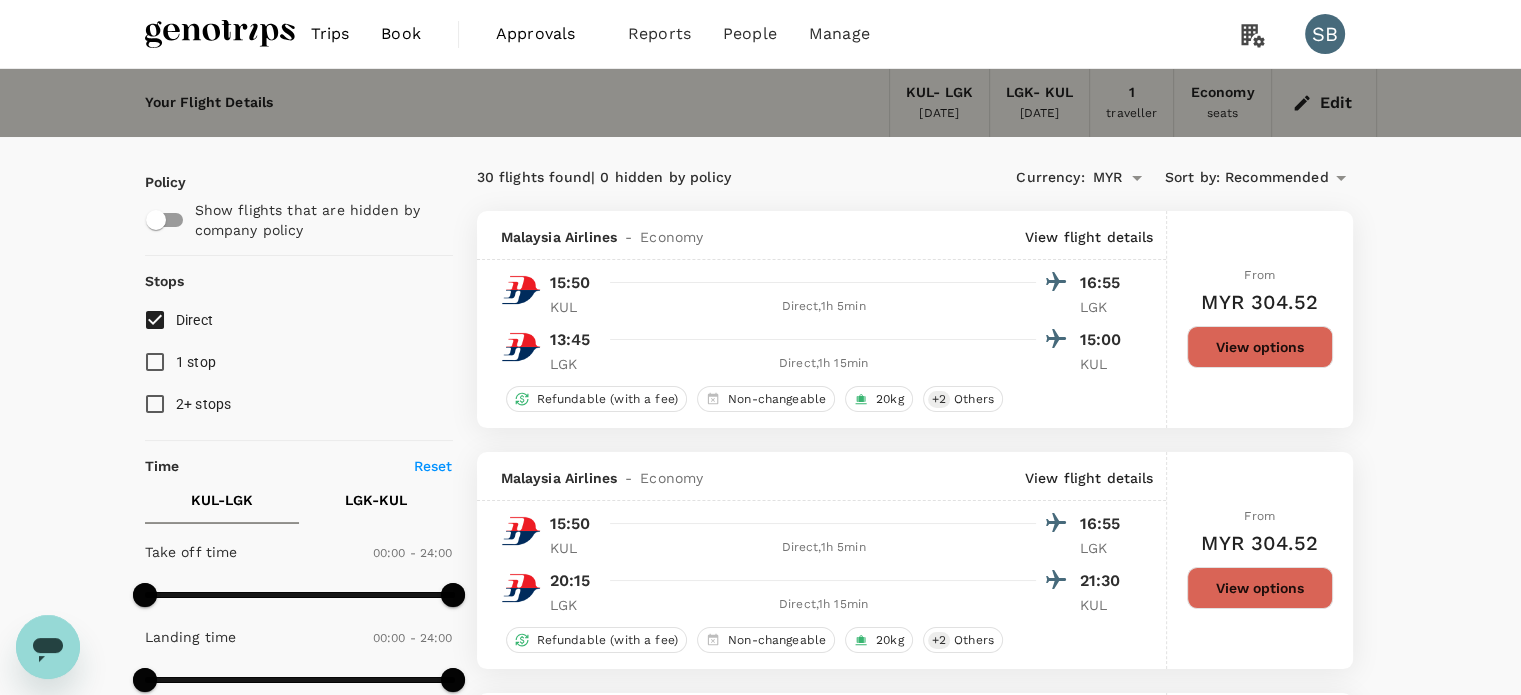 click on "Recommended" at bounding box center (1277, 178) 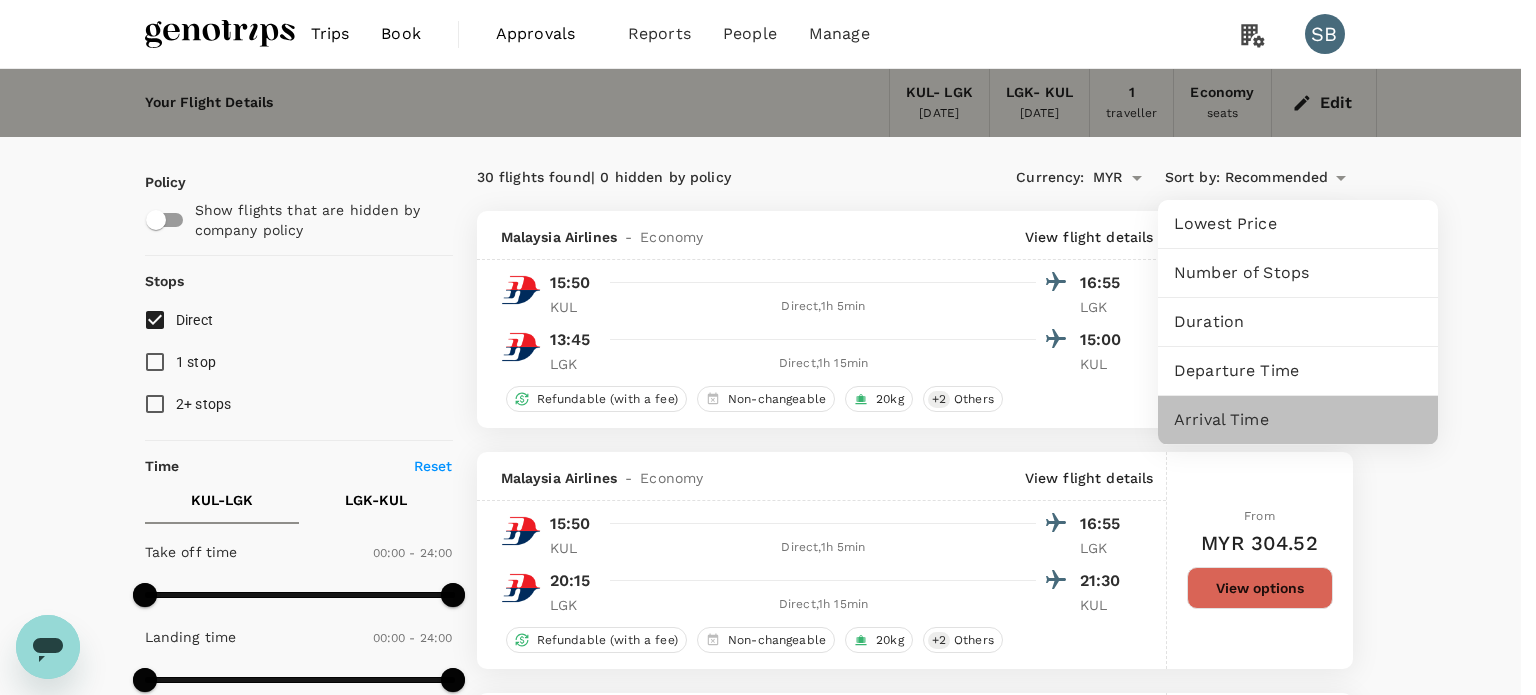 click on "Arrival Time" at bounding box center [1298, 420] 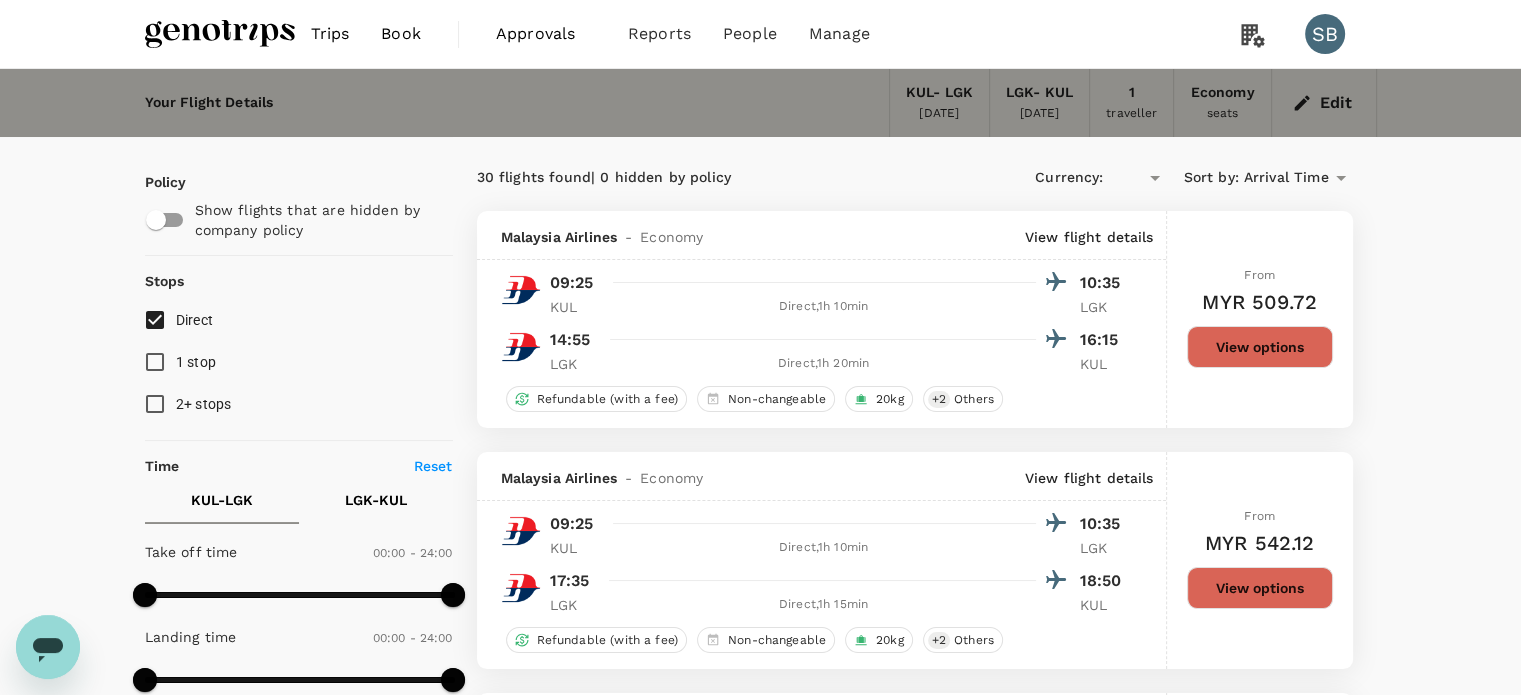 type on "MYR" 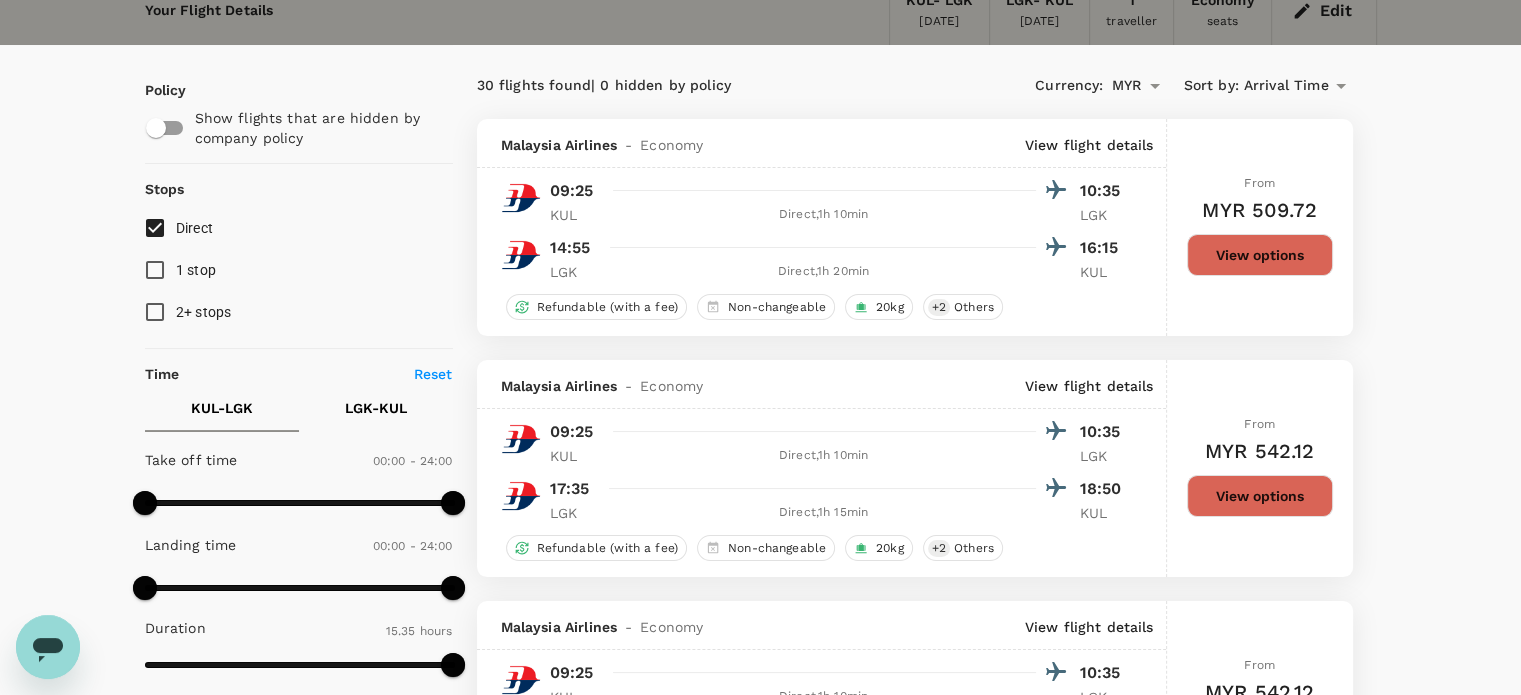 scroll, scrollTop: 0, scrollLeft: 0, axis: both 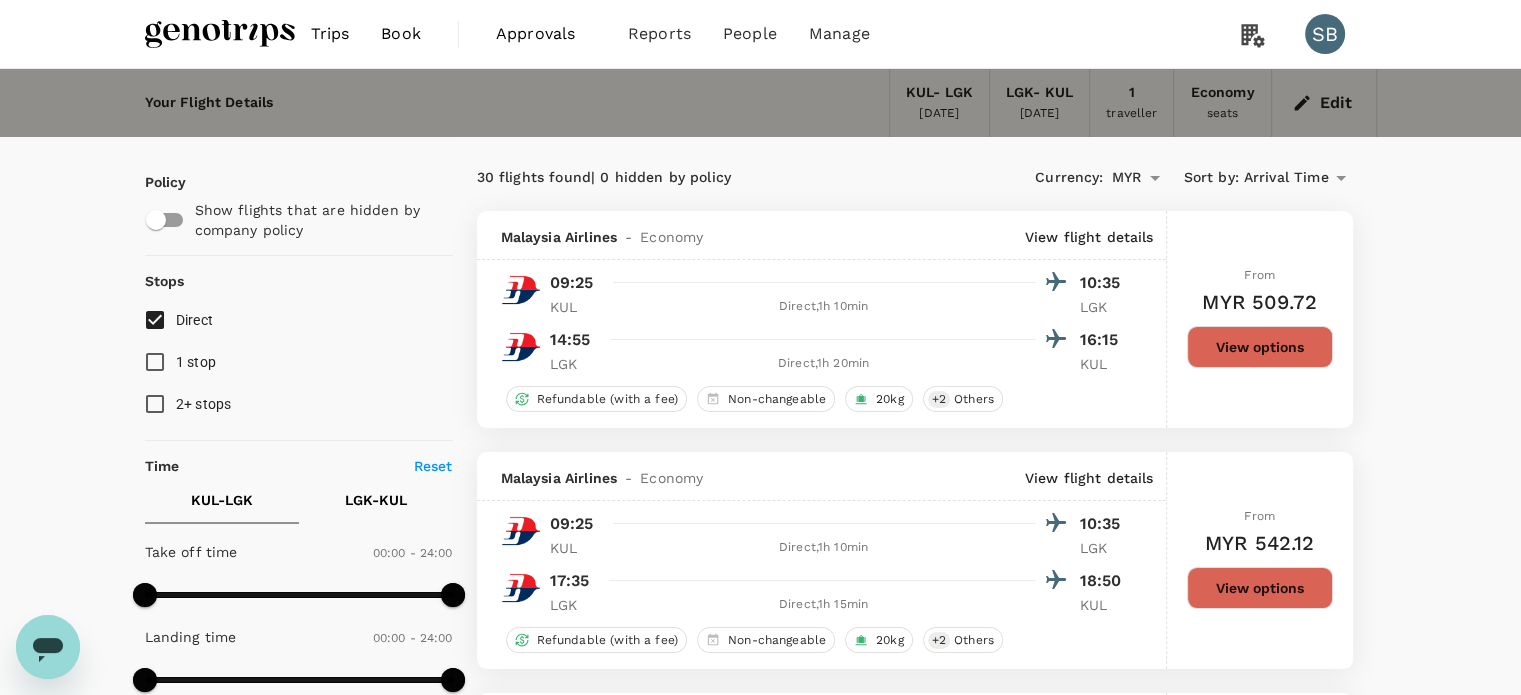 click at bounding box center [220, 34] 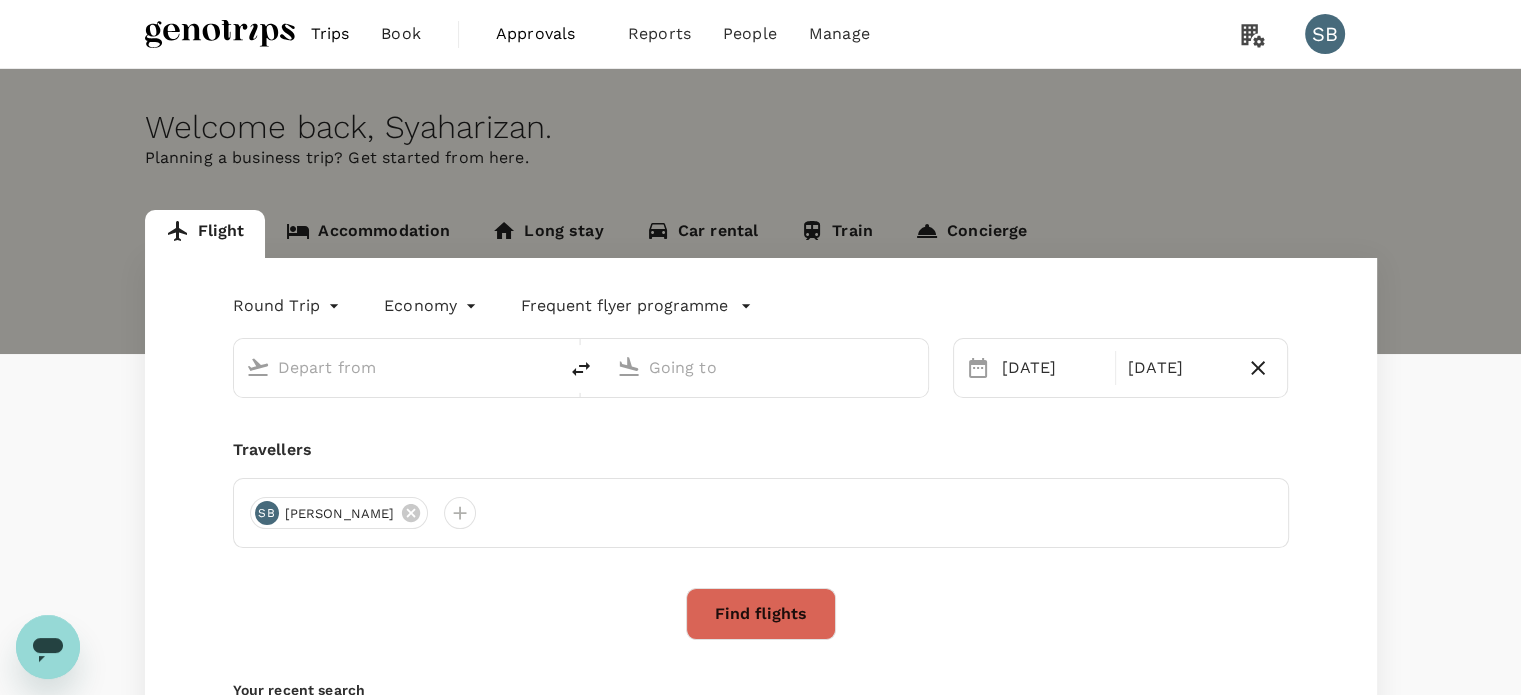type on "oneway" 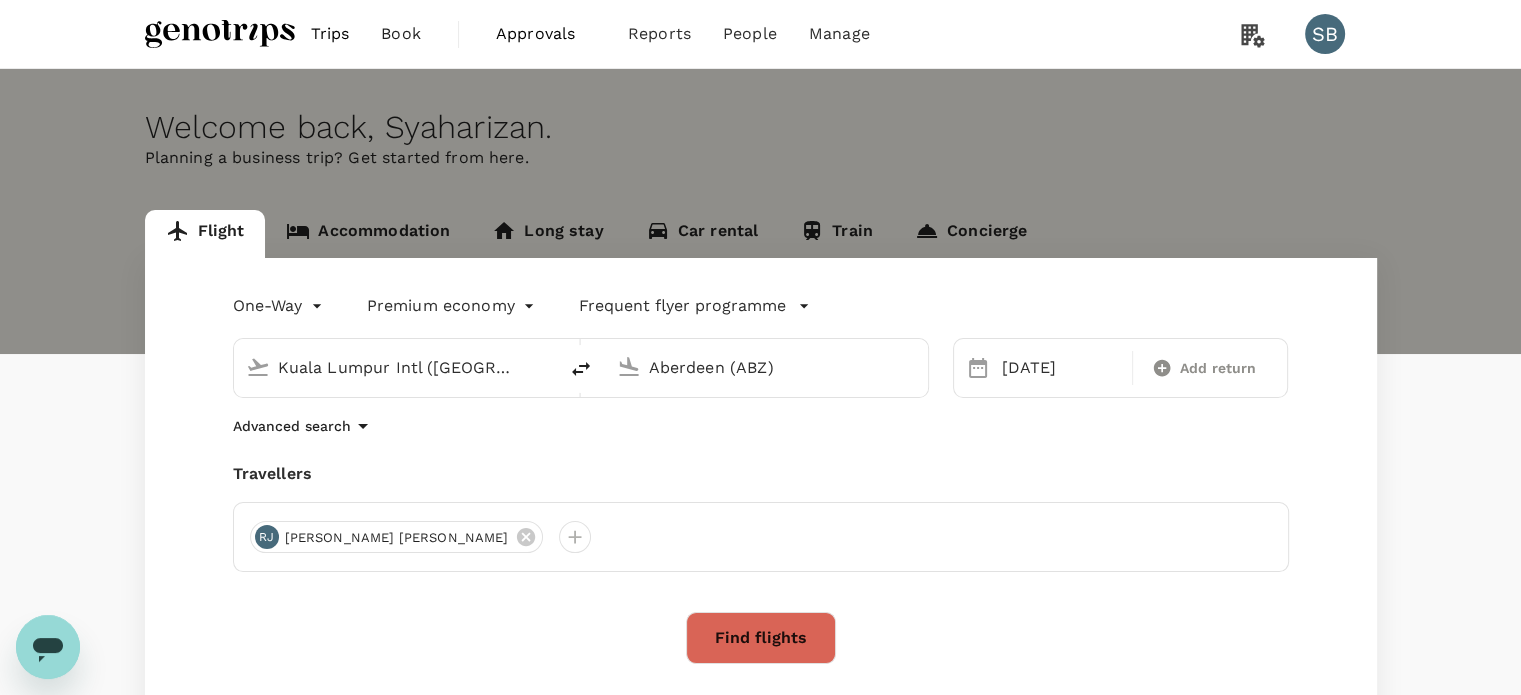 type 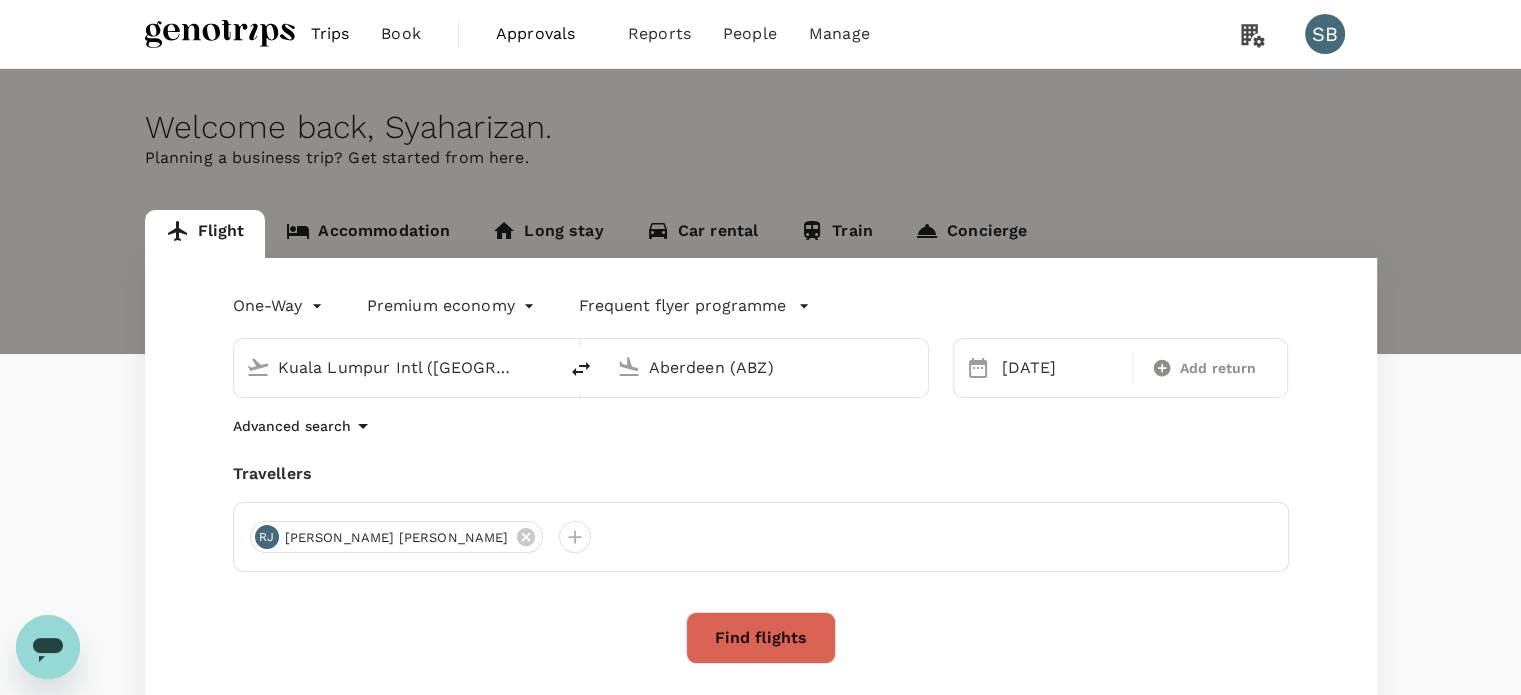 type 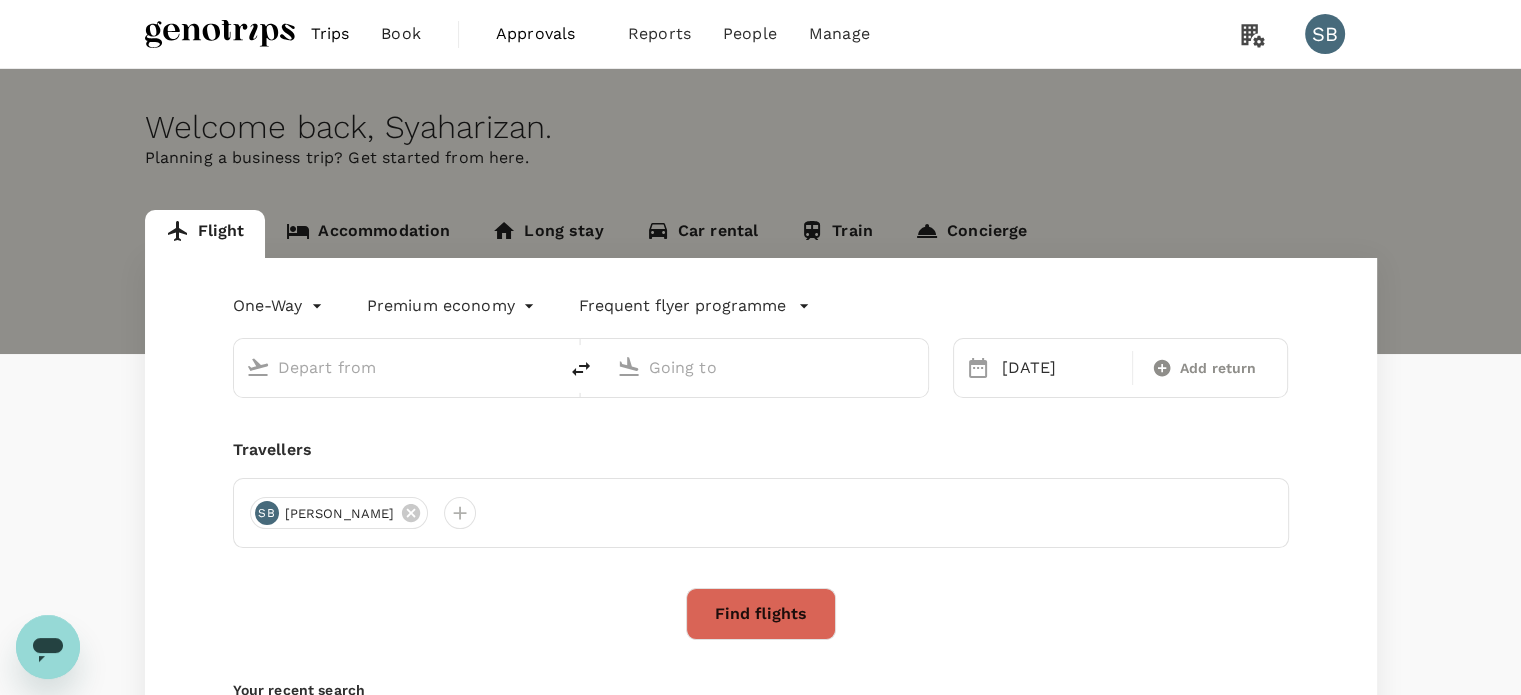 type on "Kuala Lumpur Intl ([GEOGRAPHIC_DATA])" 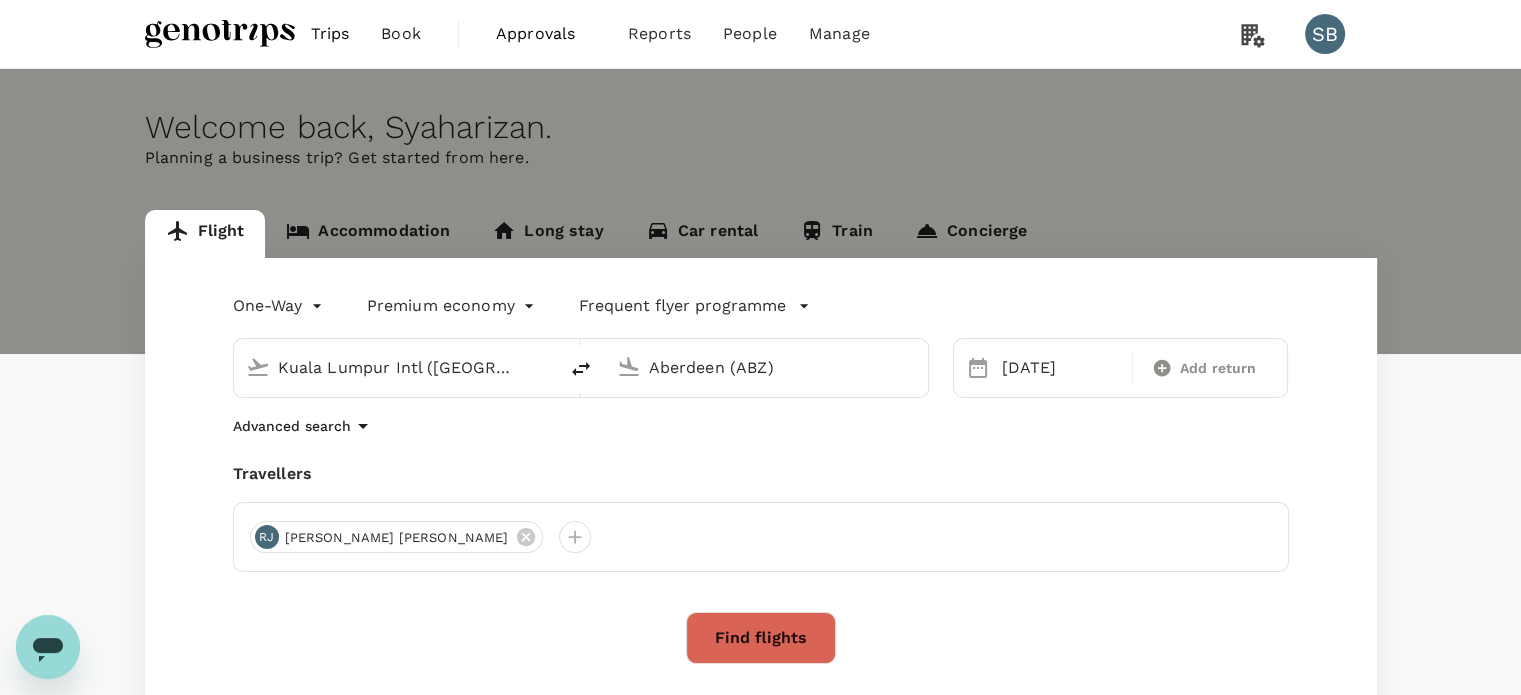 click on "Accommodation" at bounding box center [368, 234] 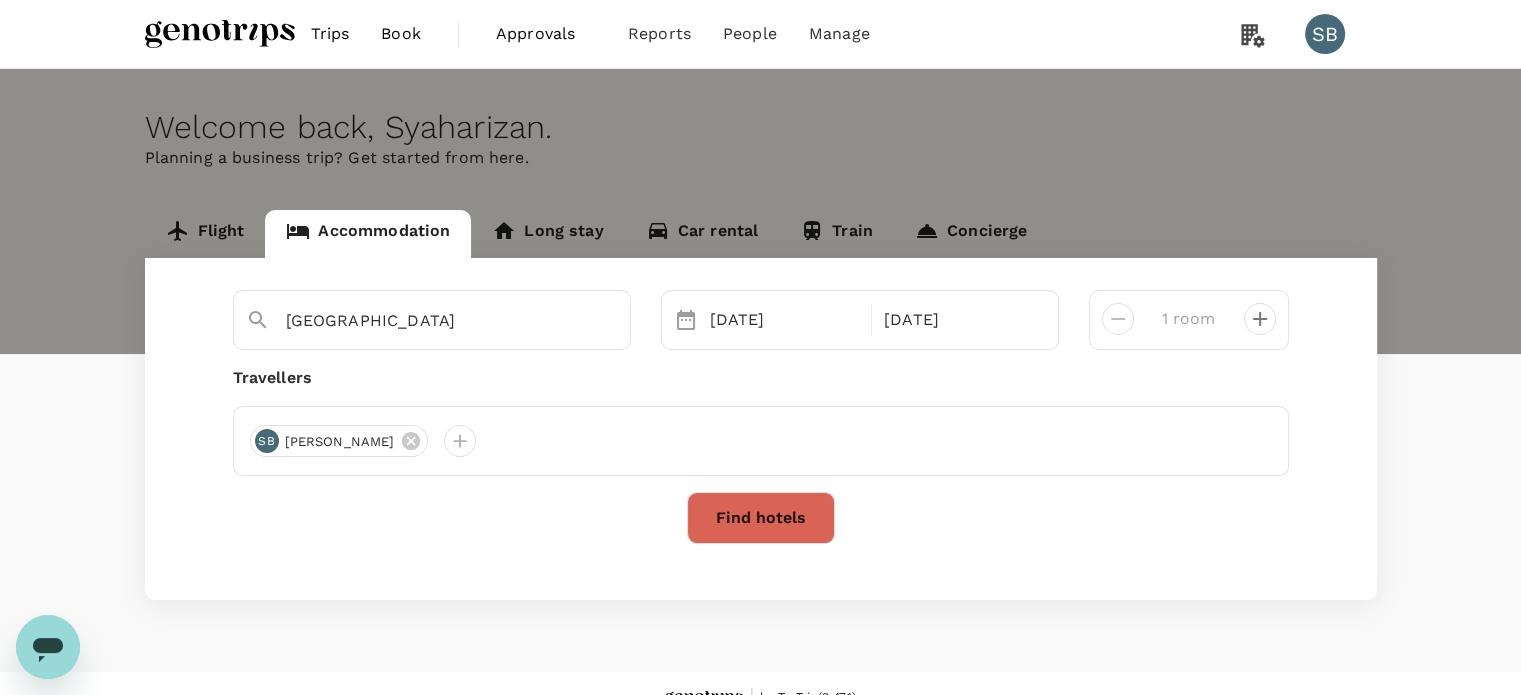 type on "2 rooms" 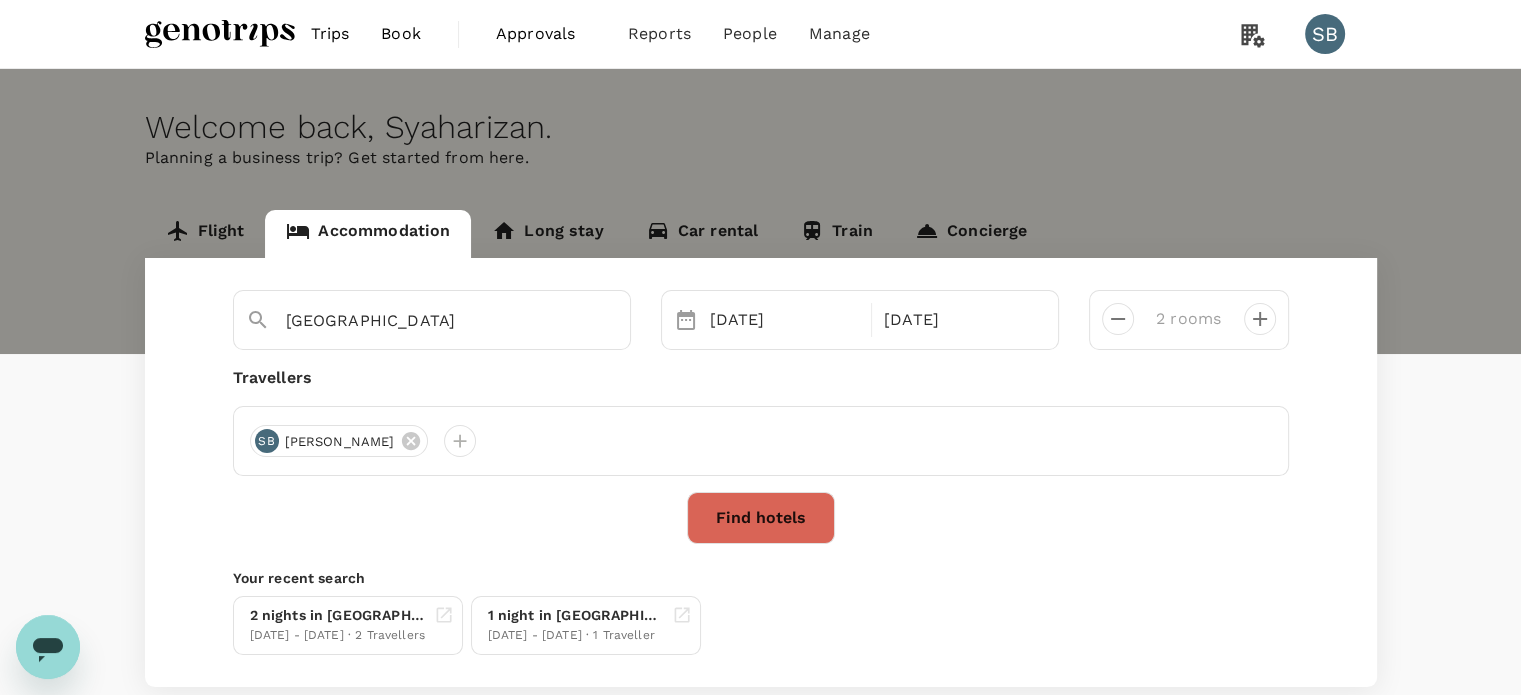 click on "Flight" at bounding box center (205, 234) 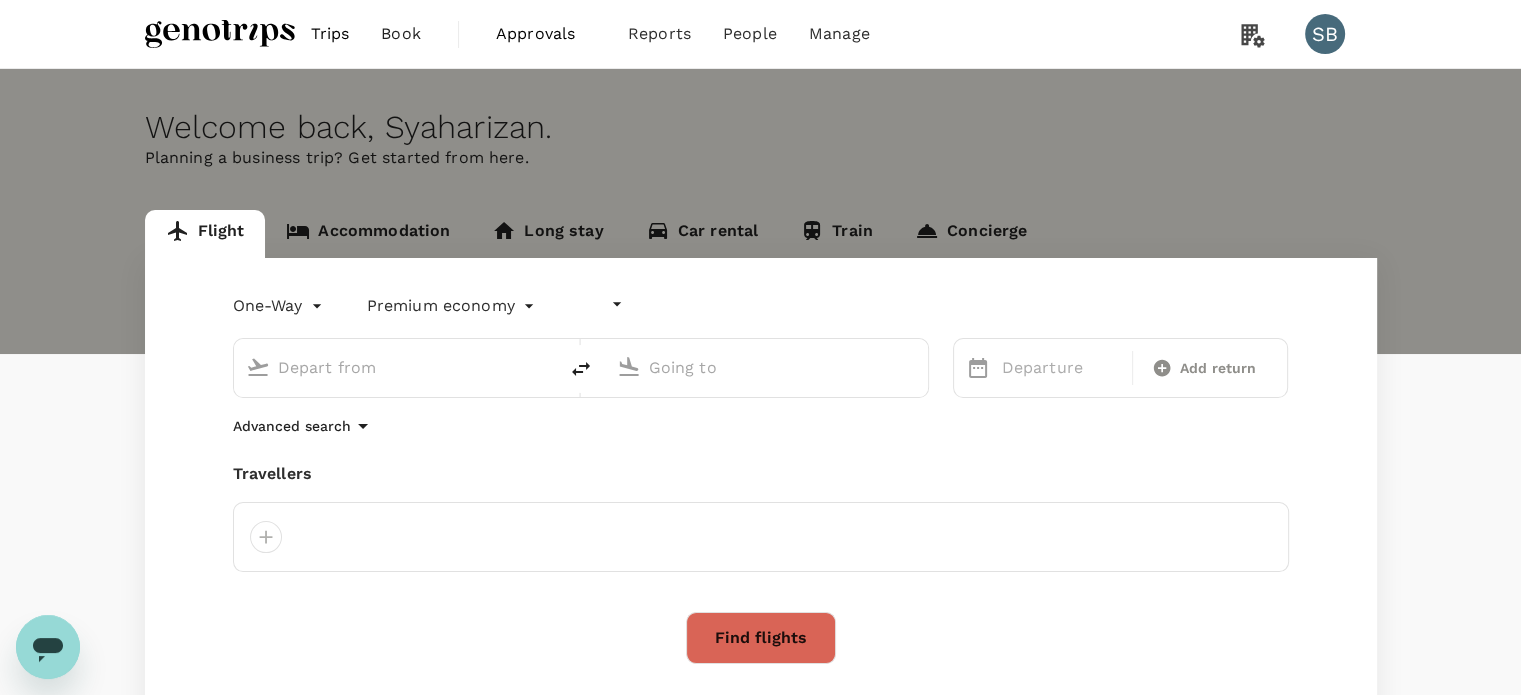 type on "undefined, undefined (any)" 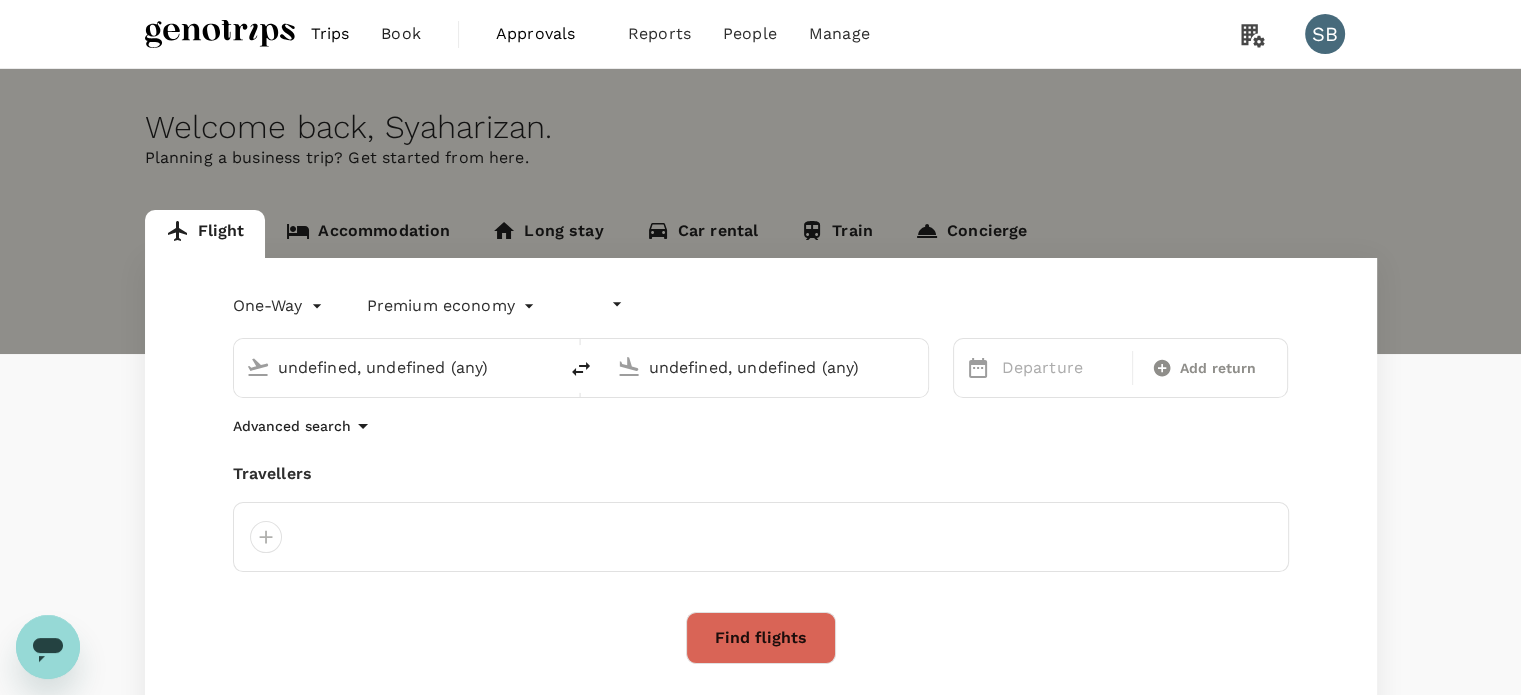 type 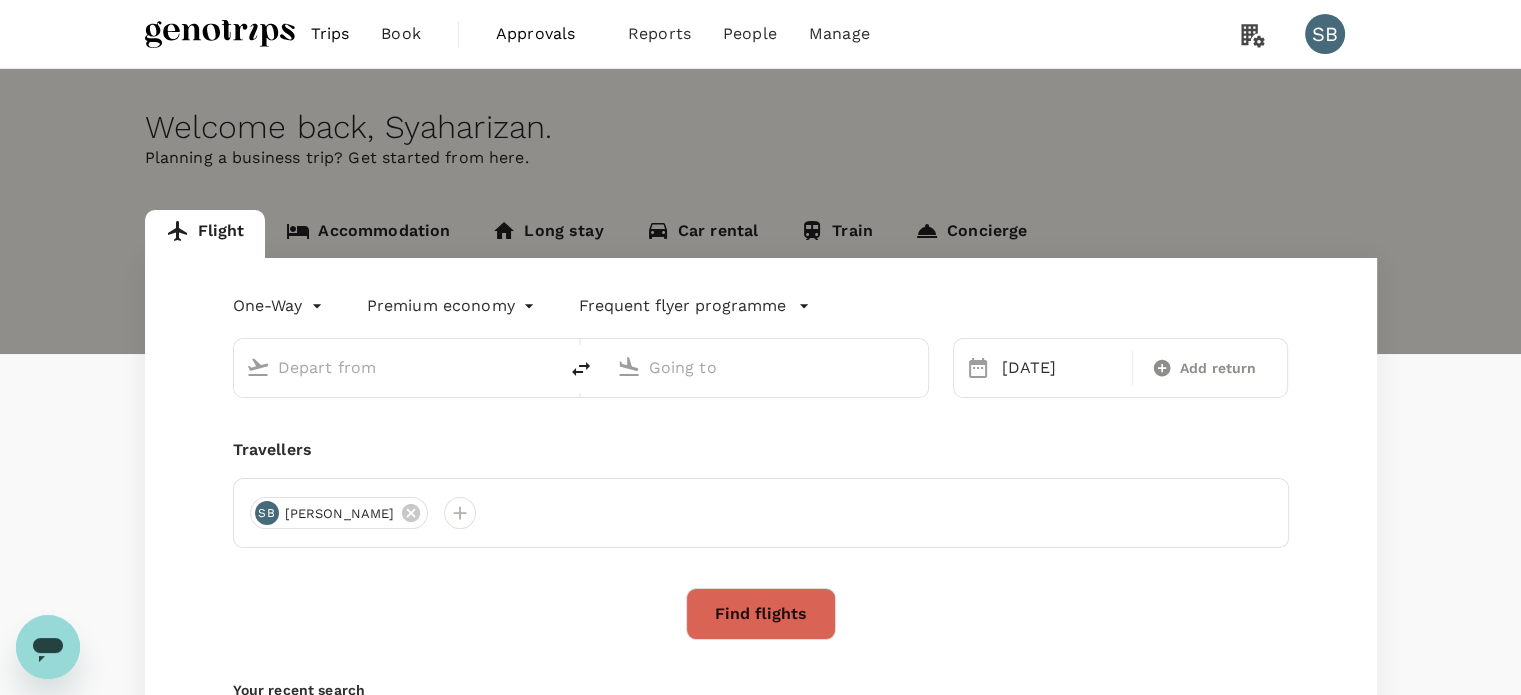 type on "Kuala Lumpur Intl ([GEOGRAPHIC_DATA])" 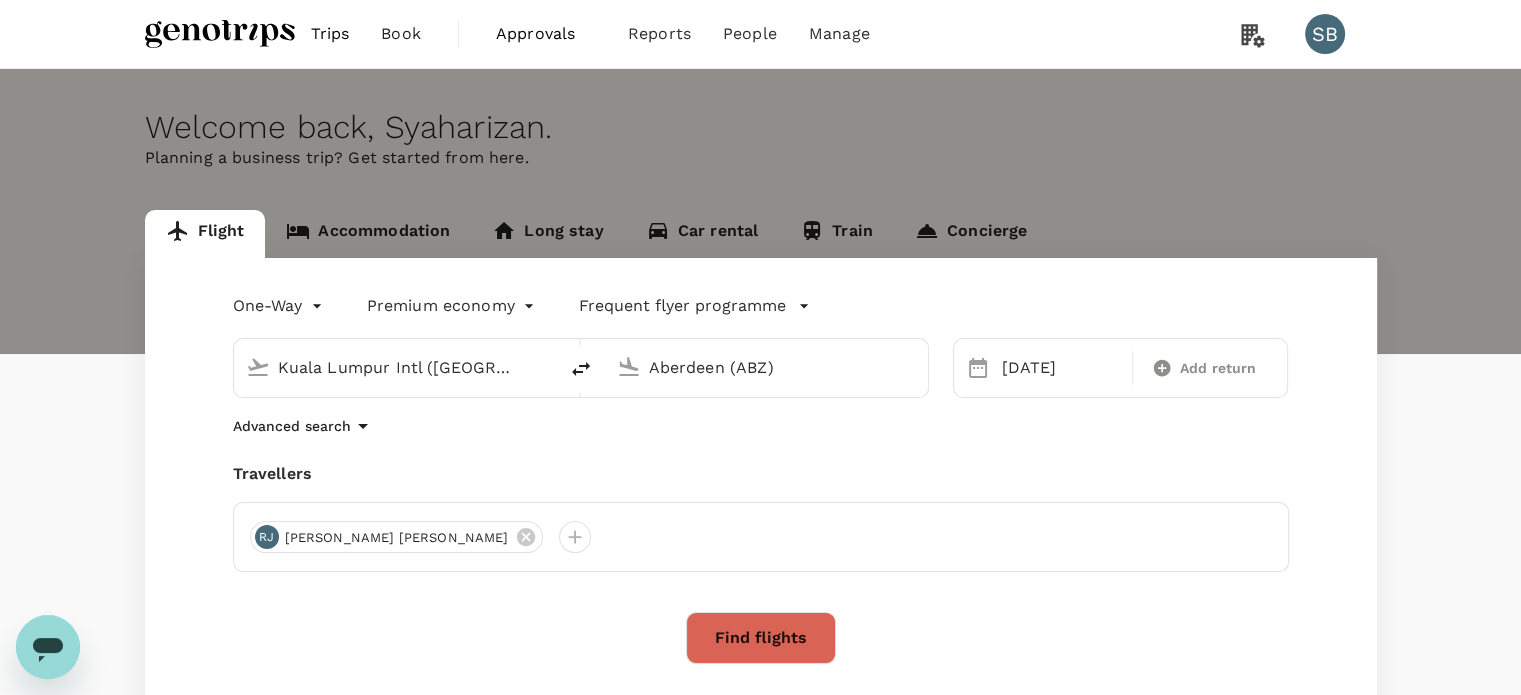 type 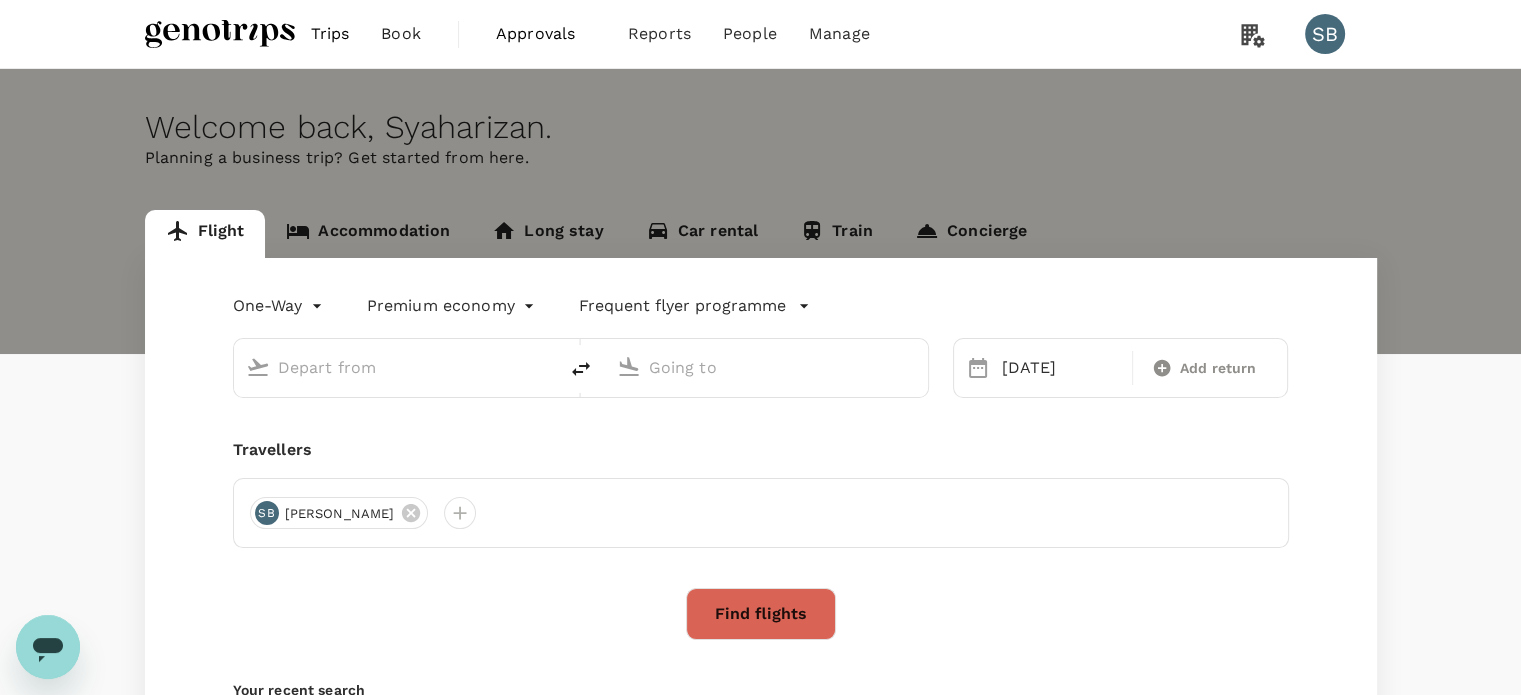 type on "Kuala Lumpur Intl ([GEOGRAPHIC_DATA])" 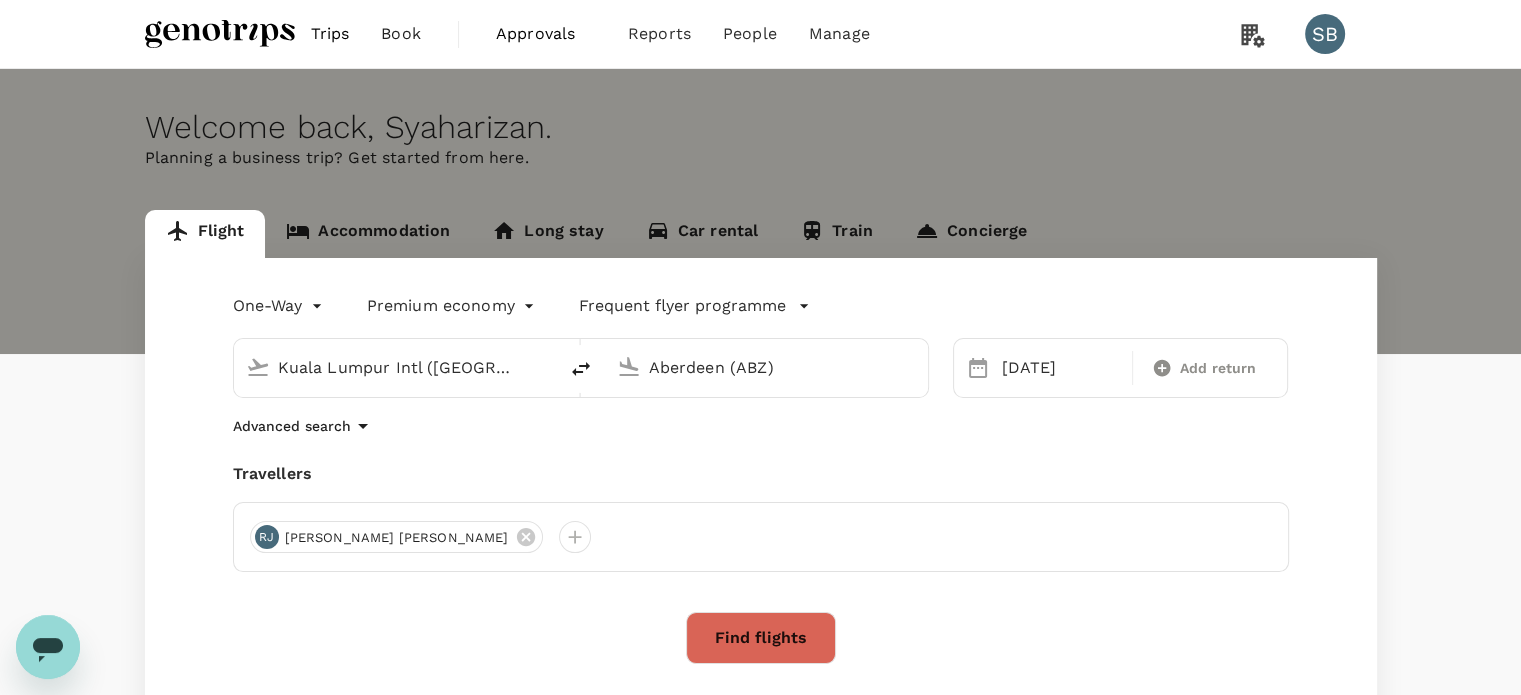 click at bounding box center (220, 34) 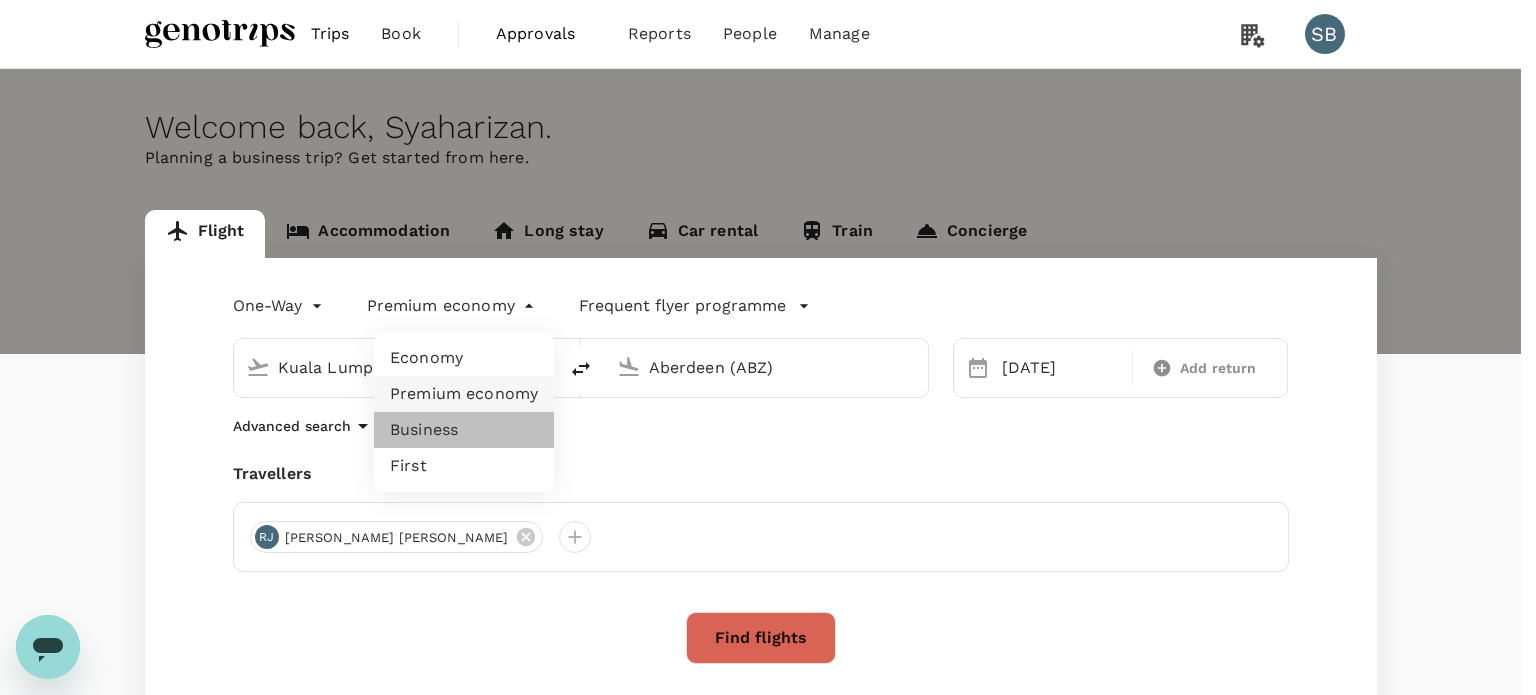 click on "Business" at bounding box center (464, 430) 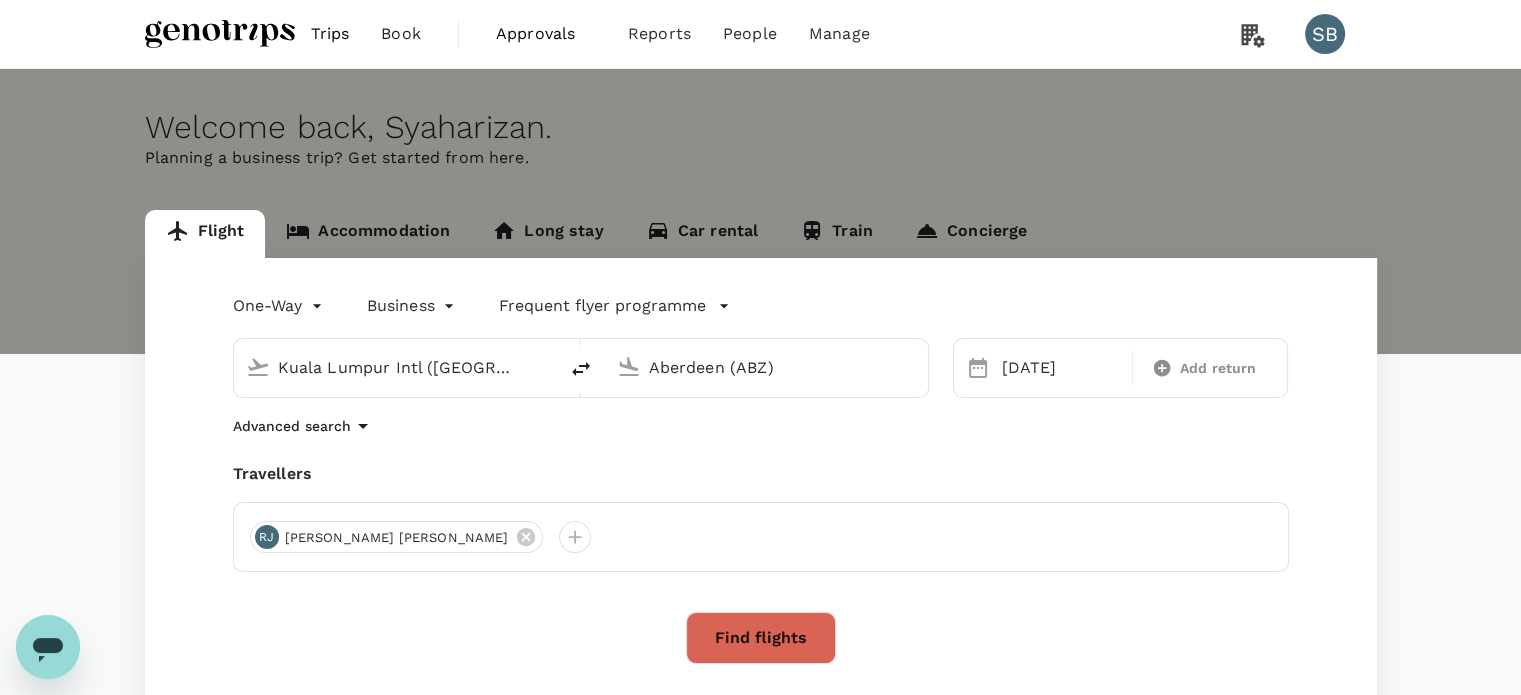 click on "Aberdeen (ABZ)" at bounding box center [767, 367] 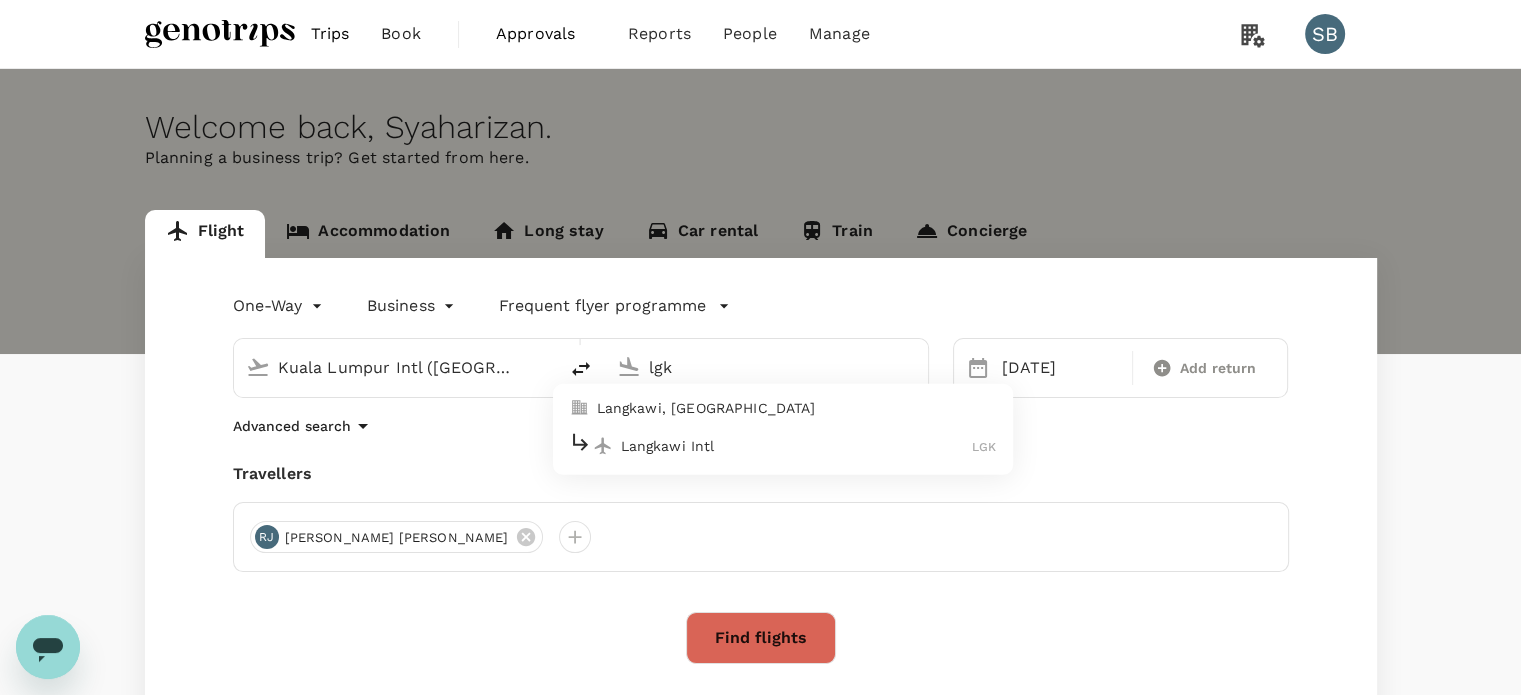 click on "Langkawi Intl" at bounding box center [797, 446] 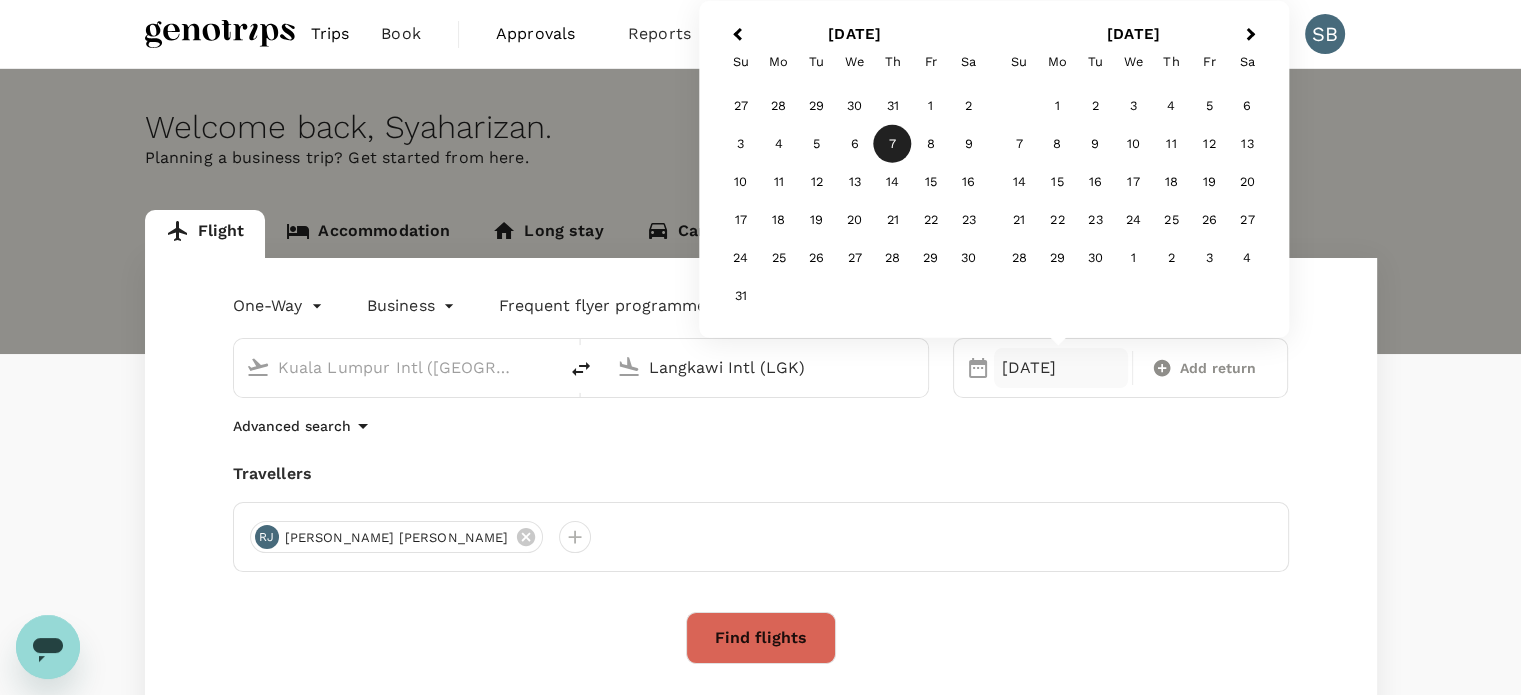type on "Langkawi Intl (LGK)" 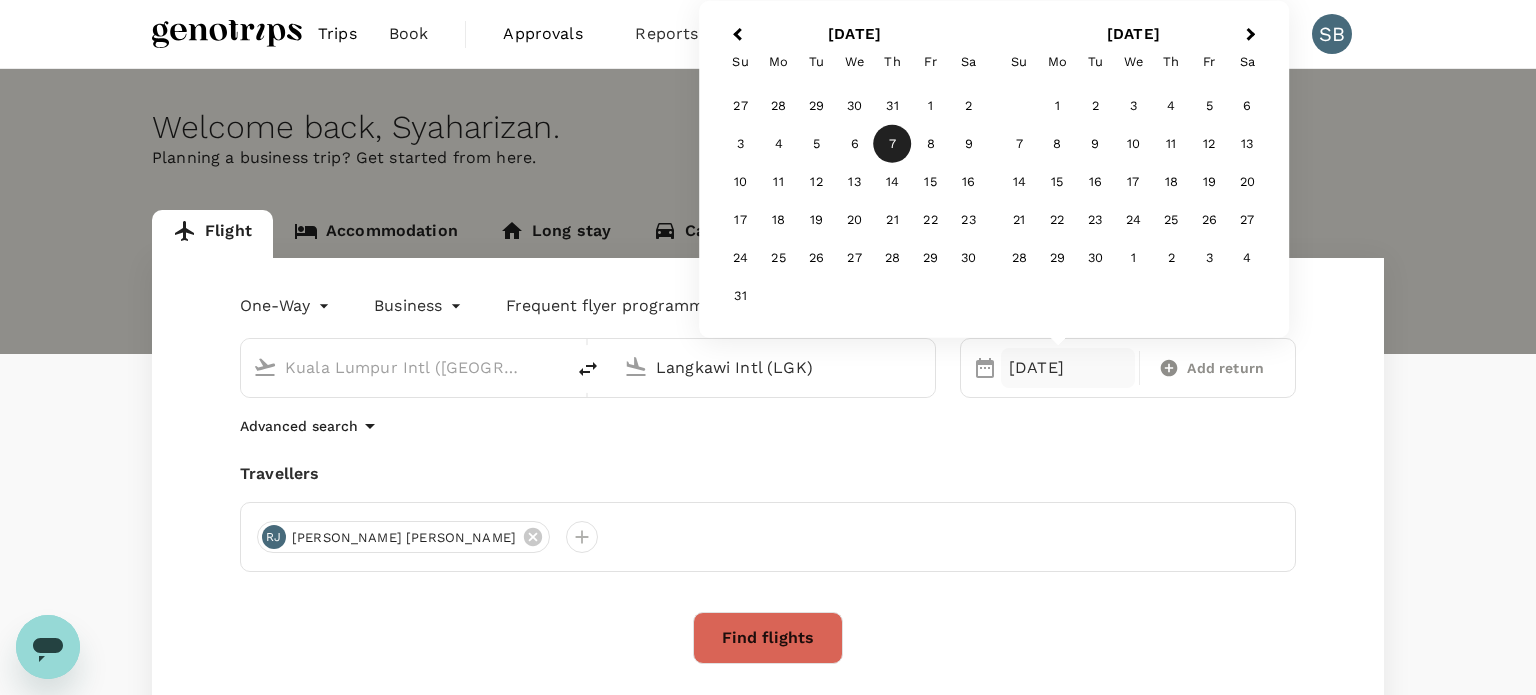 click on "Trips Book Approvals 0 Reports People Manage SB Welcome back , [GEOGRAPHIC_DATA] . Planning a business trip? Get started from here. Flight Accommodation Long stay Car rental Train Concierge One-Way oneway Business business Frequent flyer programme [GEOGRAPHIC_DATA] ([GEOGRAPHIC_DATA]) Langkawi Intl (LGK) [DATE] Previous Month Next Month [DATE] Su Mo Tu We Th Fr Sa 27 28 29 30 31 1 2 3 4 5 6 7 8 9 10 11 12 13 14 15 16 17 18 19 20 21 22 23 24 25 26 27 28 29 30 31 [DATE] Su Mo Tu We Th Fr Sa 1 2 3 4 5 6 7 8 9 10 11 12 13 14 15 16 17 18 19 20 21 22 23 24 25 26 27 28 29 30 1 2 3 4 Add return Advanced search Travellers   [PERSON_NAME] [PERSON_NAME] Find flights Your recent search Flight to [GEOGRAPHIC_DATA] - LGK [DATE] - [DATE] · 1 Traveller Flight to [GEOGRAPHIC_DATA] - [GEOGRAPHIC_DATA] [DATE] · 2 Travellers Flight to [GEOGRAPHIC_DATA] - [GEOGRAPHIC_DATA] [DATE] · 2 Travellers by TruTrip  ( 3.47.1   ) Frequent flyer programme Add new" at bounding box center [768, 483] 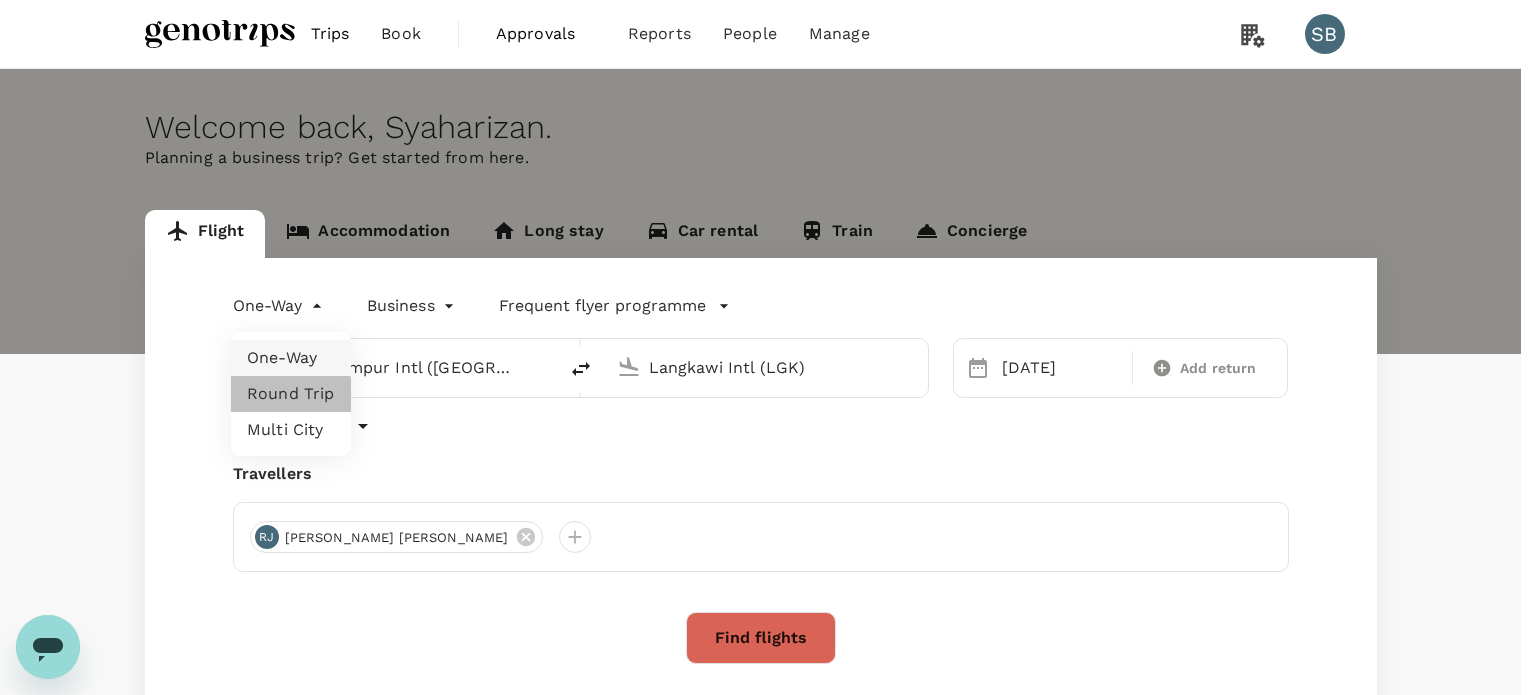 click on "Round Trip" at bounding box center (291, 394) 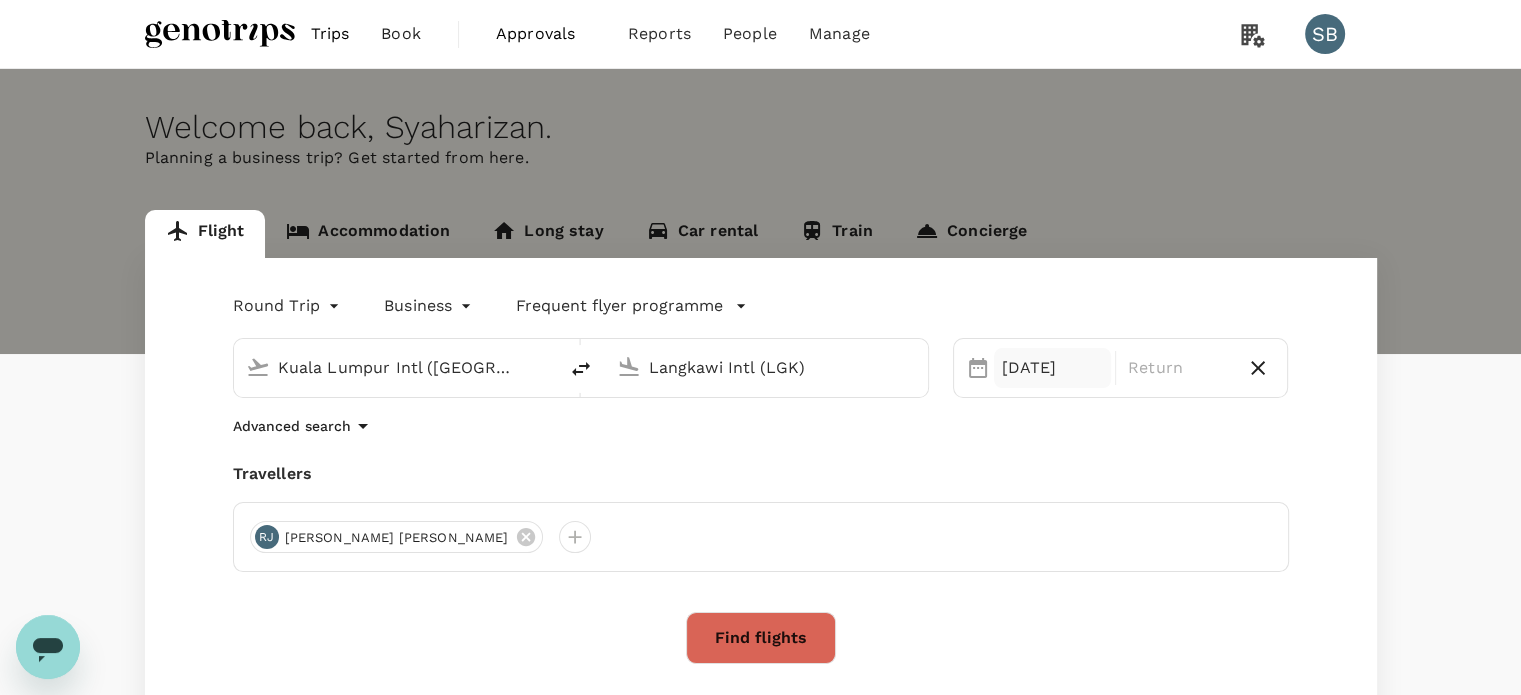 click on "[DATE]" at bounding box center (1052, 368) 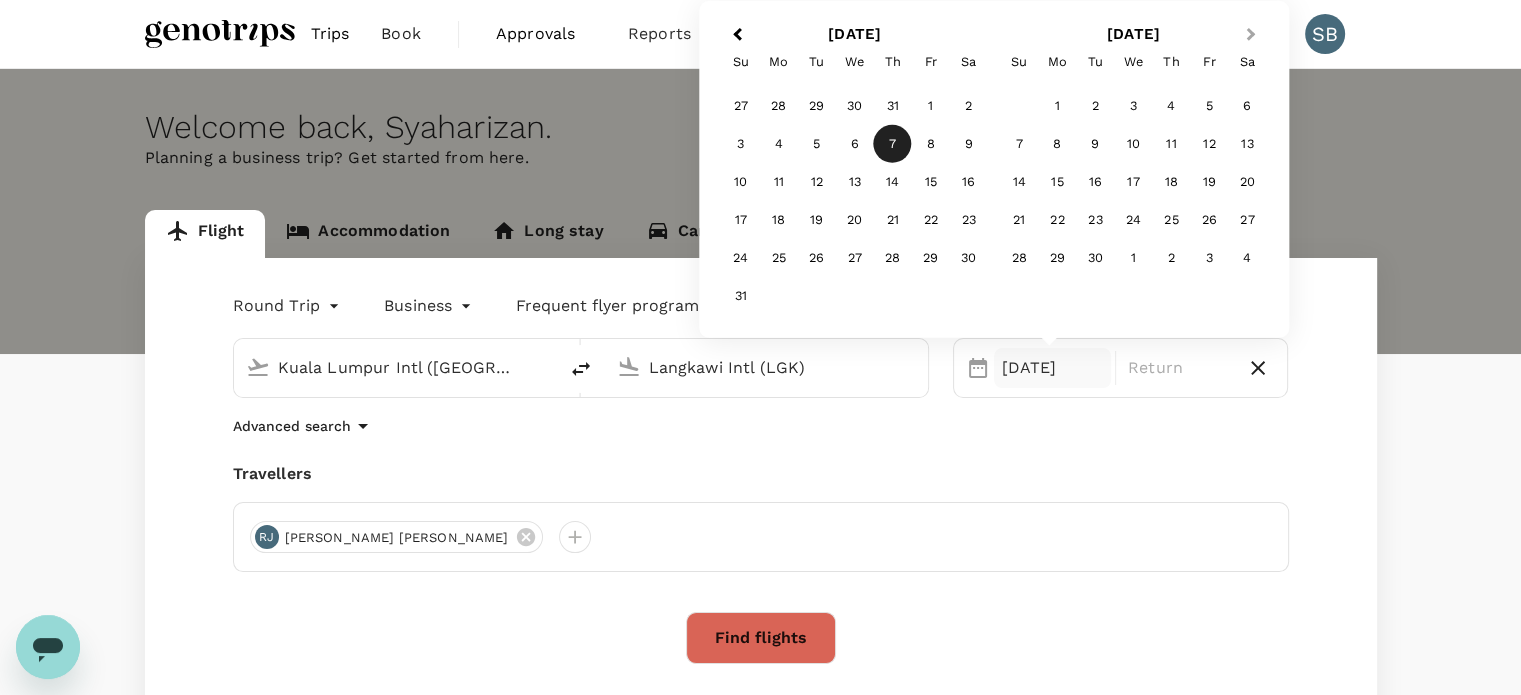 click on "Next Month" at bounding box center [1253, 36] 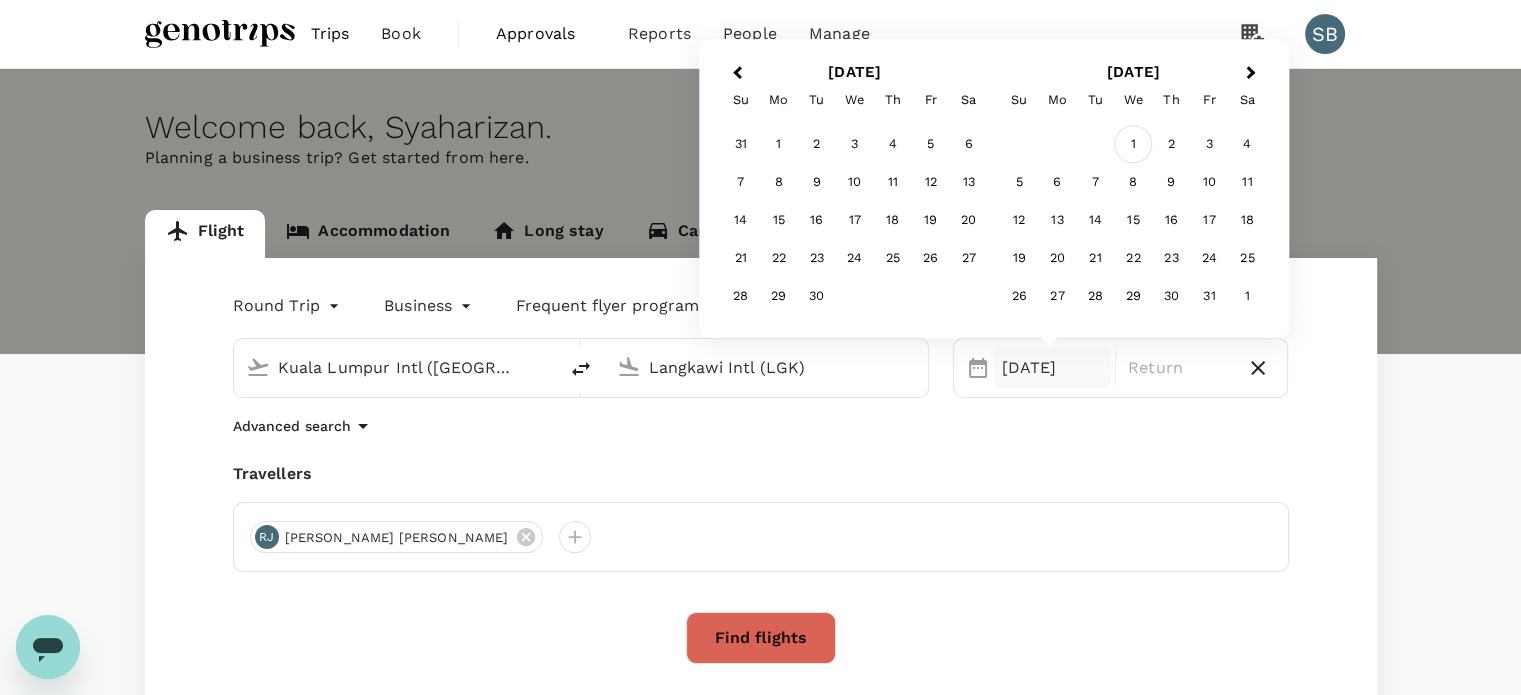click on "1" at bounding box center (1133, 145) 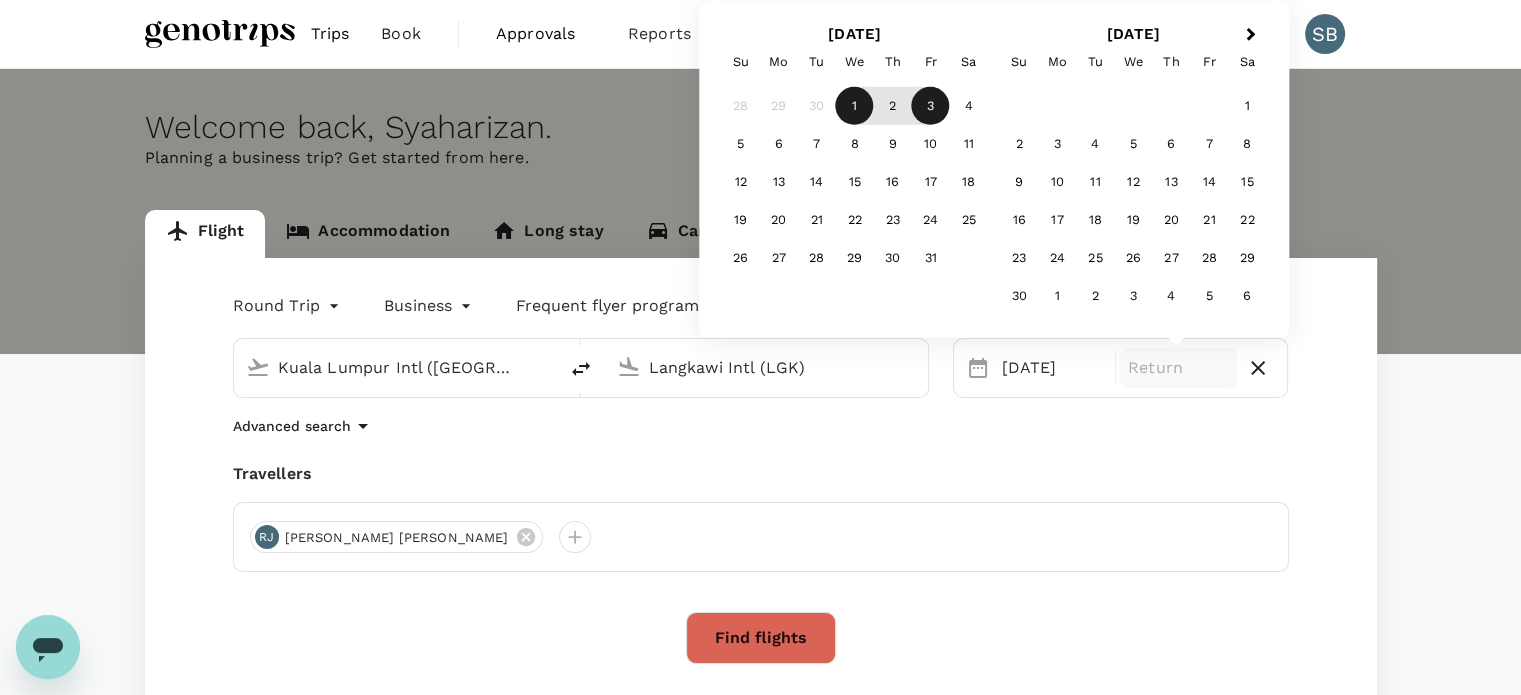 click on "3" at bounding box center [931, 106] 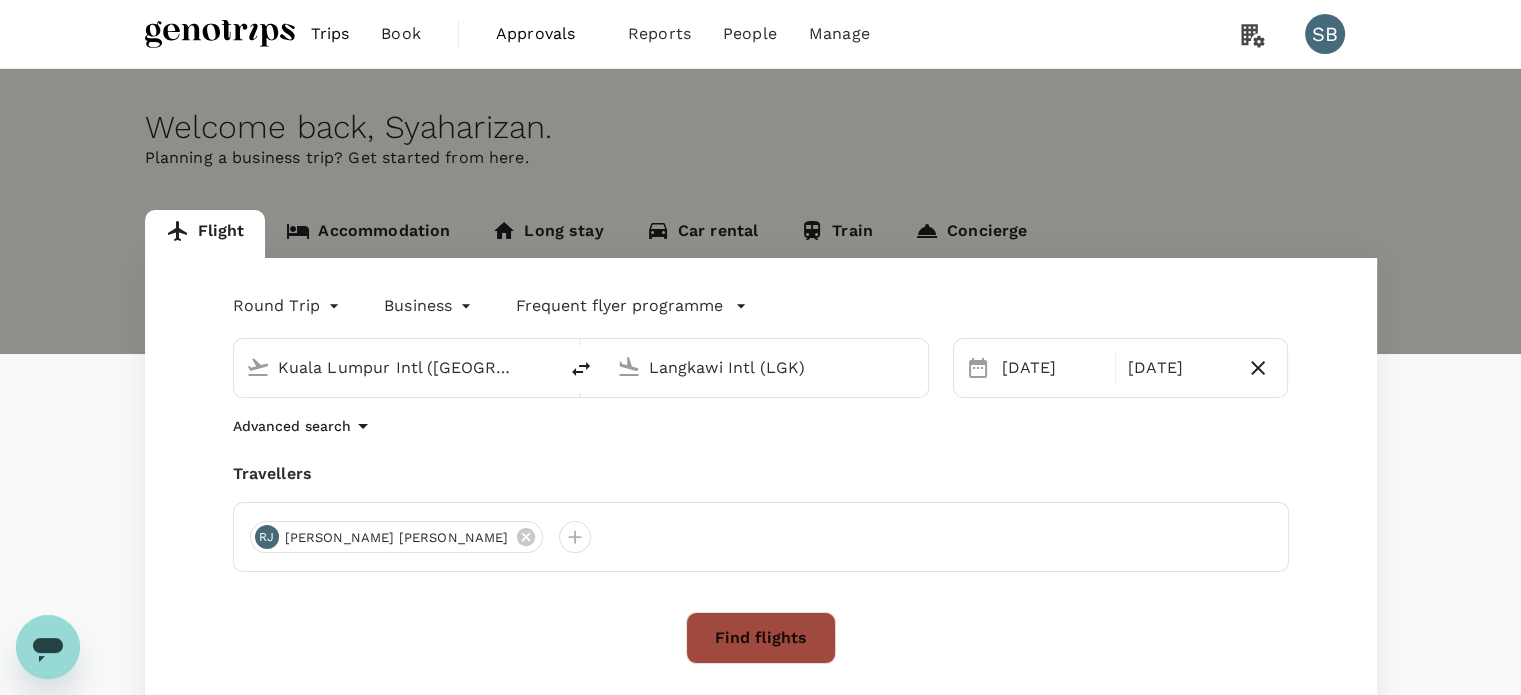 click on "Find flights" at bounding box center (761, 638) 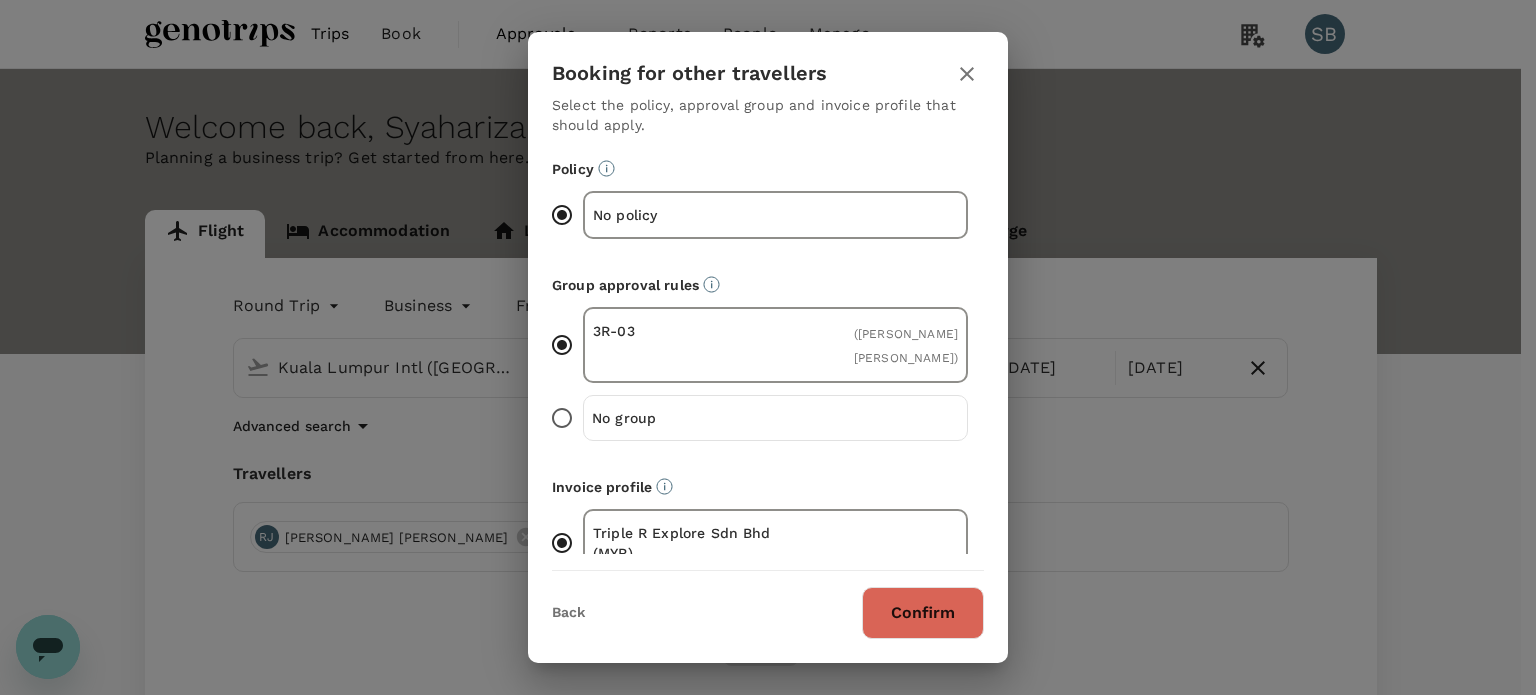 click on "Confirm" at bounding box center (923, 613) 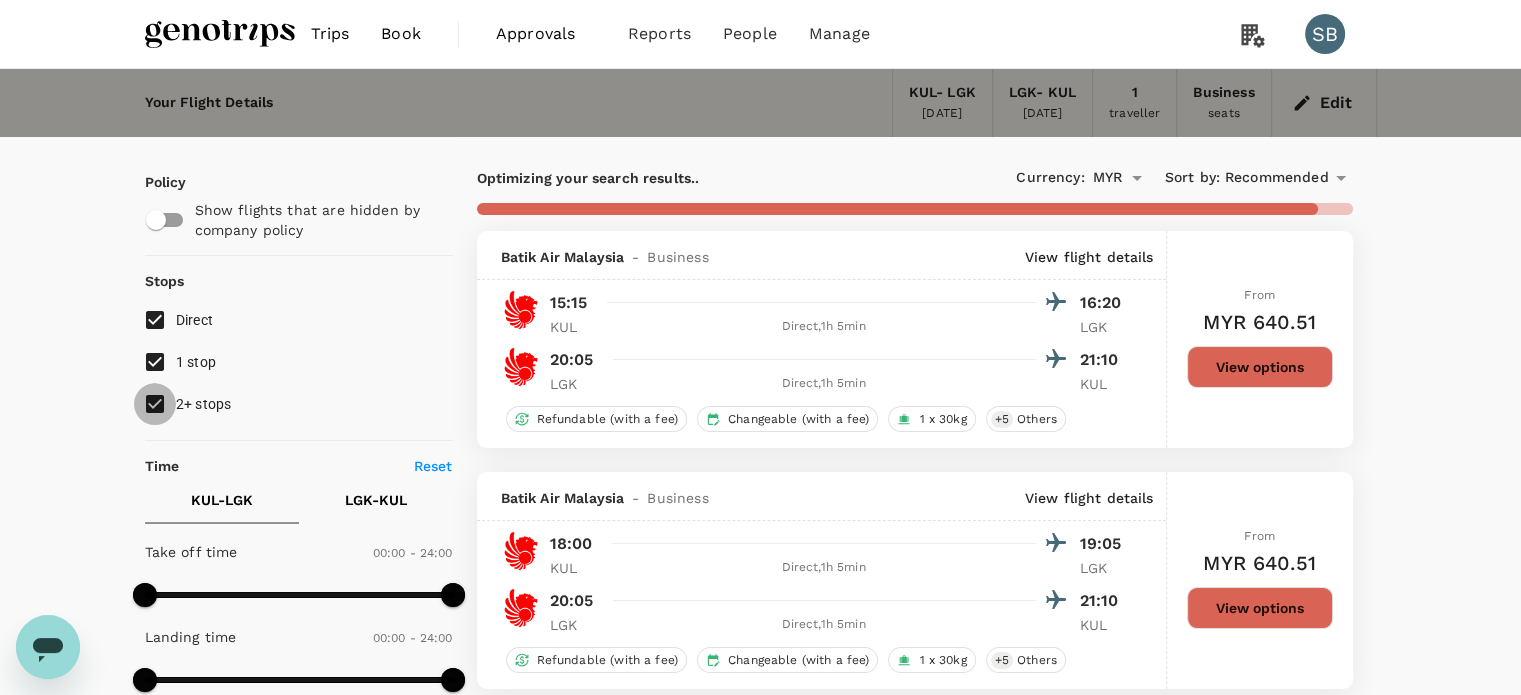 click on "2+ stops" at bounding box center [155, 404] 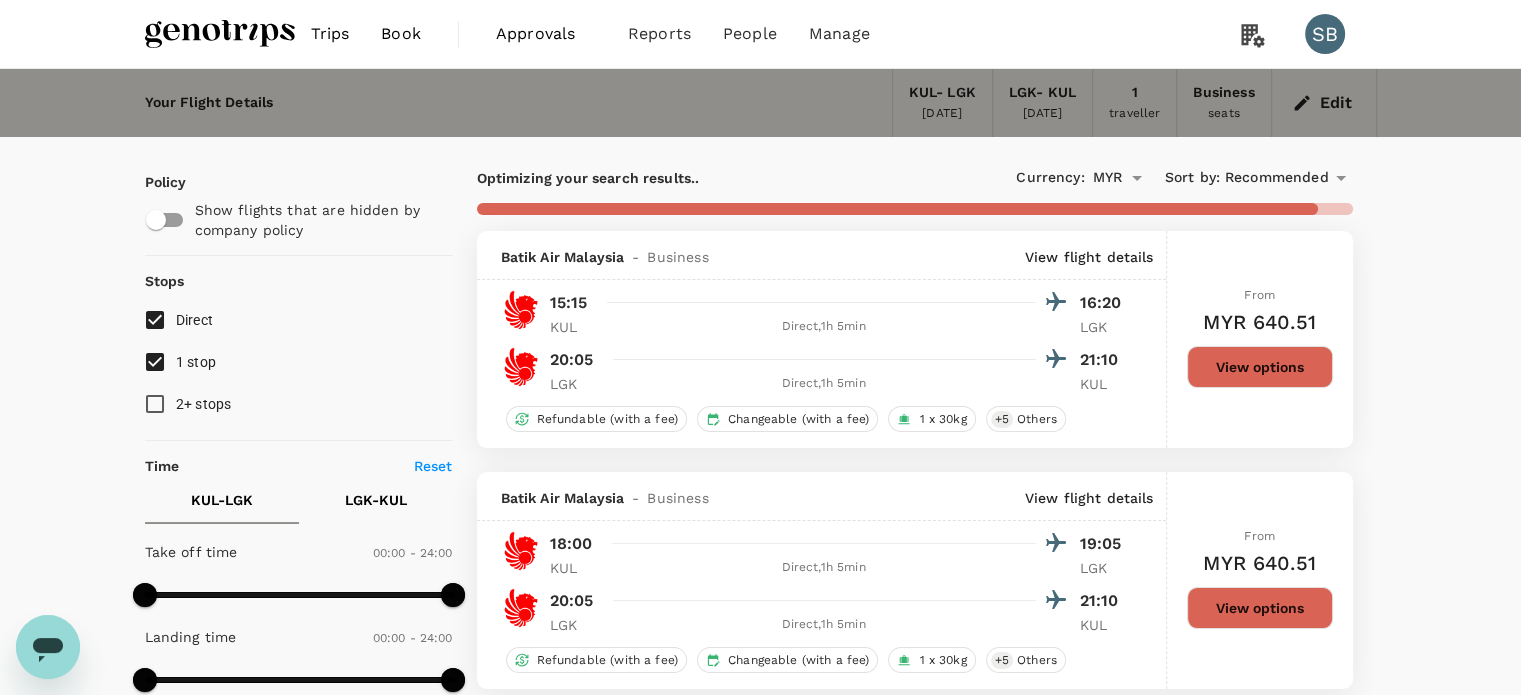 click on "1 stop" at bounding box center (155, 362) 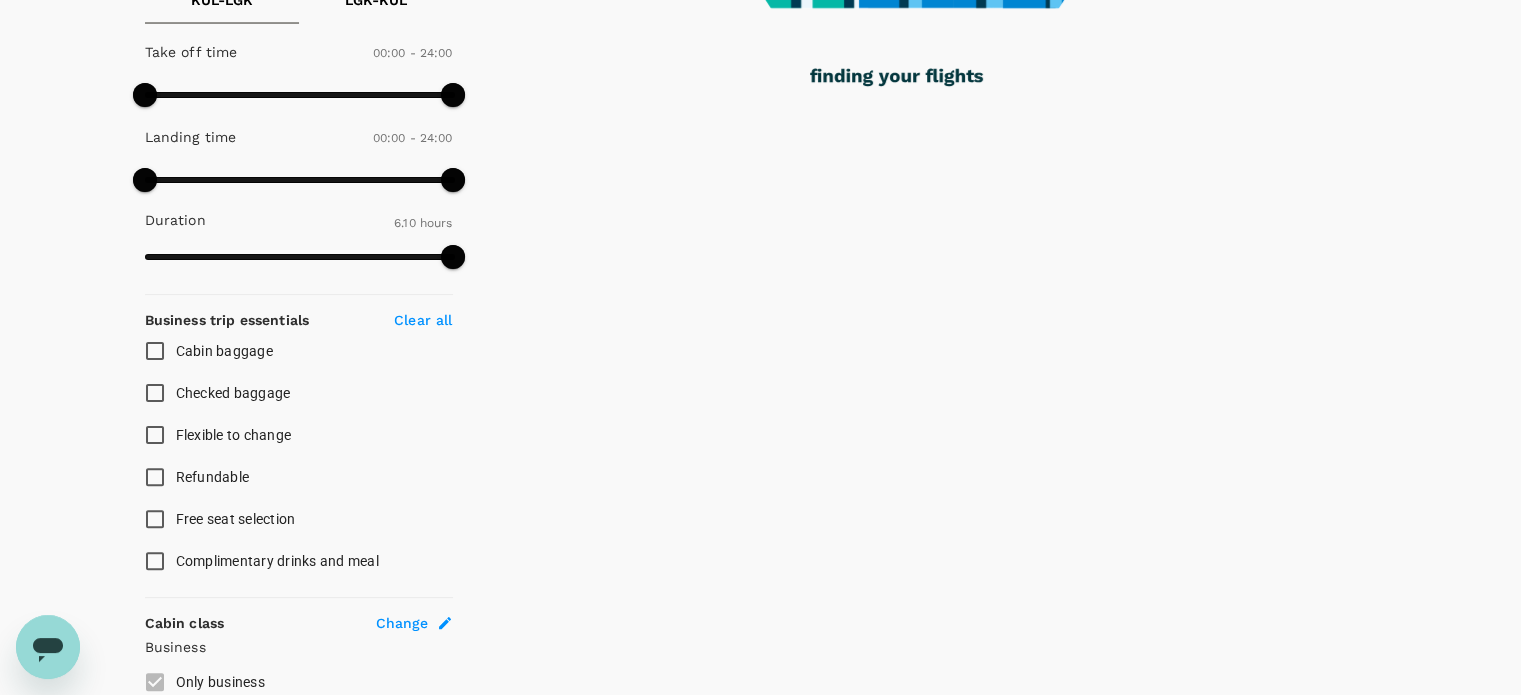 scroll, scrollTop: 800, scrollLeft: 0, axis: vertical 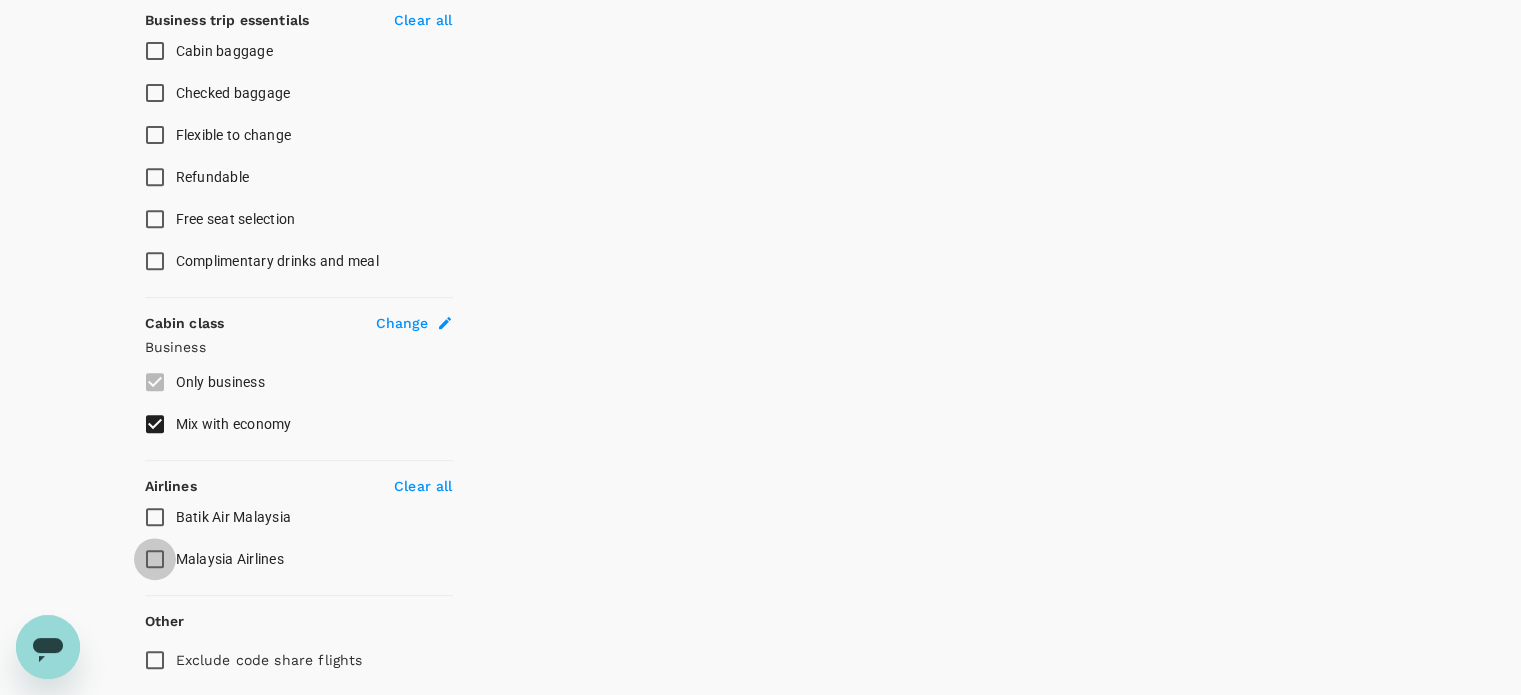 click on "Malaysia Airlines" at bounding box center (155, 559) 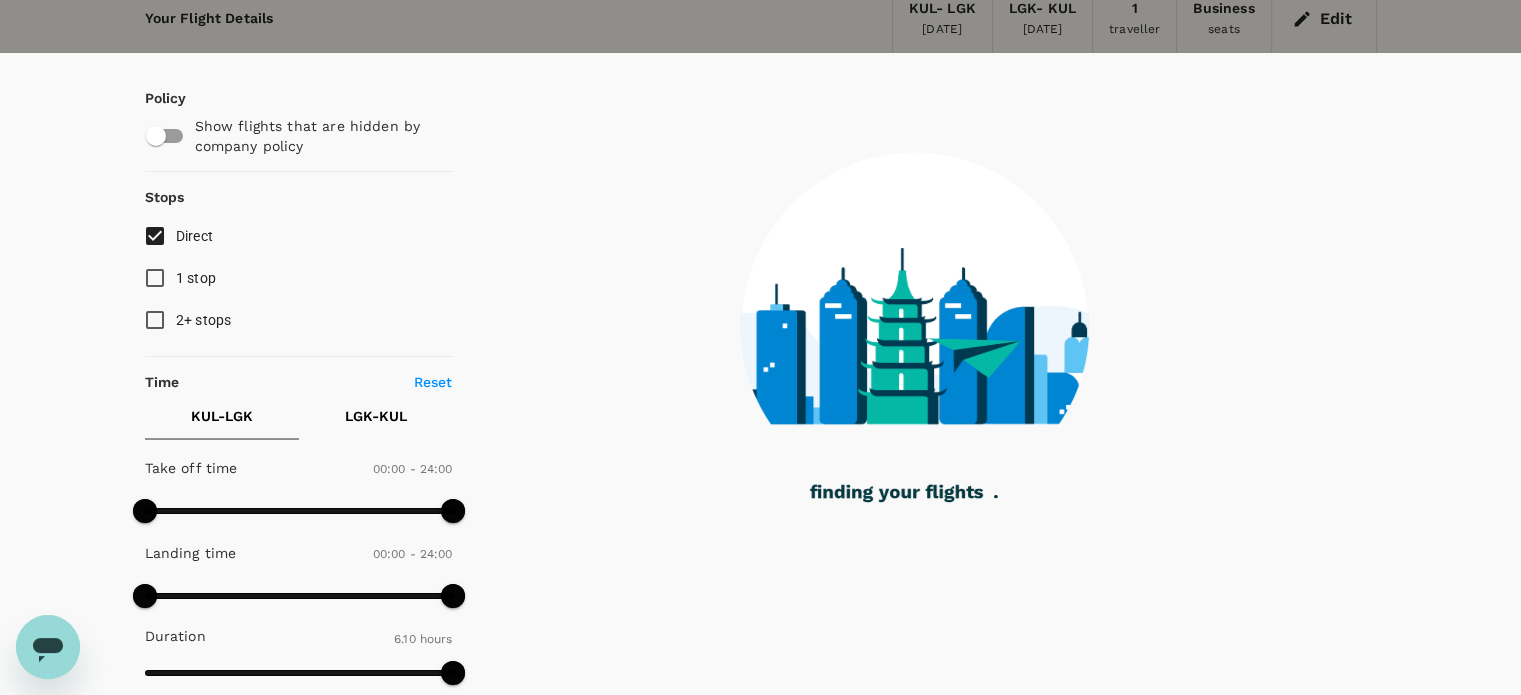 scroll, scrollTop: 0, scrollLeft: 0, axis: both 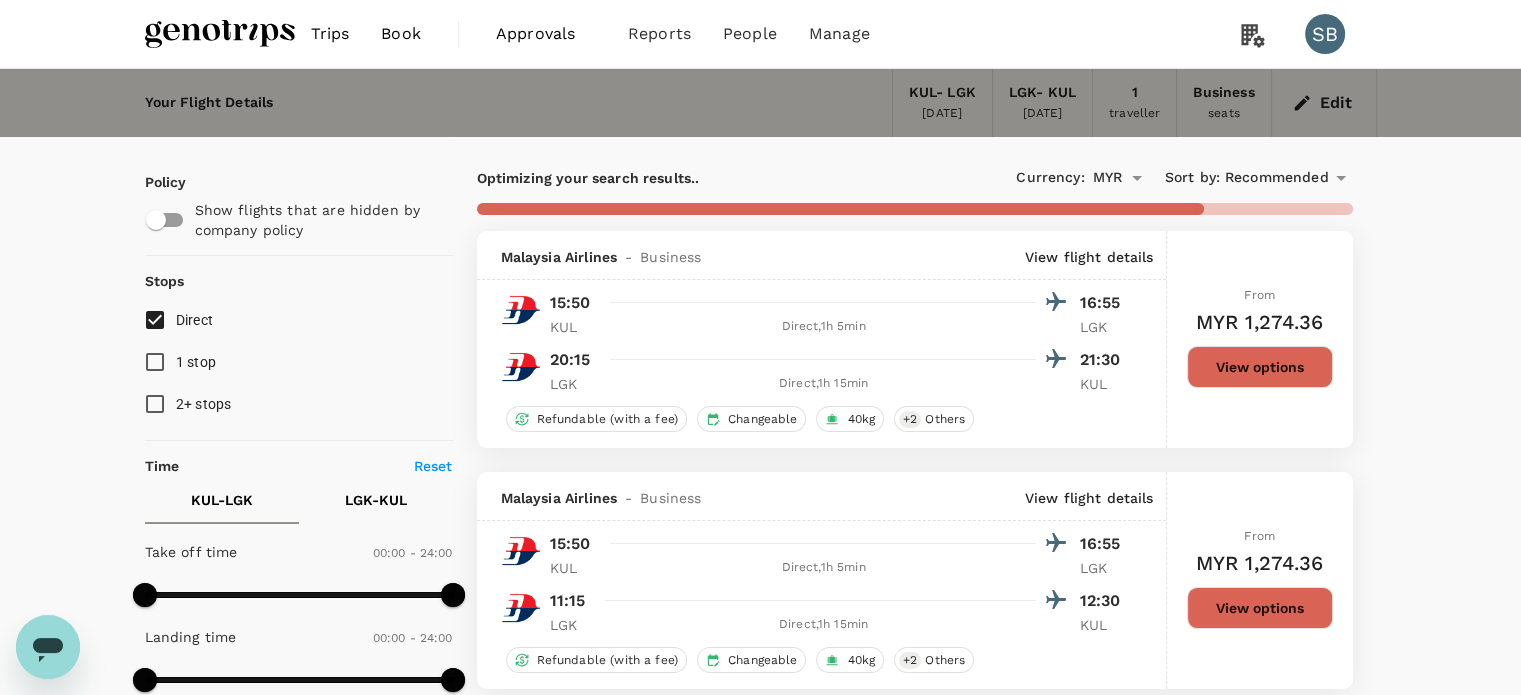 click on "Recommended" at bounding box center (1277, 178) 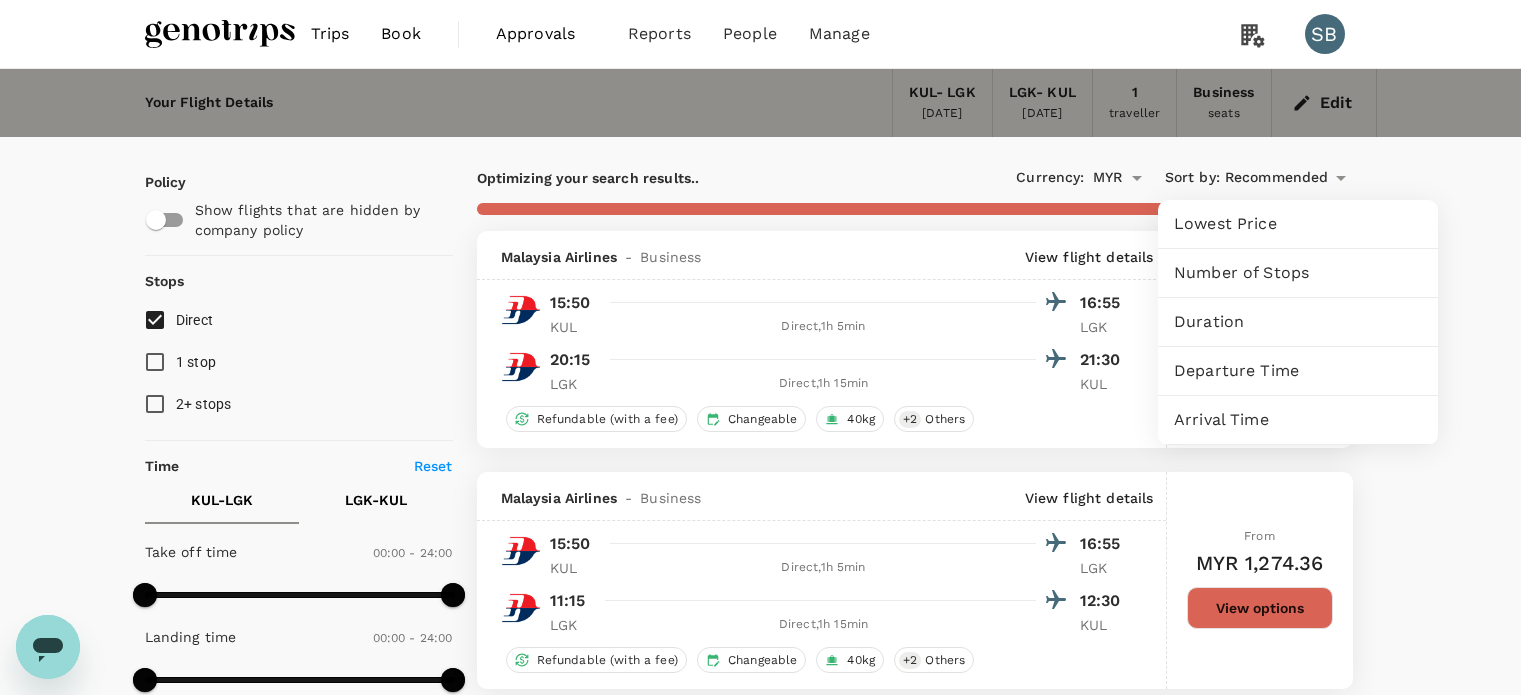 click on "Departure Time" at bounding box center (1298, 371) 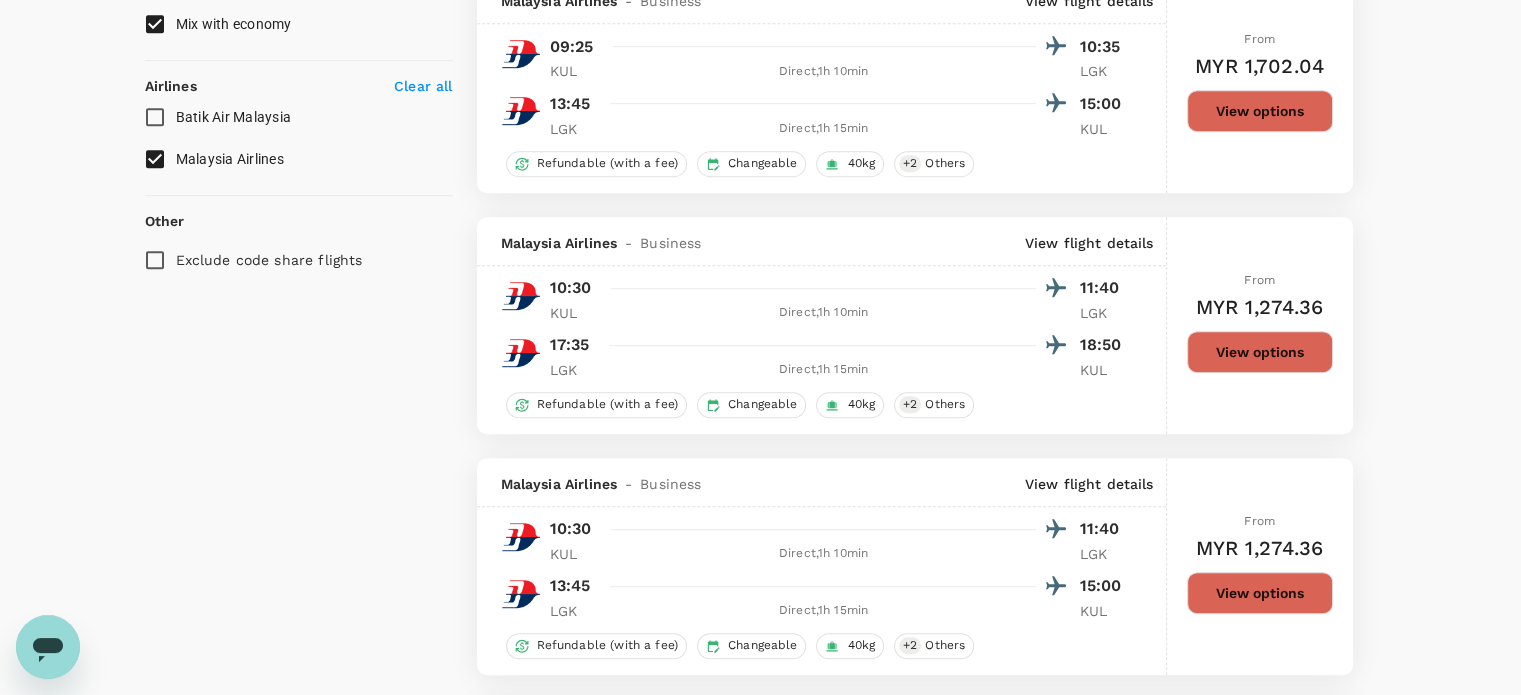 scroll, scrollTop: 1300, scrollLeft: 0, axis: vertical 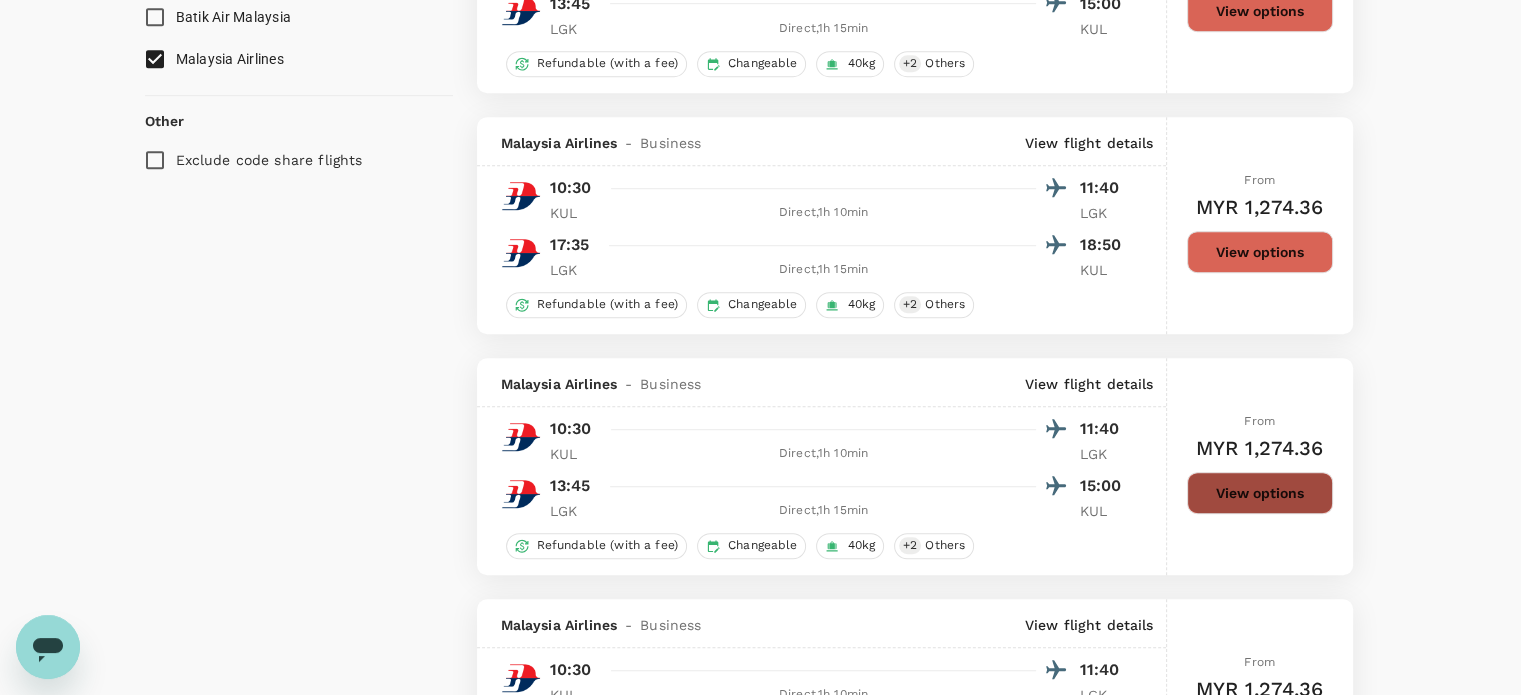 click on "View options" at bounding box center (1260, 493) 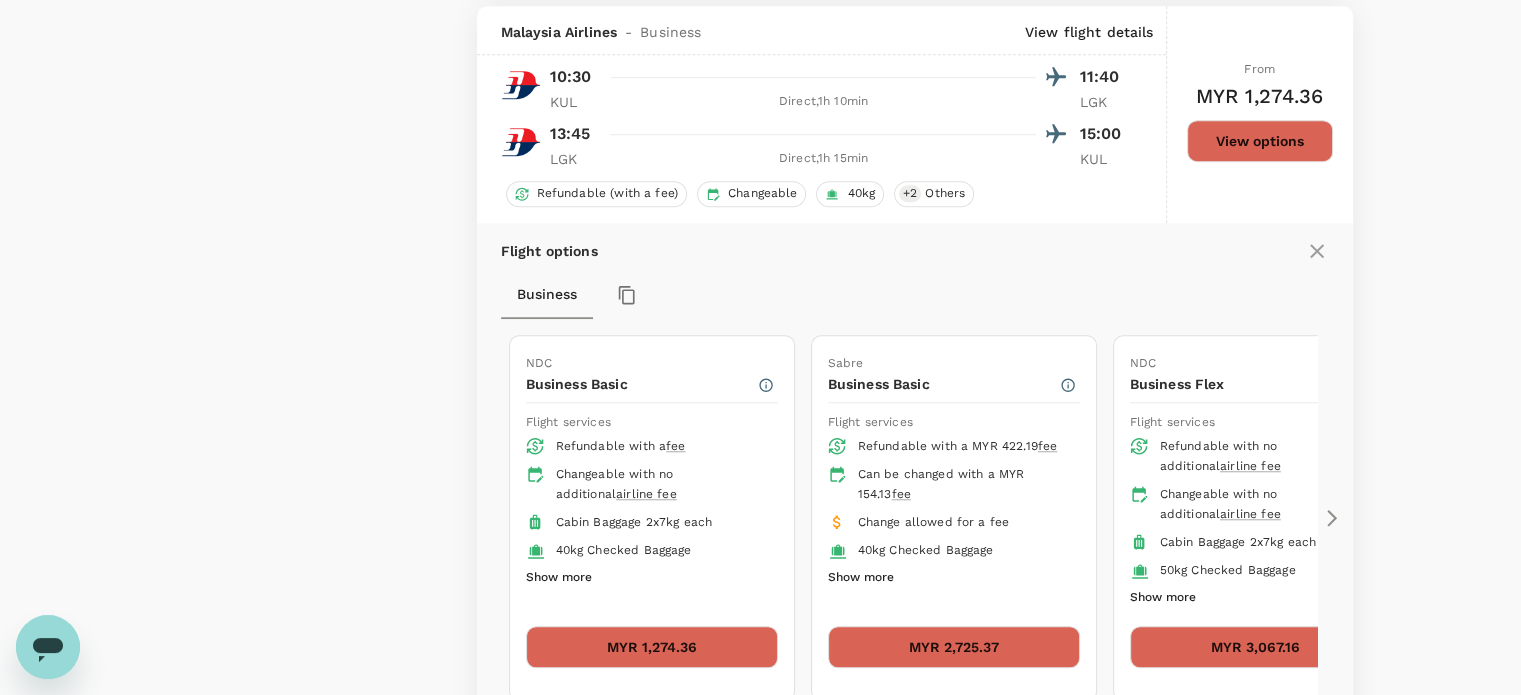 scroll, scrollTop: 1660, scrollLeft: 0, axis: vertical 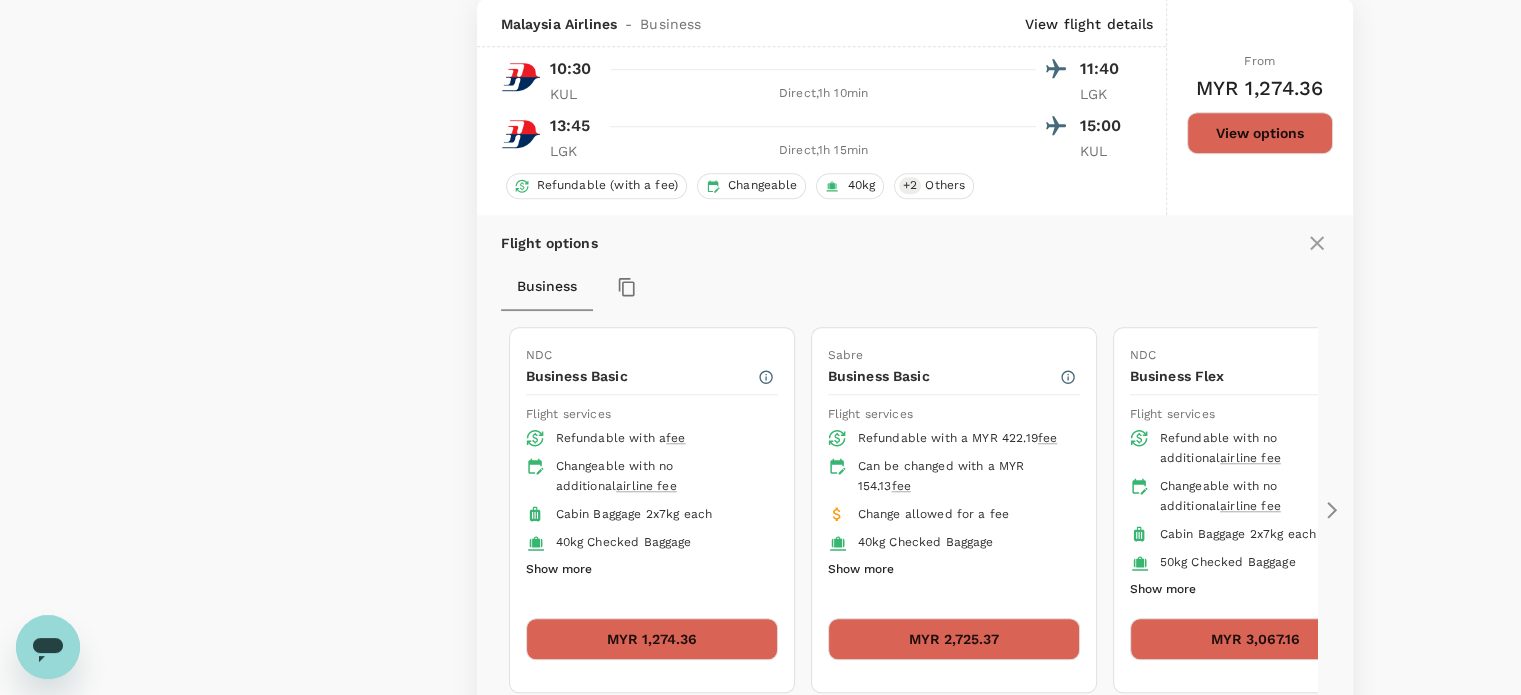 click on "Show more" at bounding box center (861, 570) 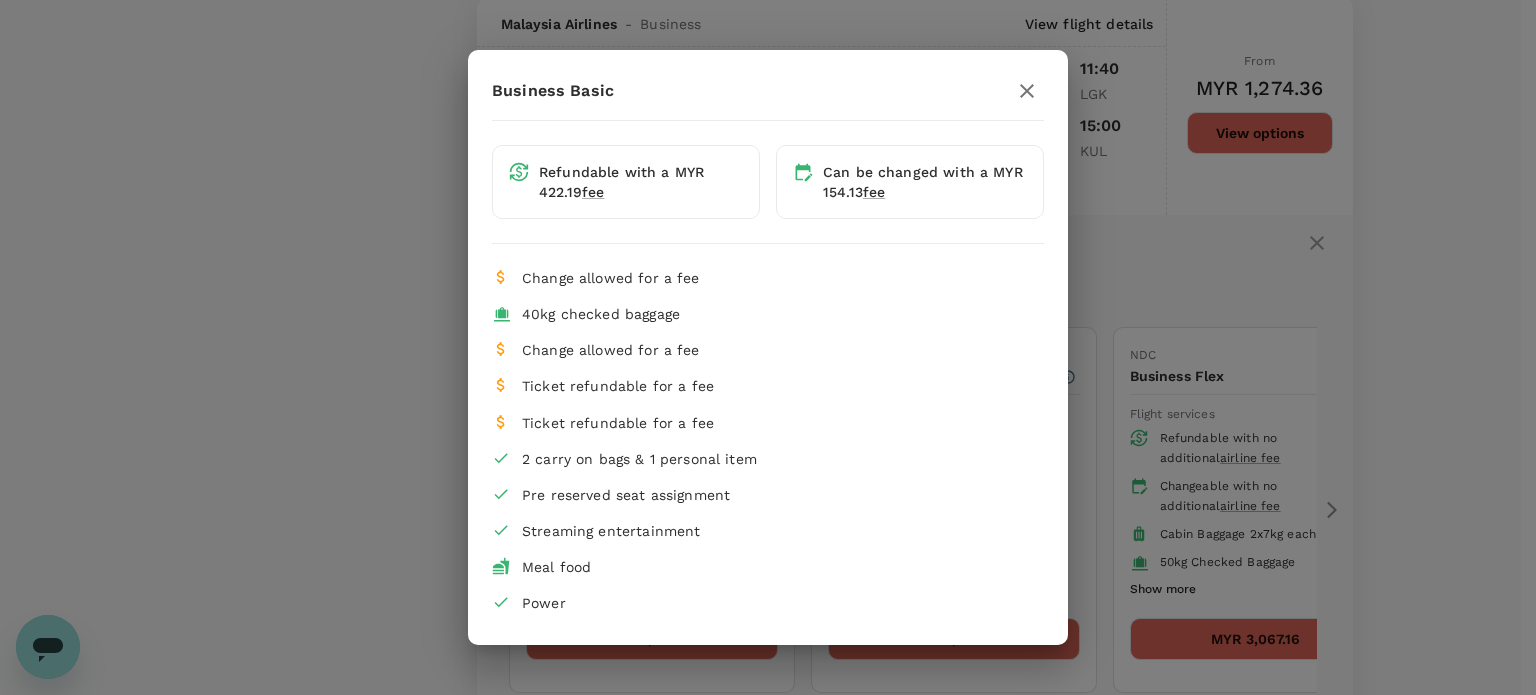 click 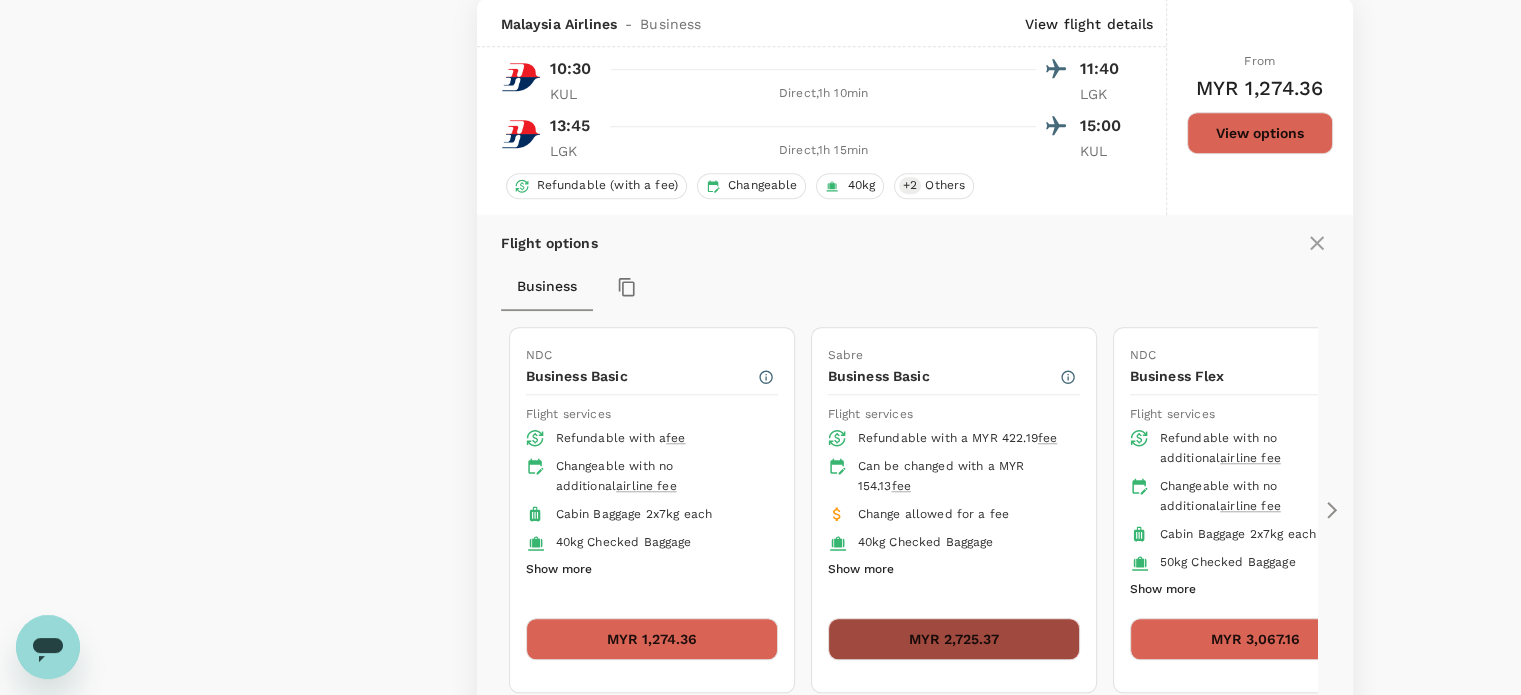 click on "MYR 2,725.37" at bounding box center (954, 639) 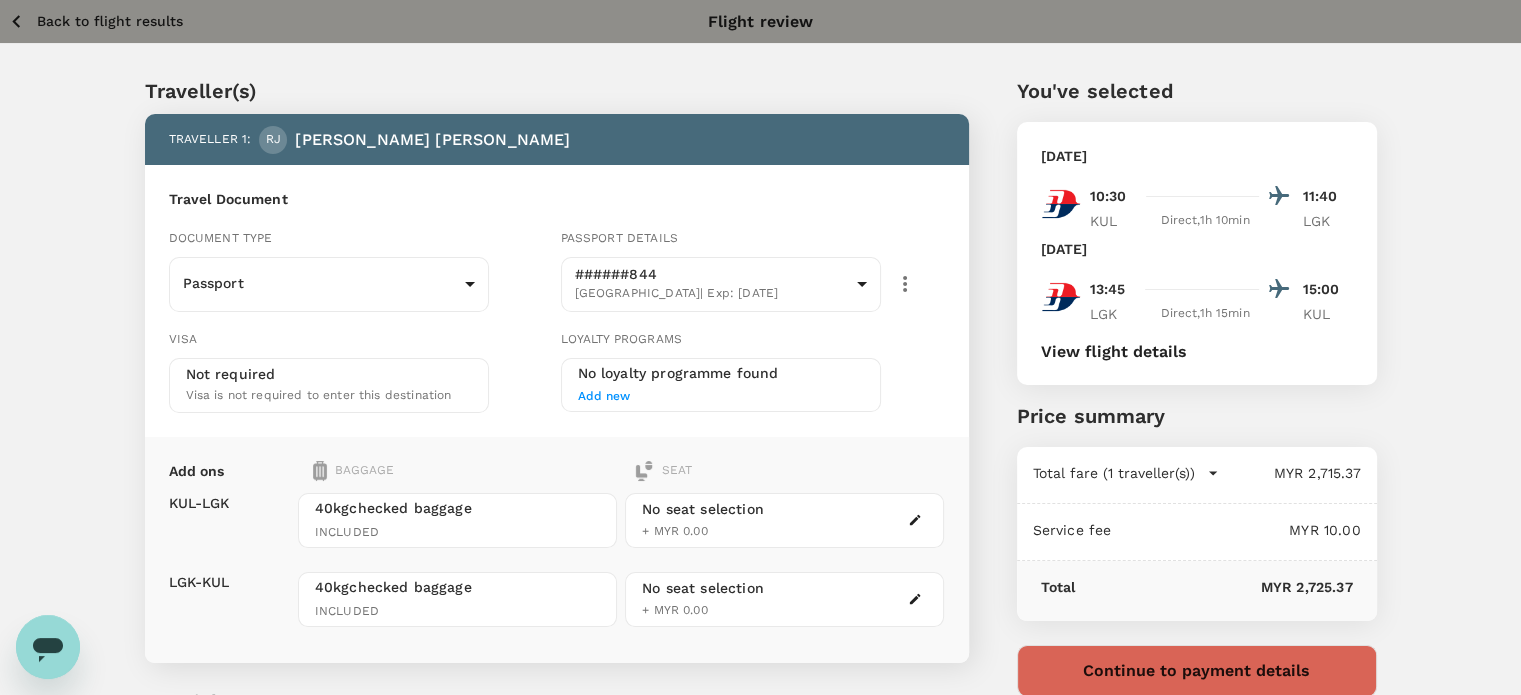 click on "Back to flight results" at bounding box center [110, 21] 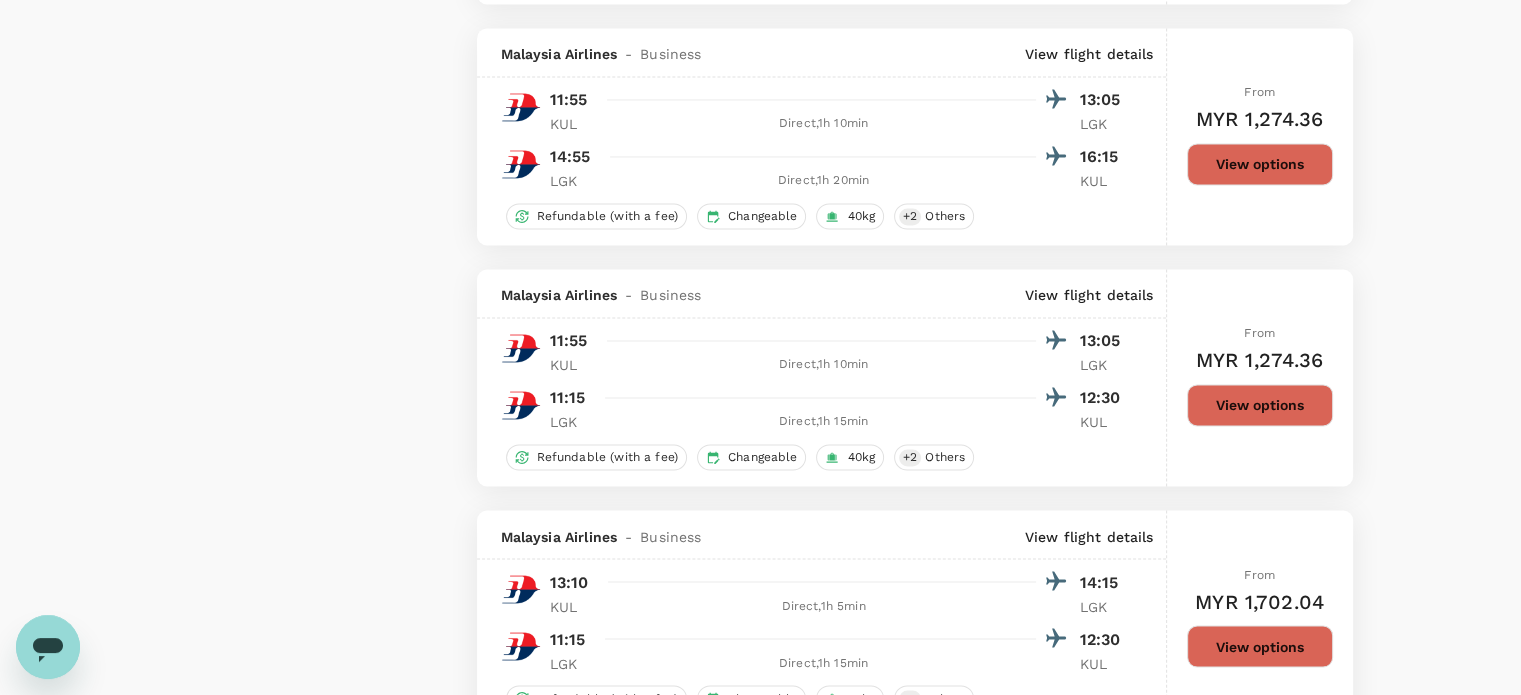scroll, scrollTop: 3348, scrollLeft: 0, axis: vertical 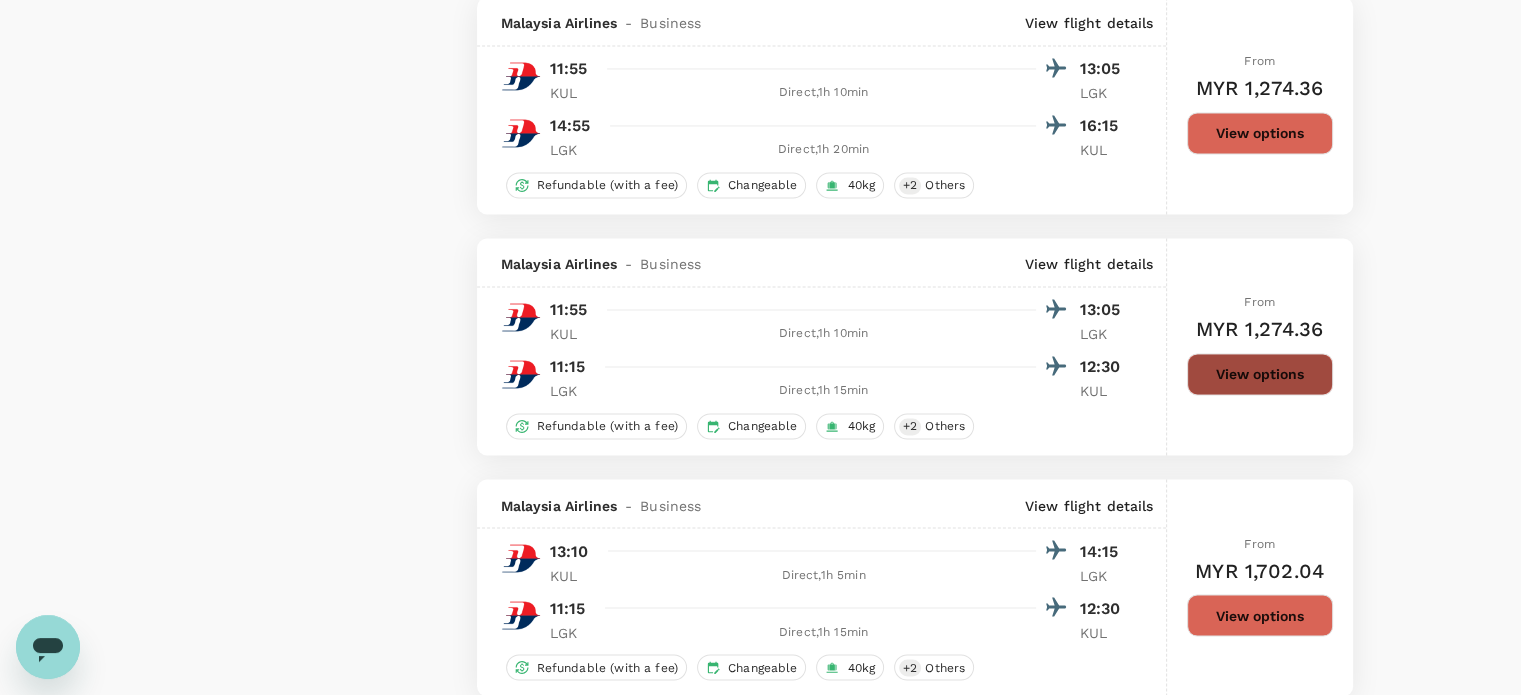 click on "View options" at bounding box center [1260, 374] 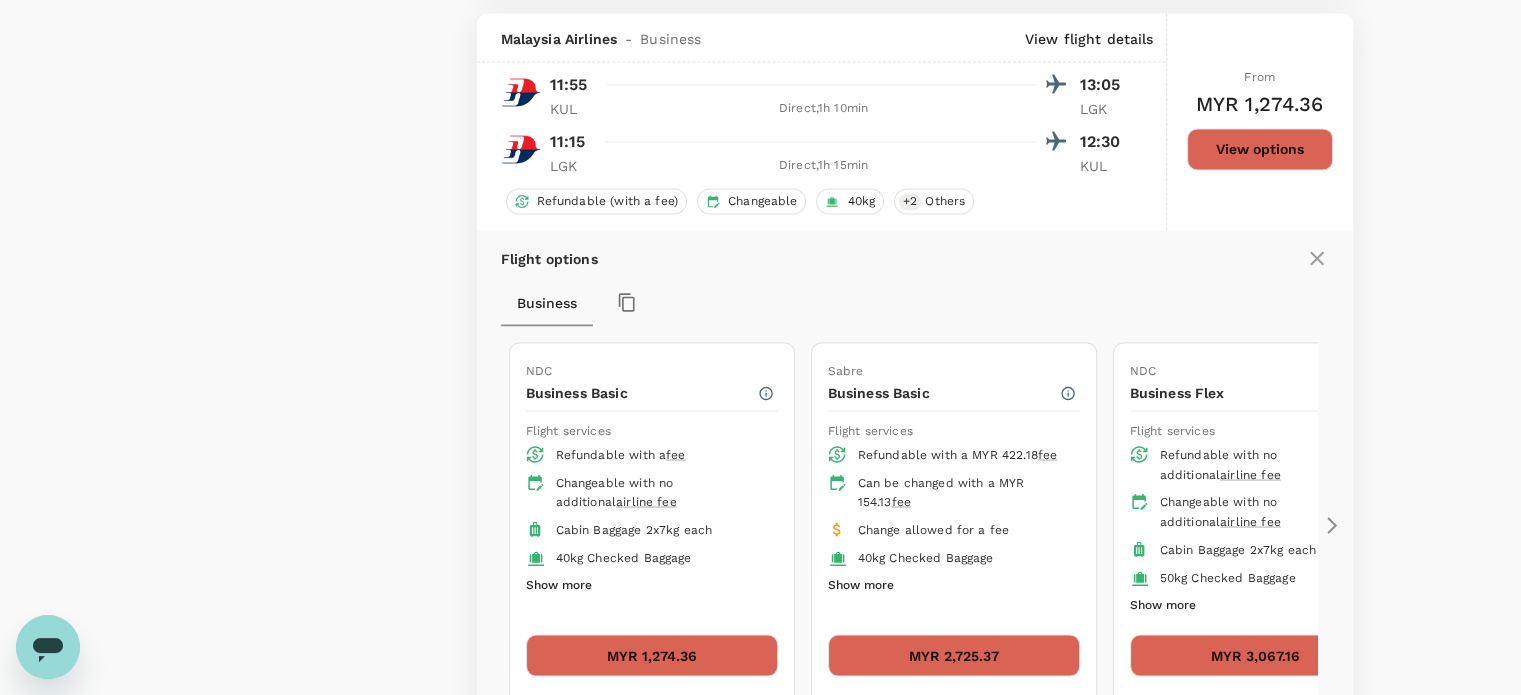 scroll, scrollTop: 3594, scrollLeft: 0, axis: vertical 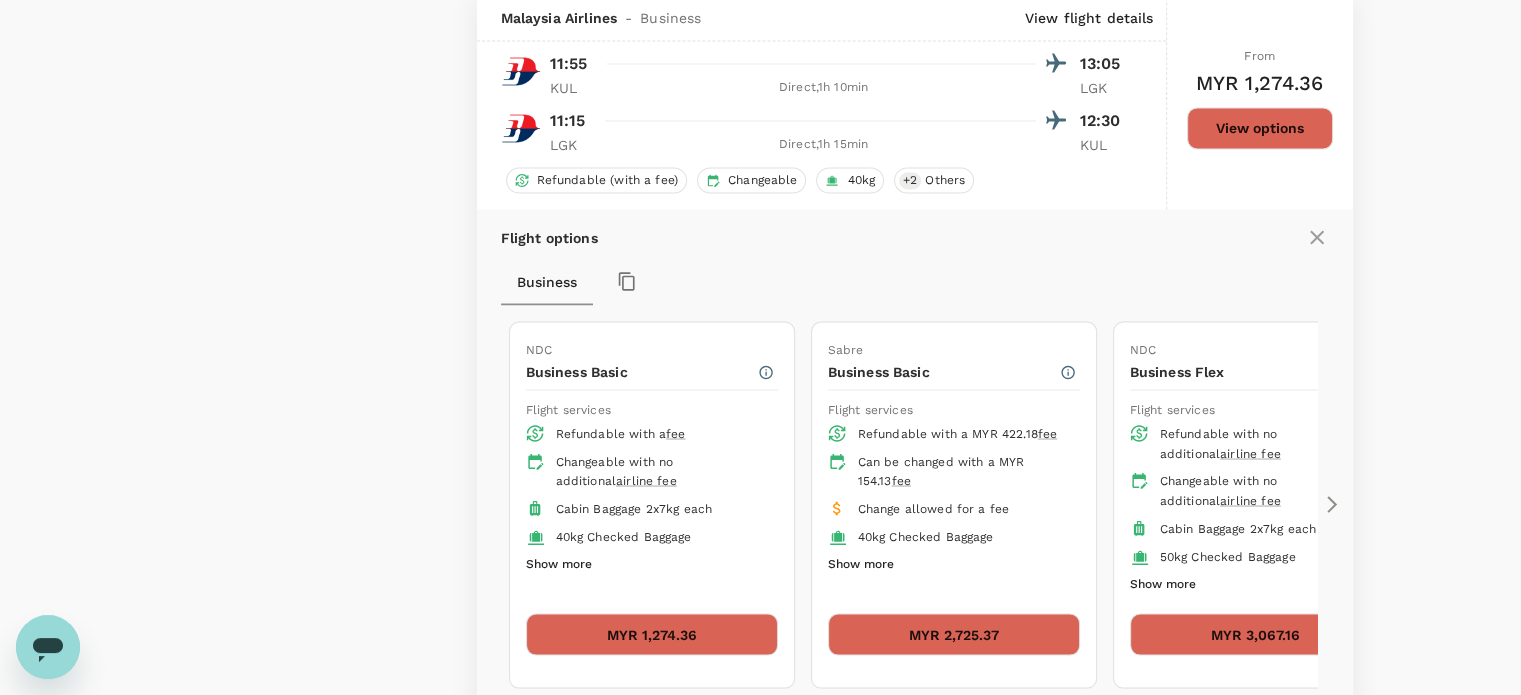 click 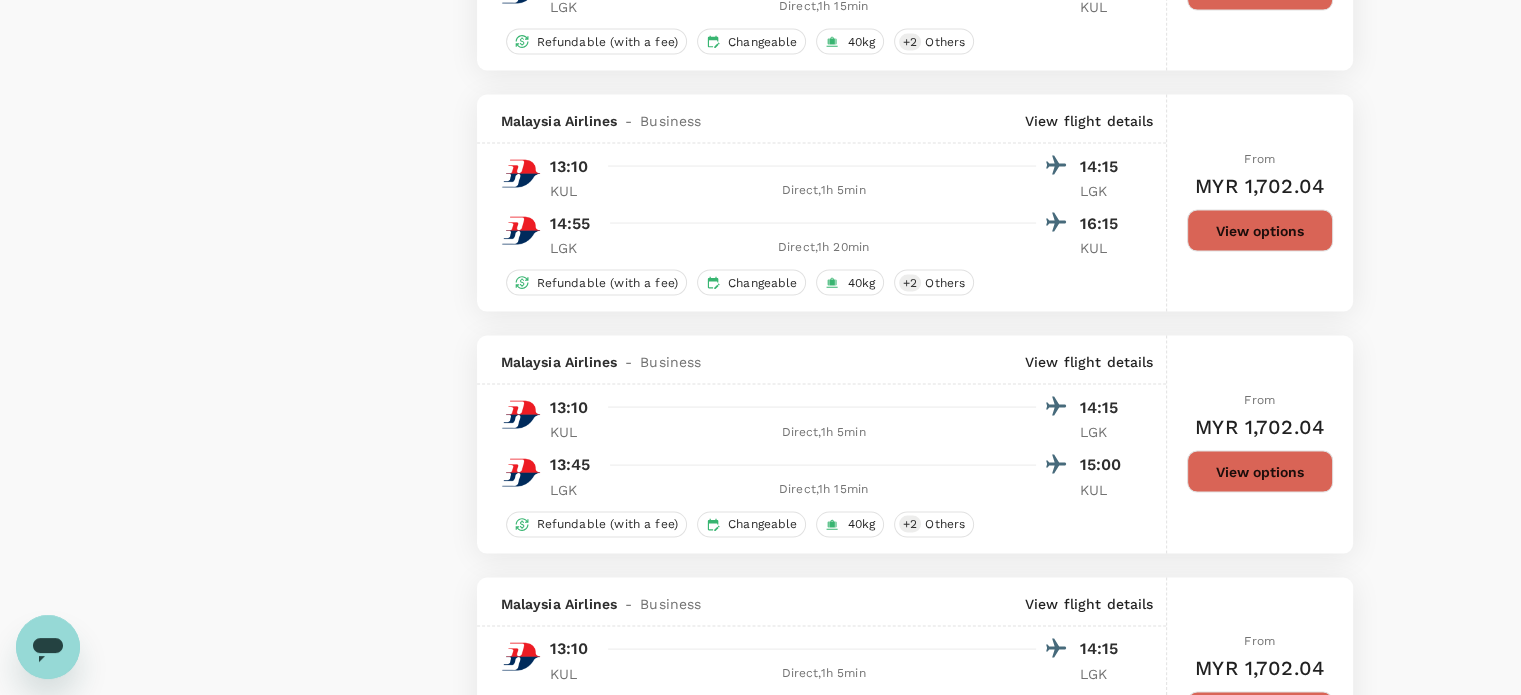 scroll, scrollTop: 4094, scrollLeft: 0, axis: vertical 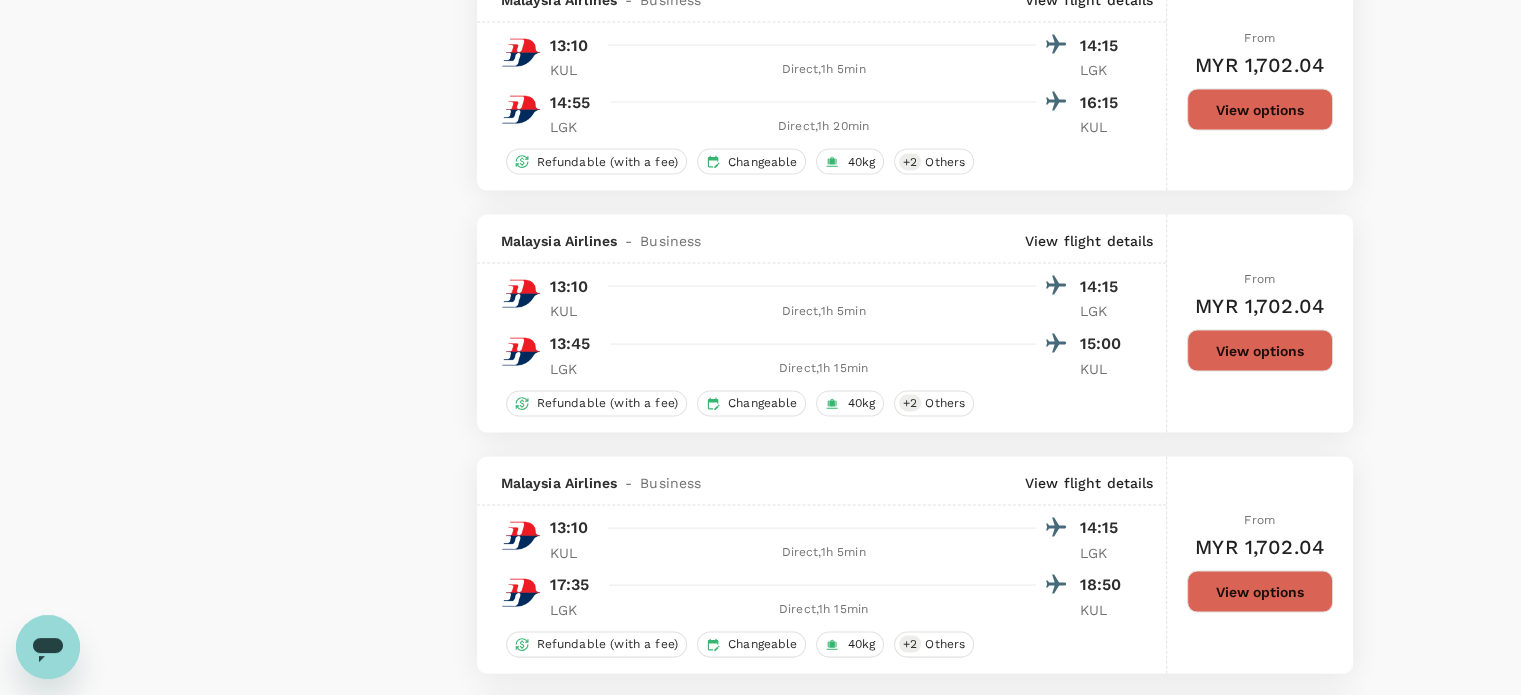 click on "View options" at bounding box center [1260, 351] 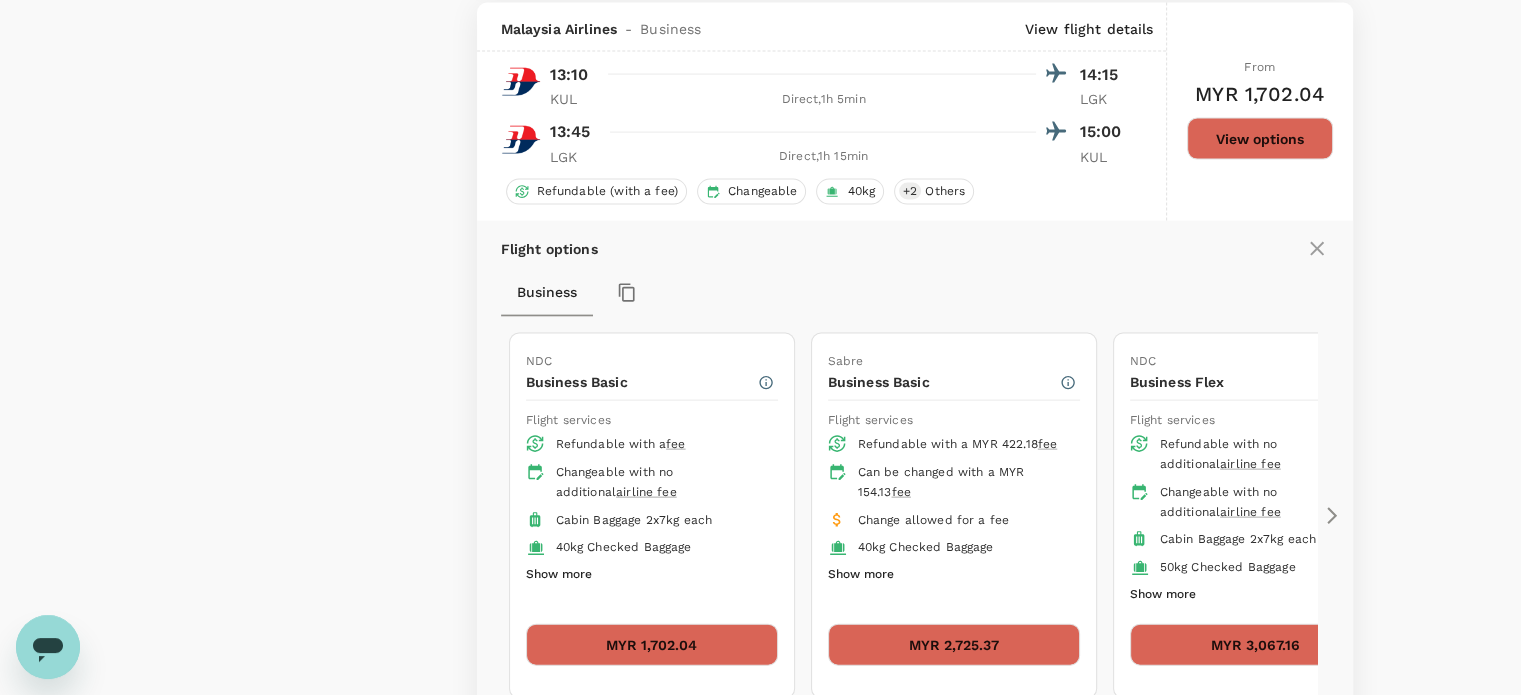 scroll, scrollTop: 4319, scrollLeft: 0, axis: vertical 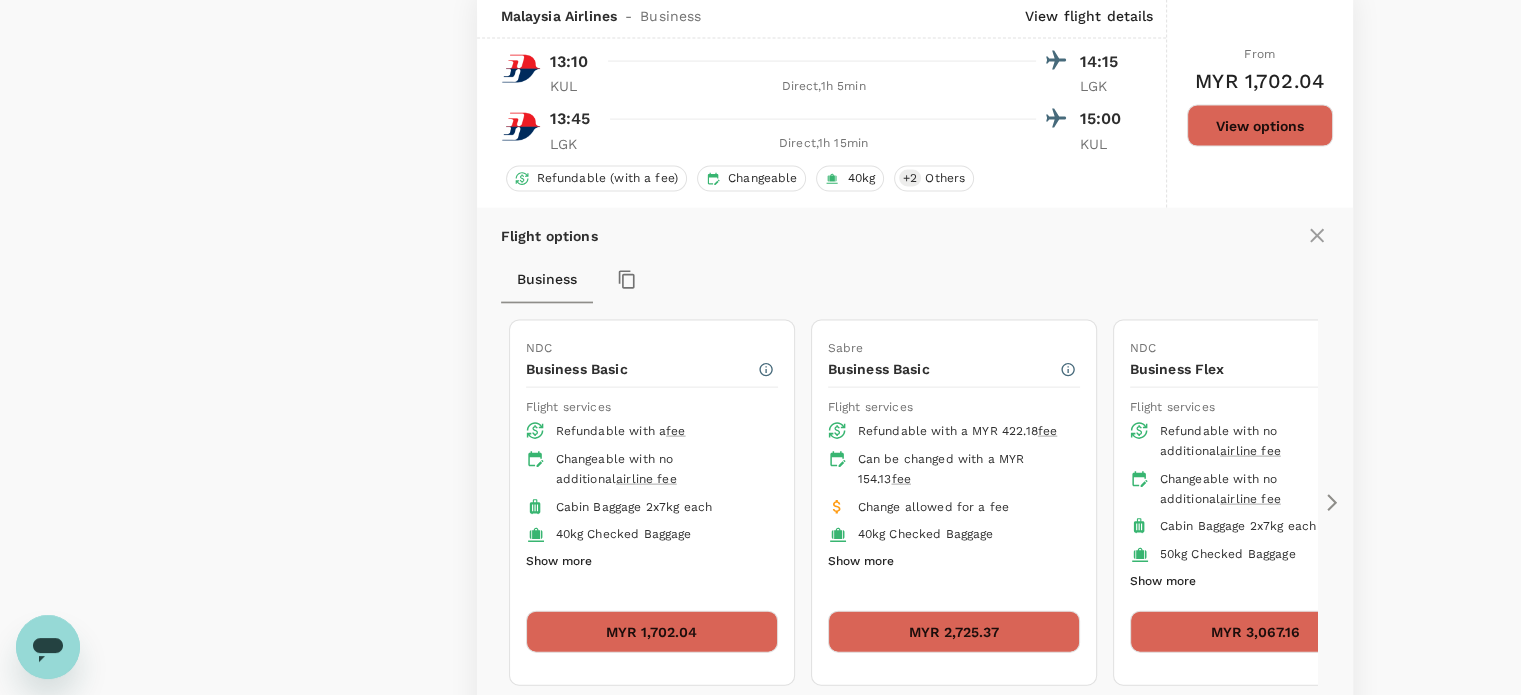 click 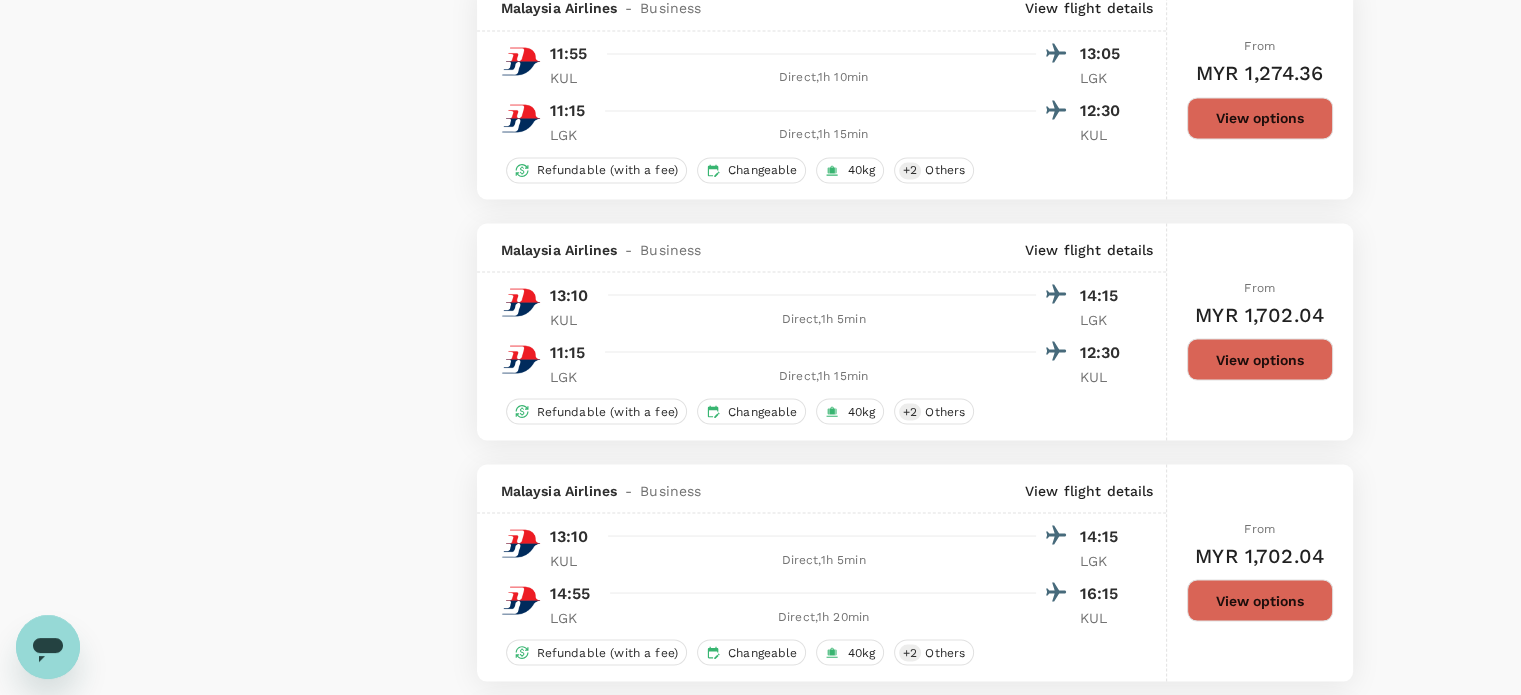 scroll, scrollTop: 3519, scrollLeft: 0, axis: vertical 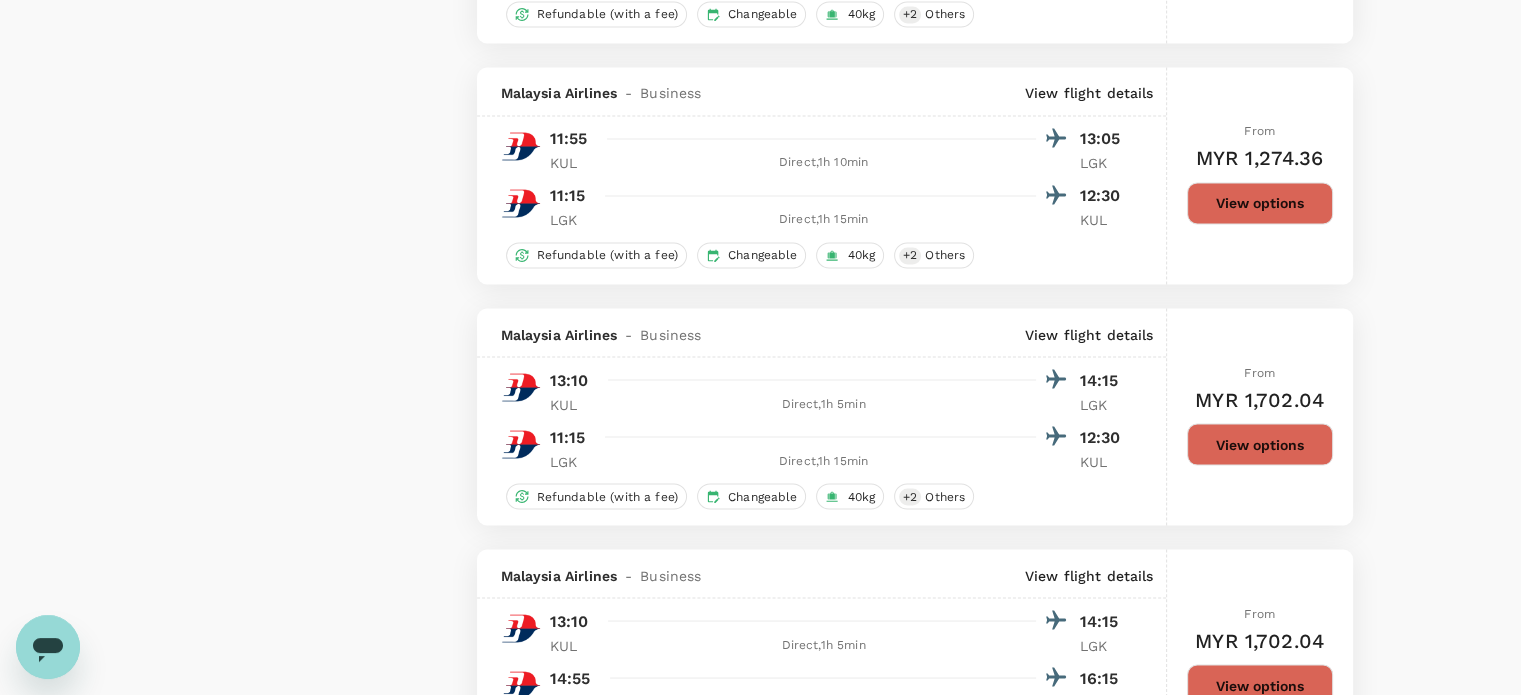 click on "View options" at bounding box center [1260, 203] 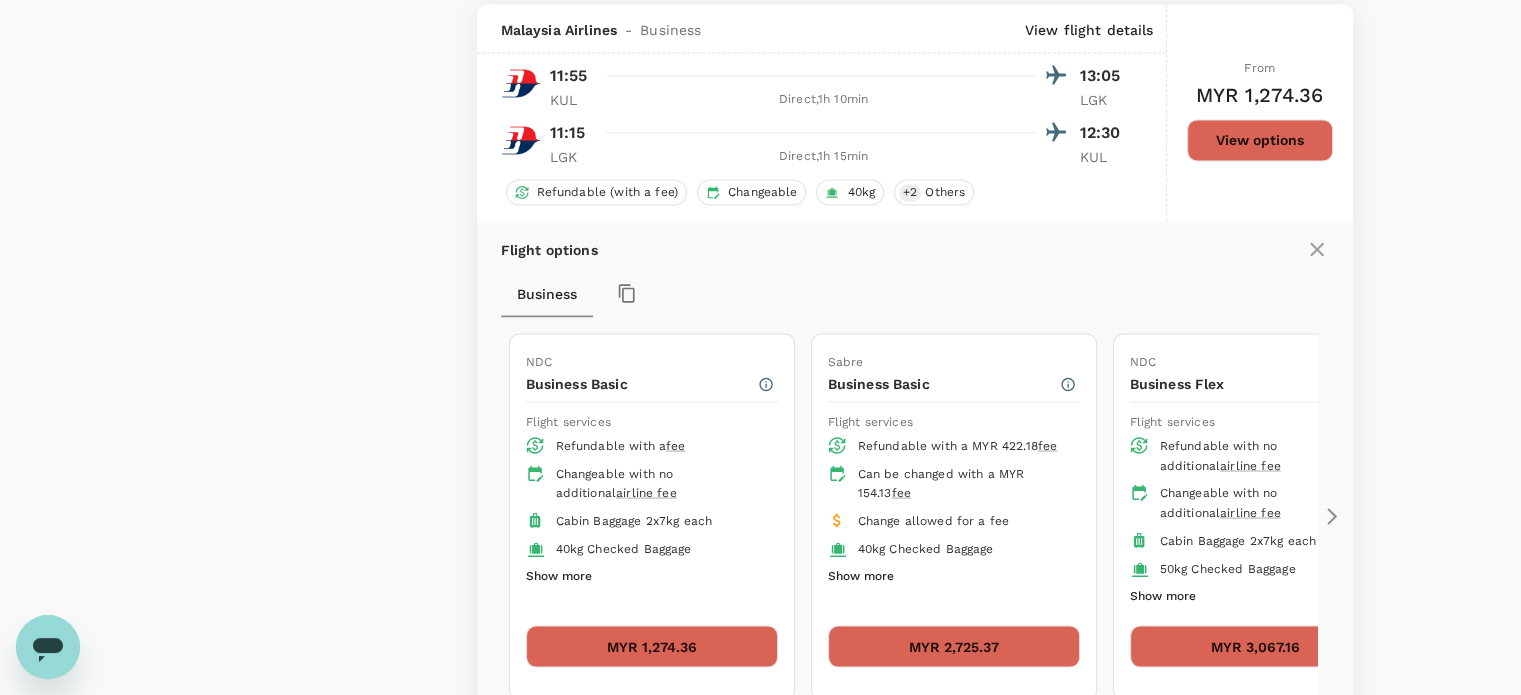 scroll, scrollTop: 3594, scrollLeft: 0, axis: vertical 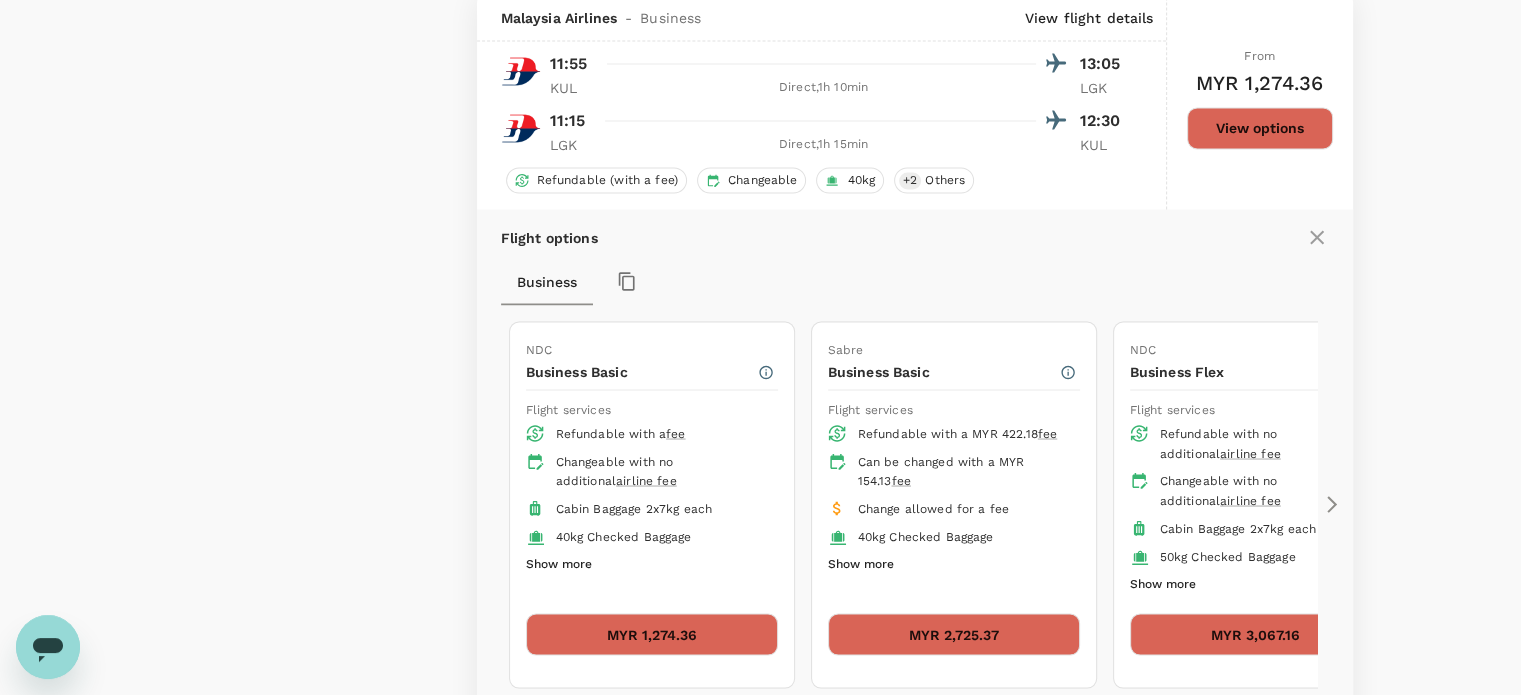 click 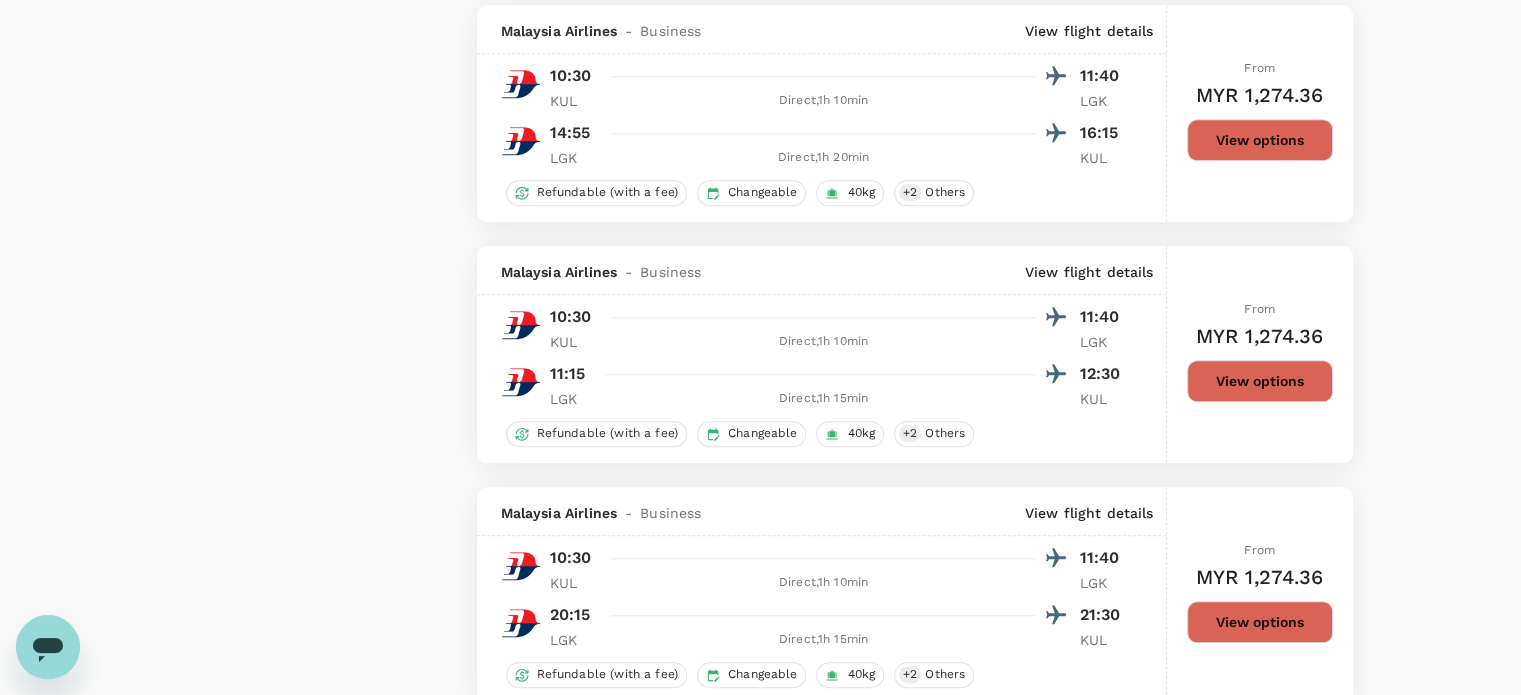 scroll, scrollTop: 1794, scrollLeft: 0, axis: vertical 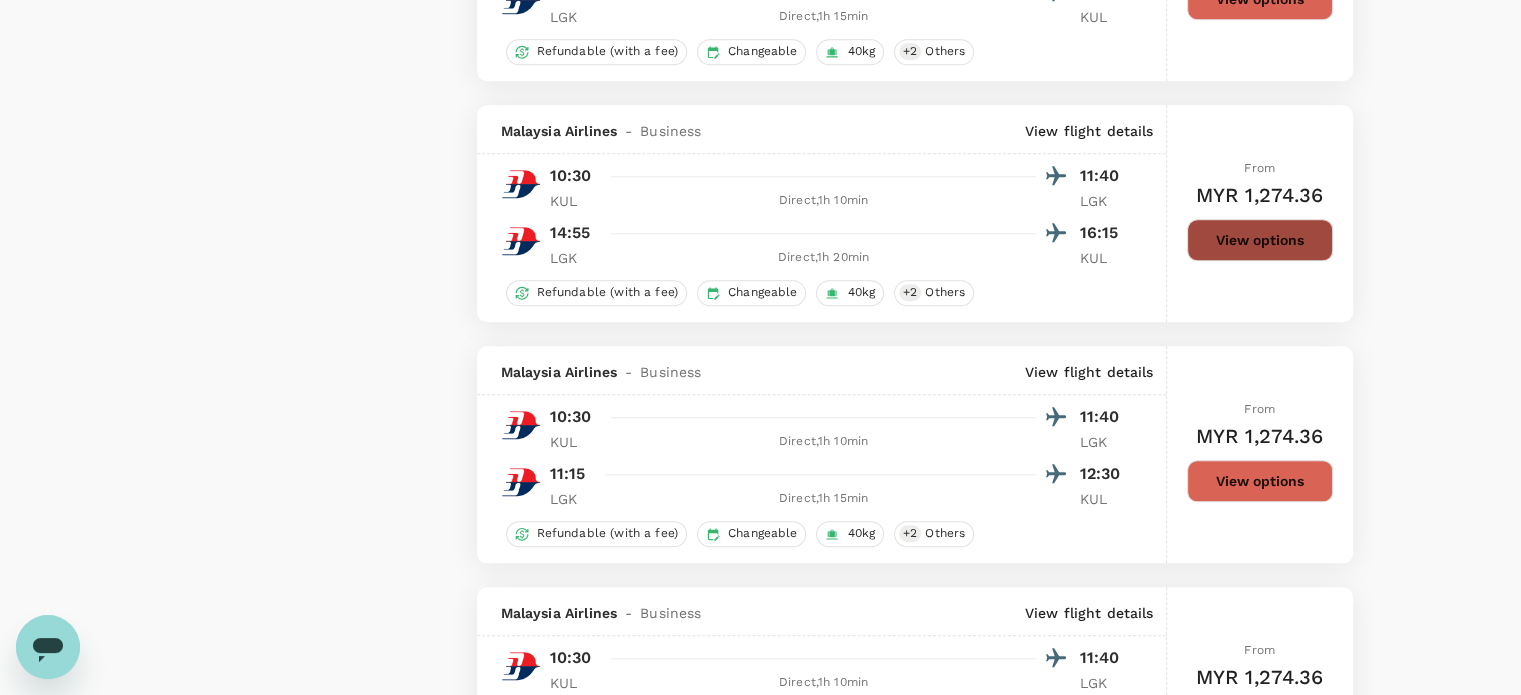 click on "View options" at bounding box center [1260, 240] 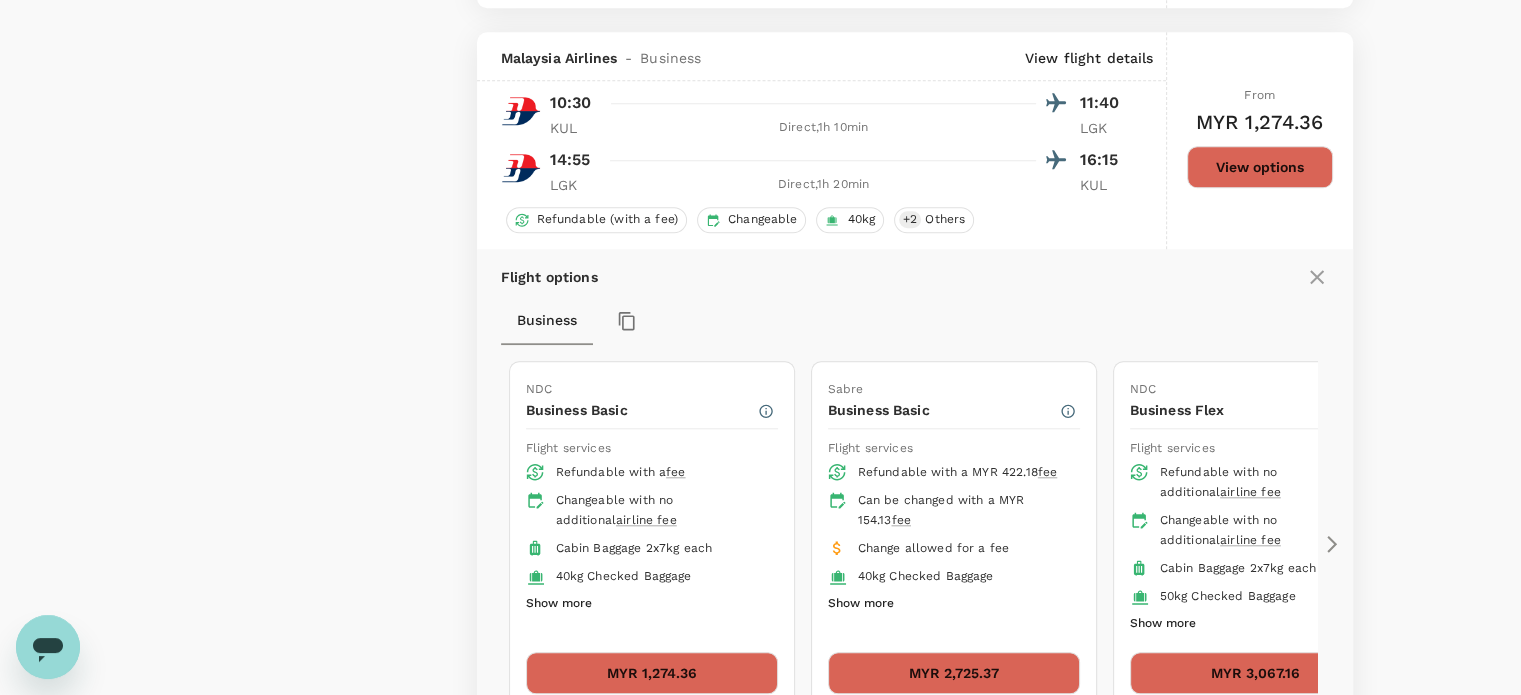 scroll, scrollTop: 1902, scrollLeft: 0, axis: vertical 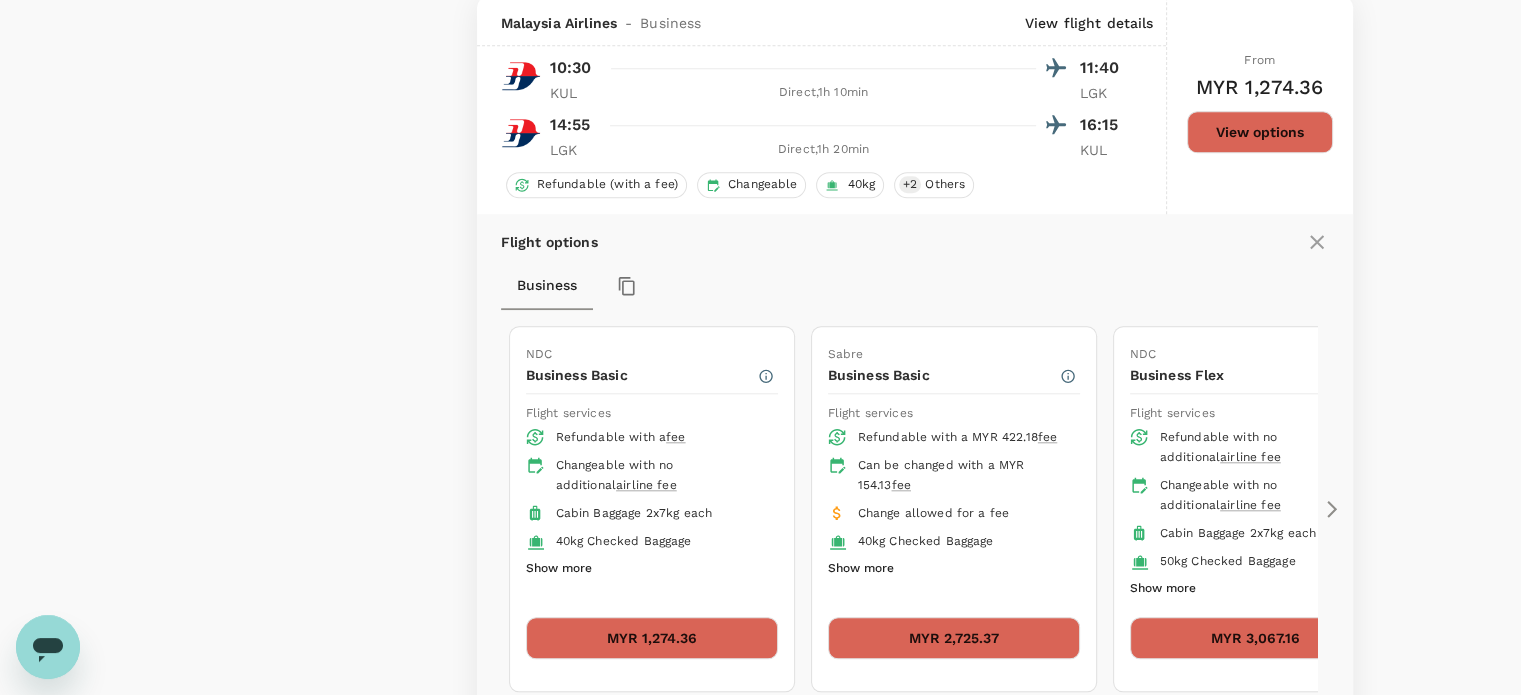 click 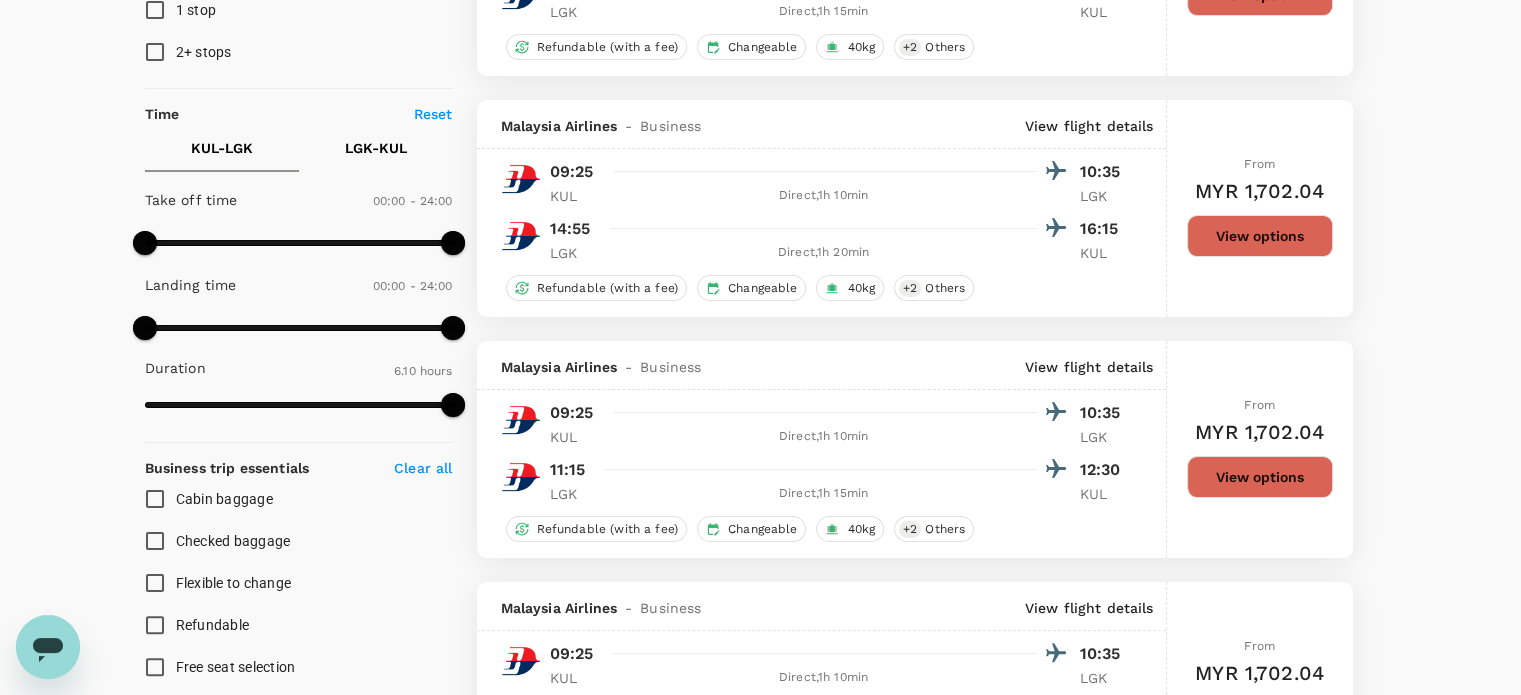 scroll, scrollTop: 0, scrollLeft: 0, axis: both 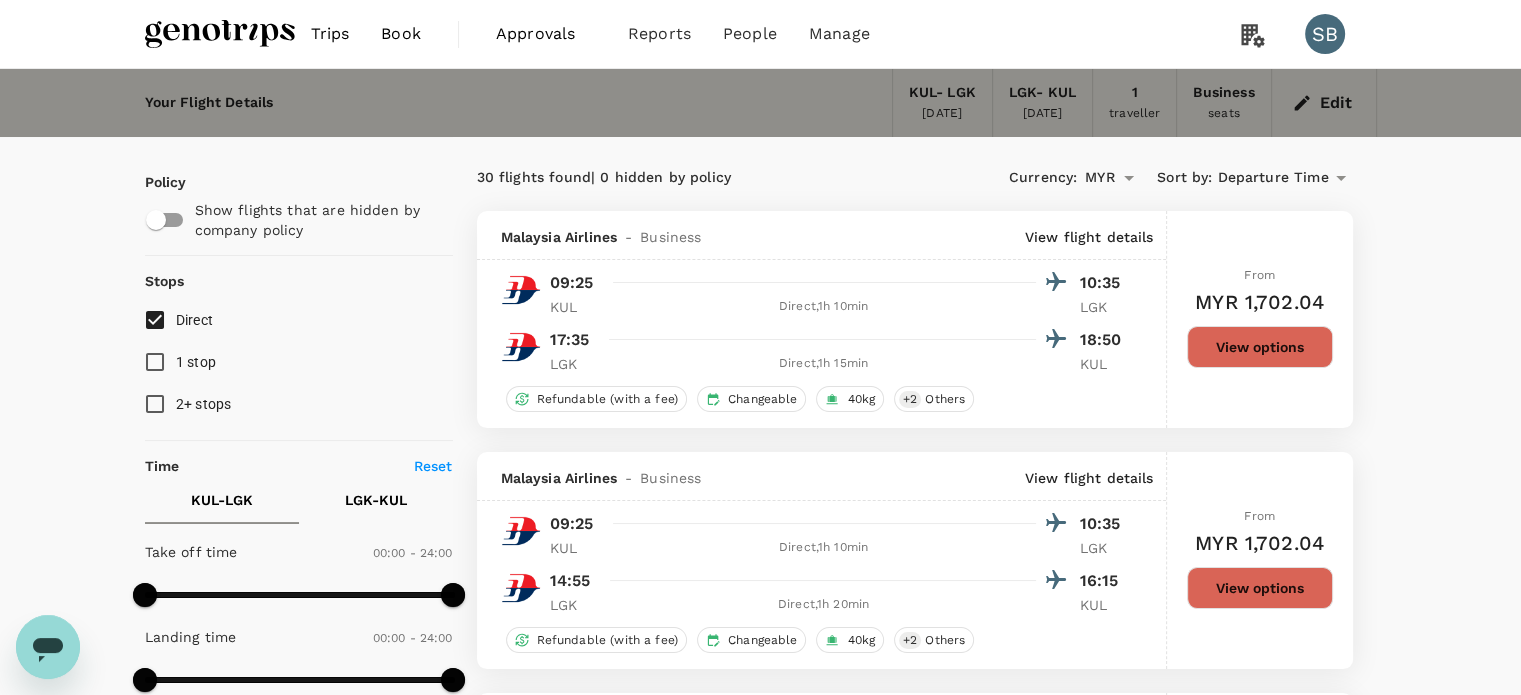click at bounding box center [220, 34] 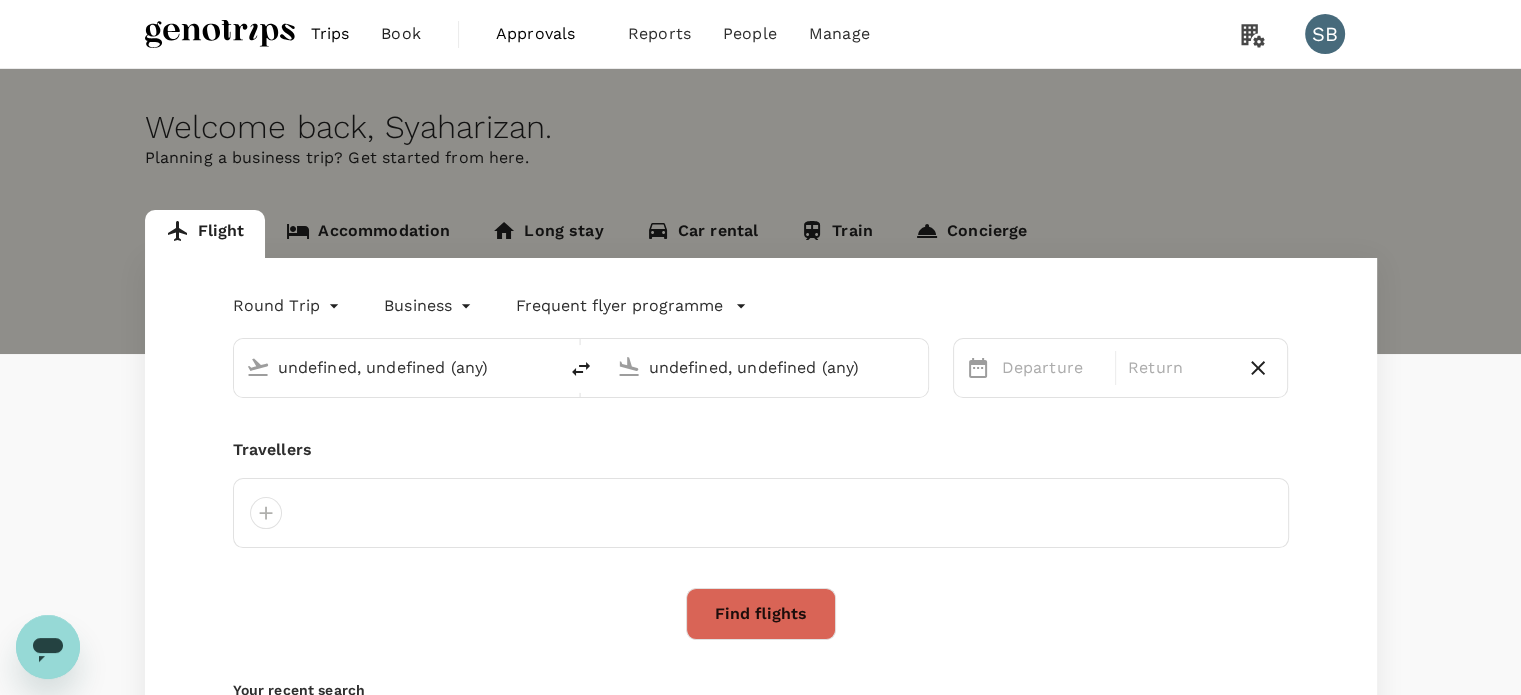 type on "Kuala Lumpur Intl ([GEOGRAPHIC_DATA])" 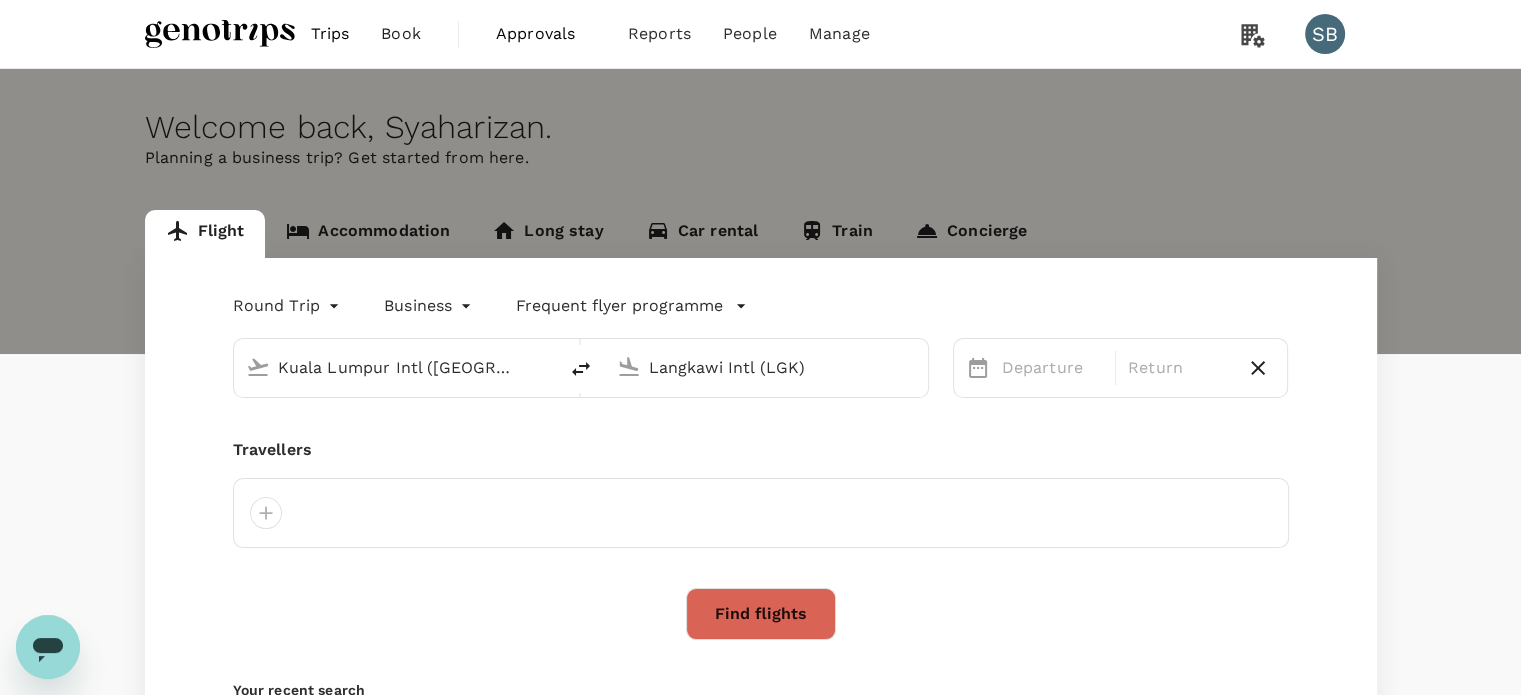 type 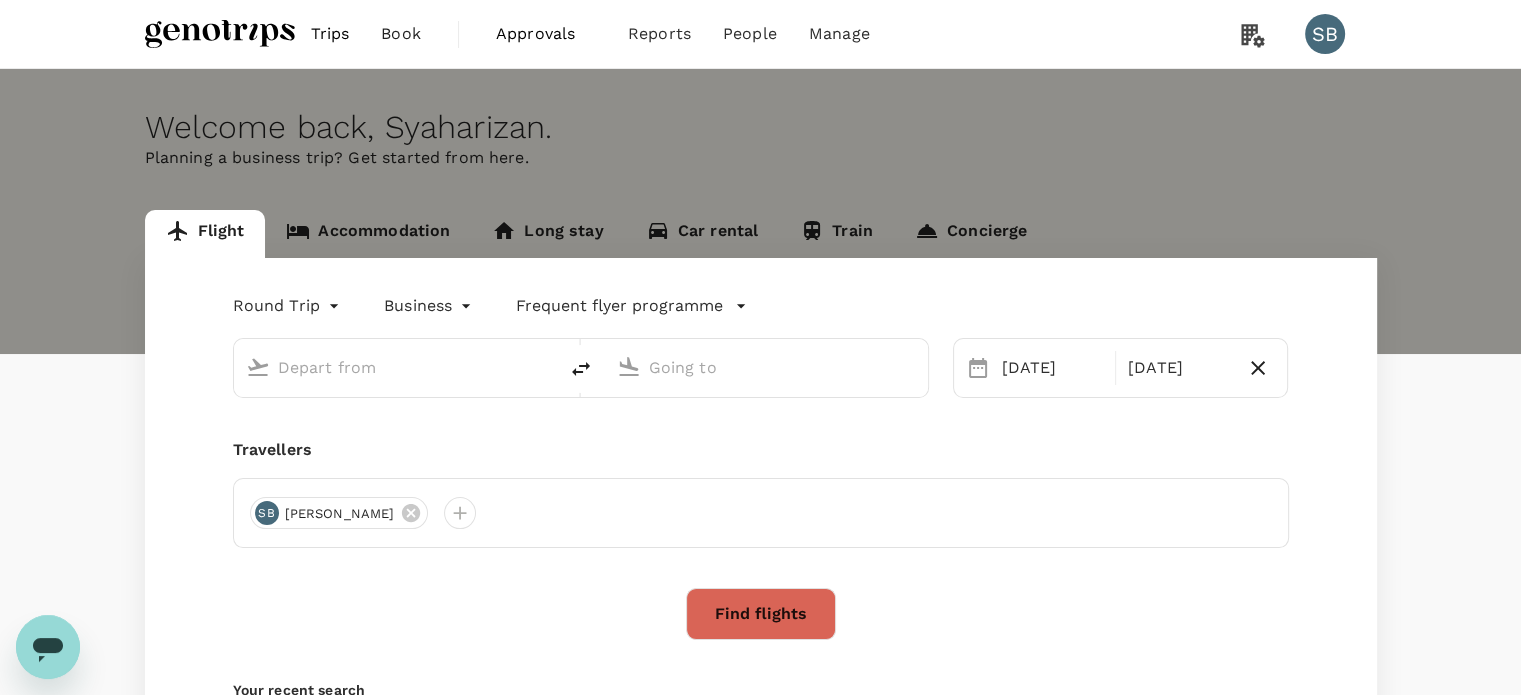 type on "Kuala Lumpur Intl ([GEOGRAPHIC_DATA])" 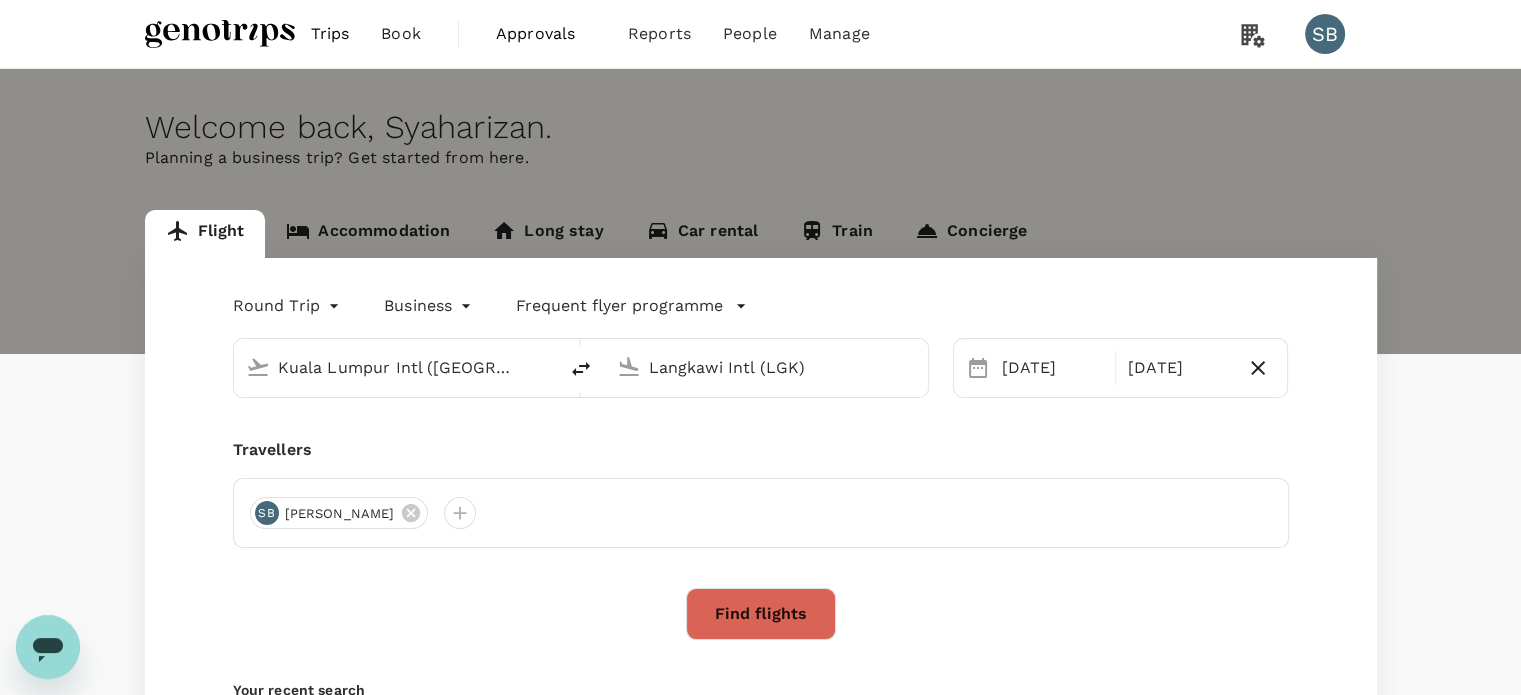 type 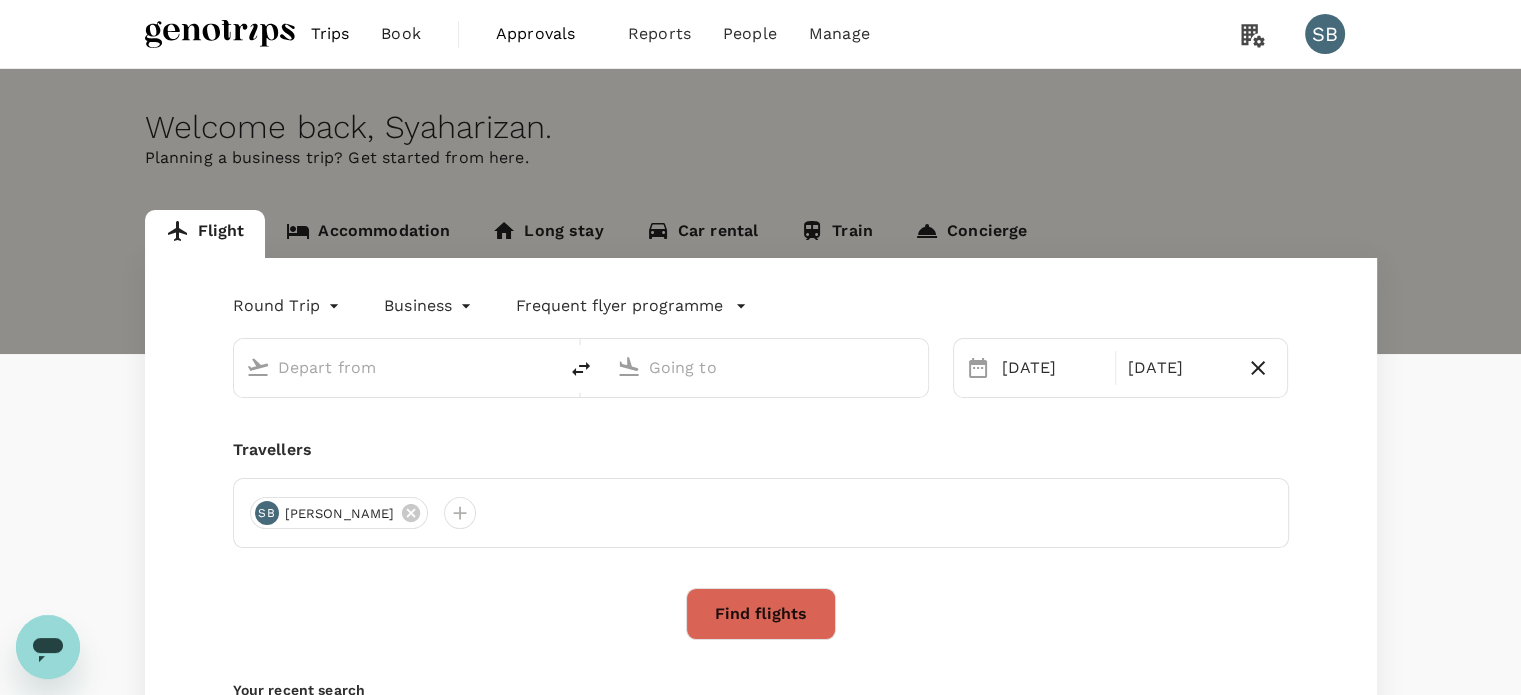 type on "Kuala Lumpur Intl ([GEOGRAPHIC_DATA])" 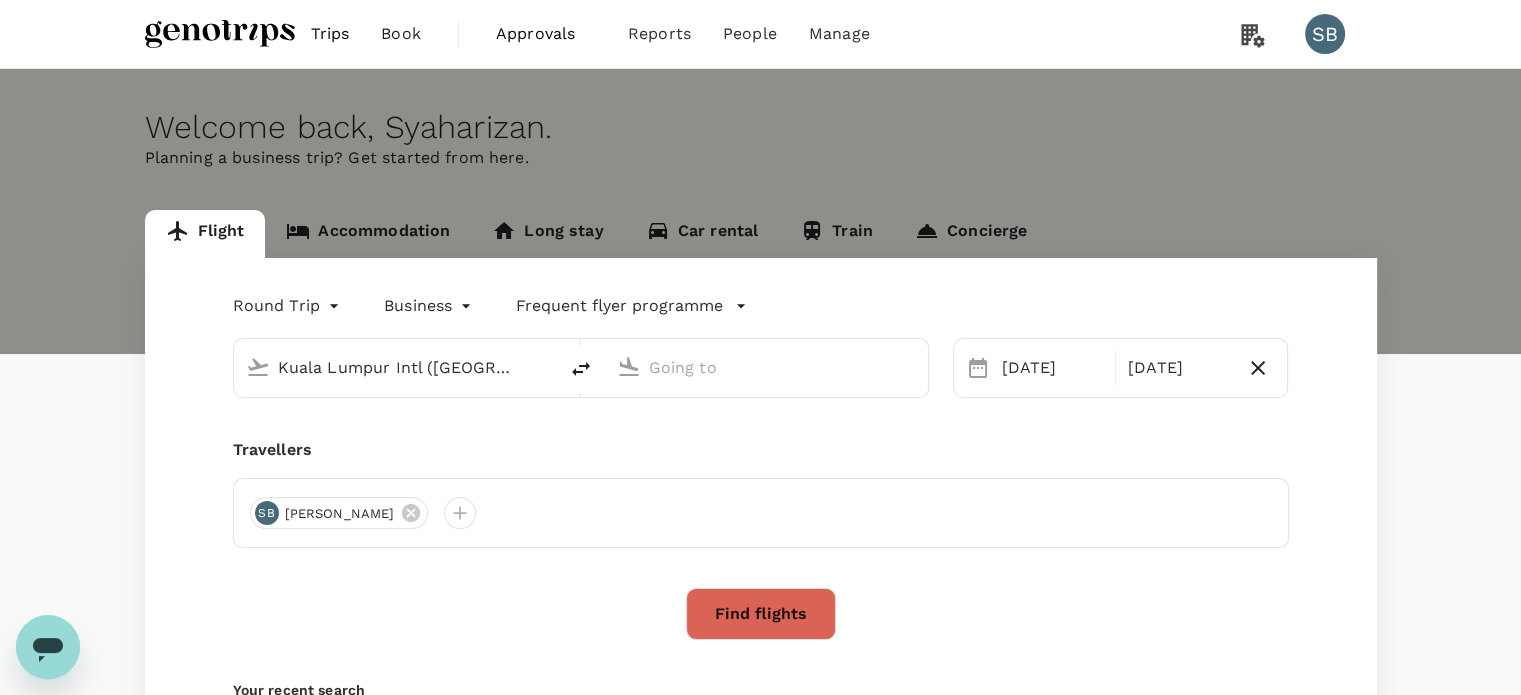 type on "Langkawi Intl (LGK)" 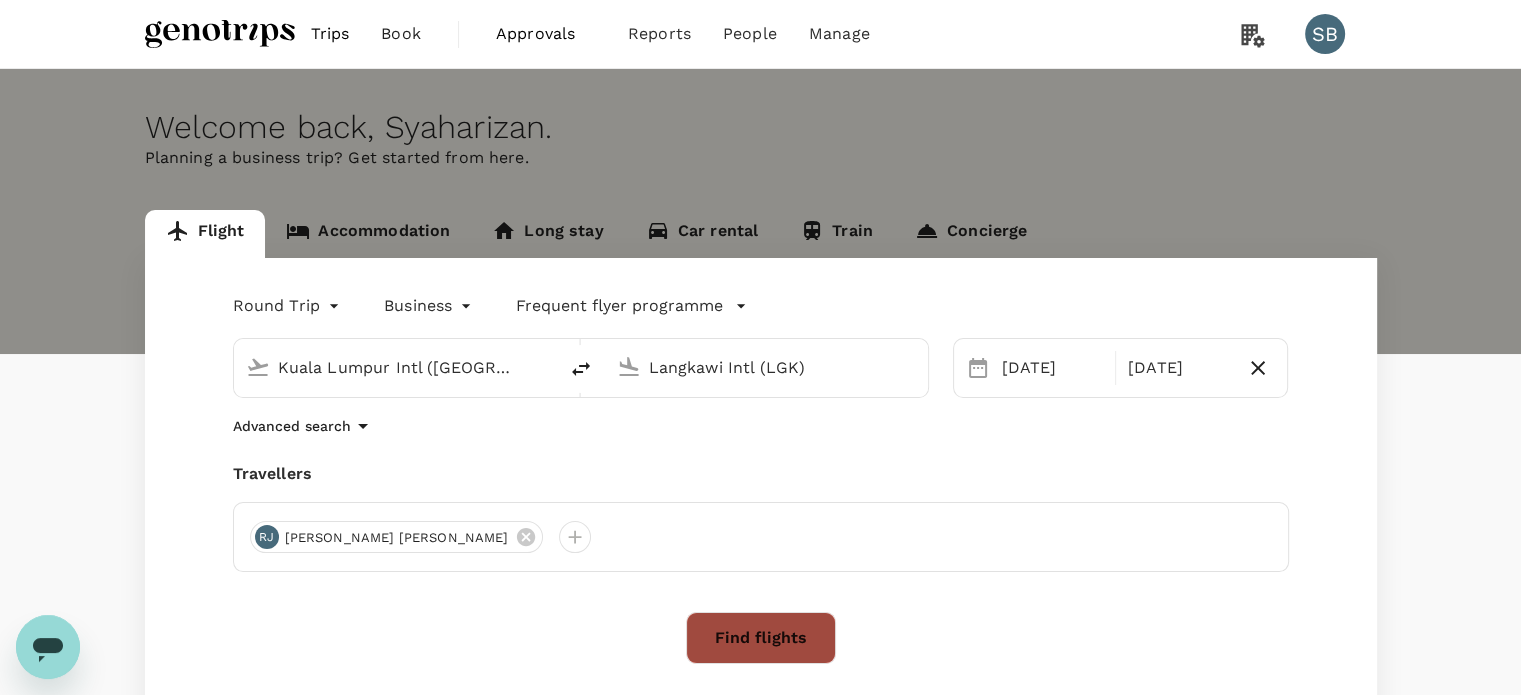 click on "Find flights" at bounding box center [761, 638] 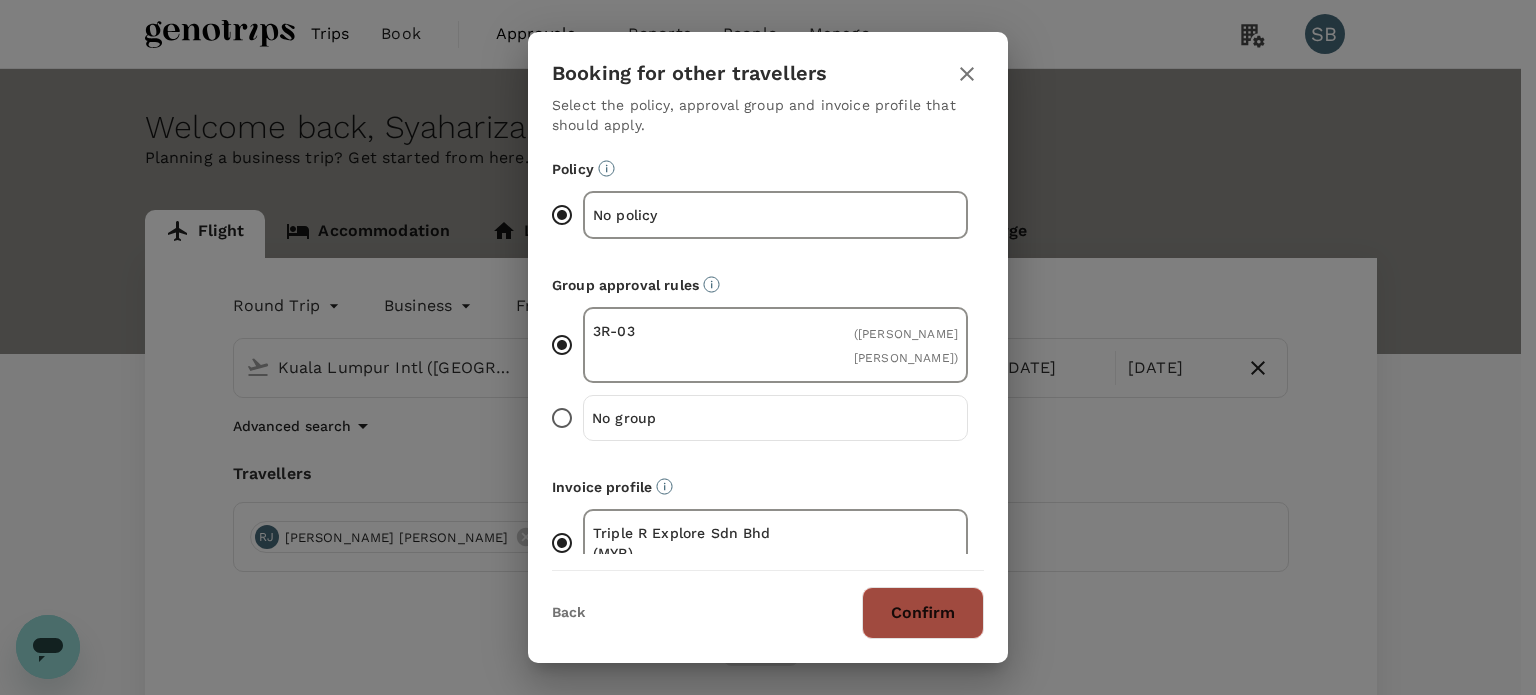 click on "Confirm" at bounding box center [923, 613] 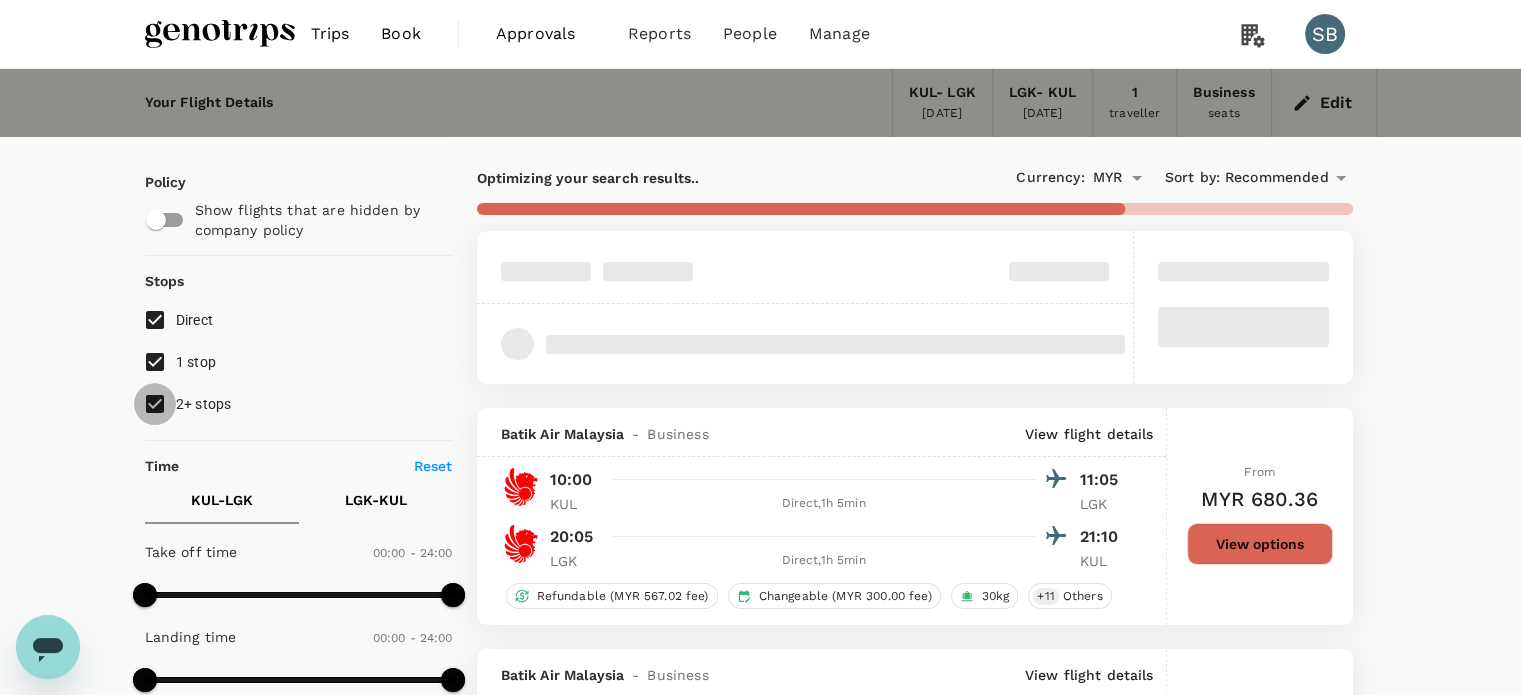 click on "2+ stops" at bounding box center (155, 404) 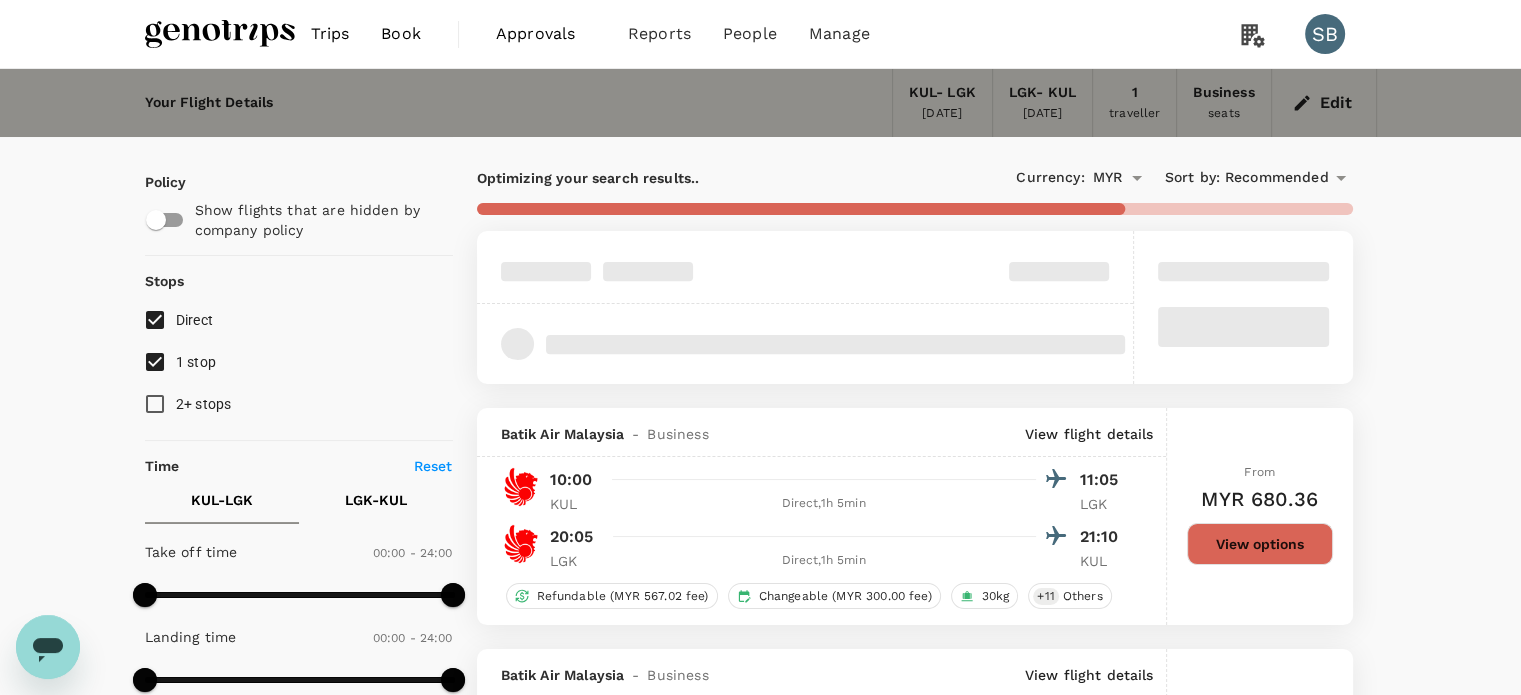 click on "1 stop" at bounding box center (155, 362) 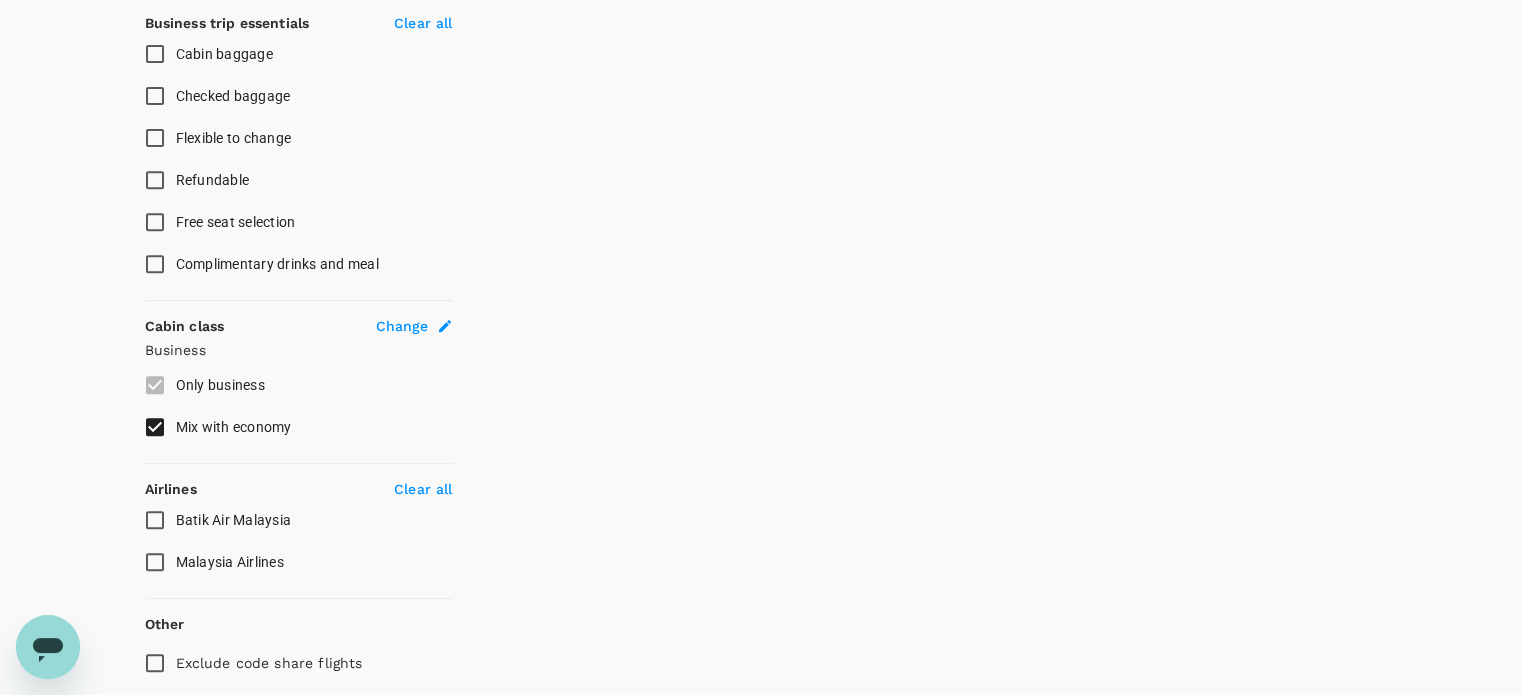 scroll, scrollTop: 866, scrollLeft: 0, axis: vertical 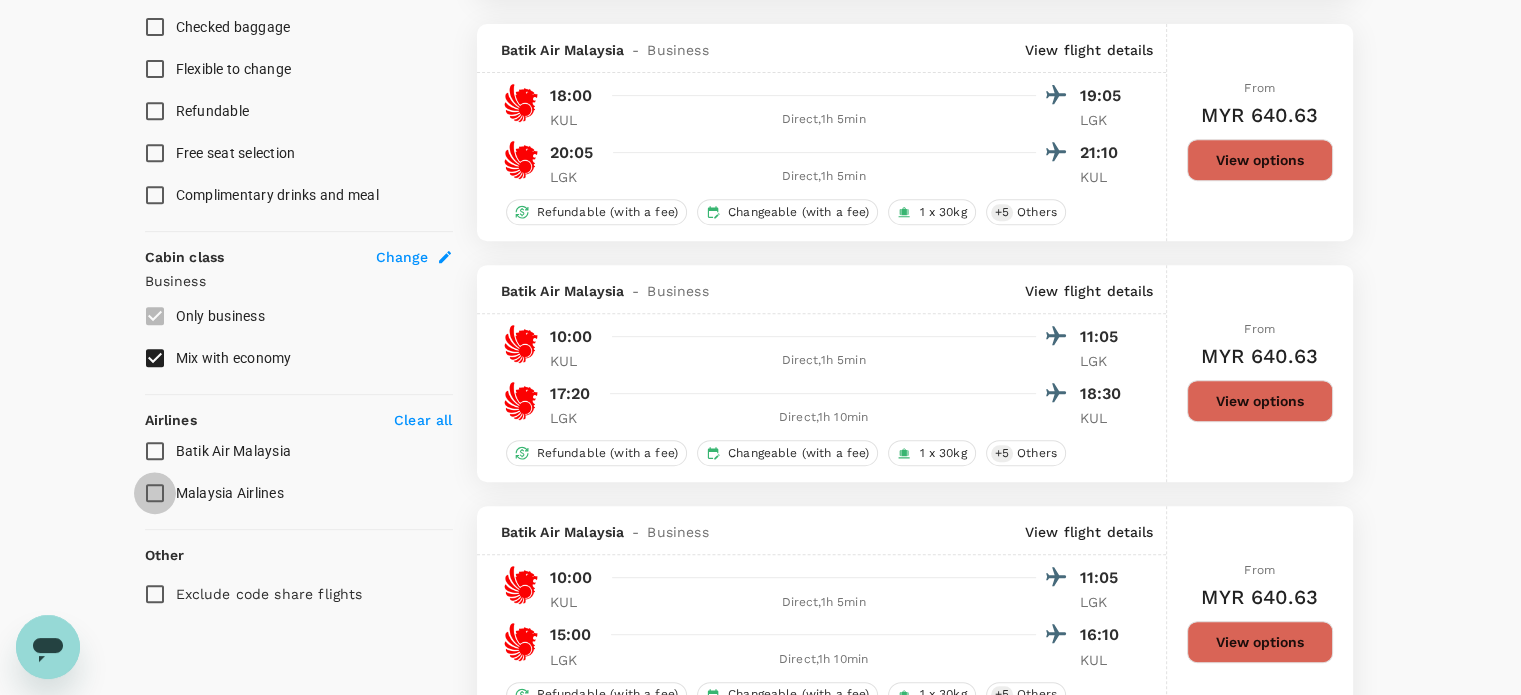 click on "Malaysia Airlines" at bounding box center [155, 493] 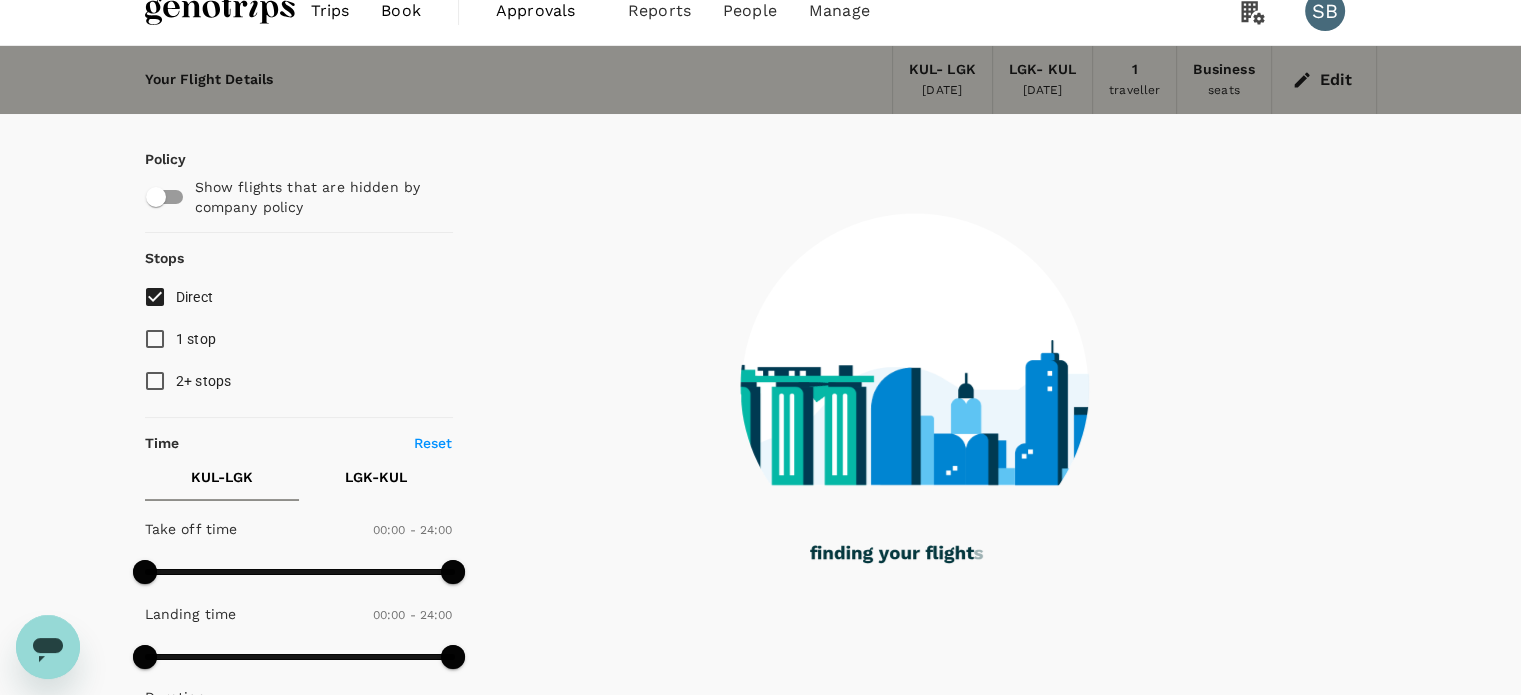 scroll, scrollTop: 0, scrollLeft: 0, axis: both 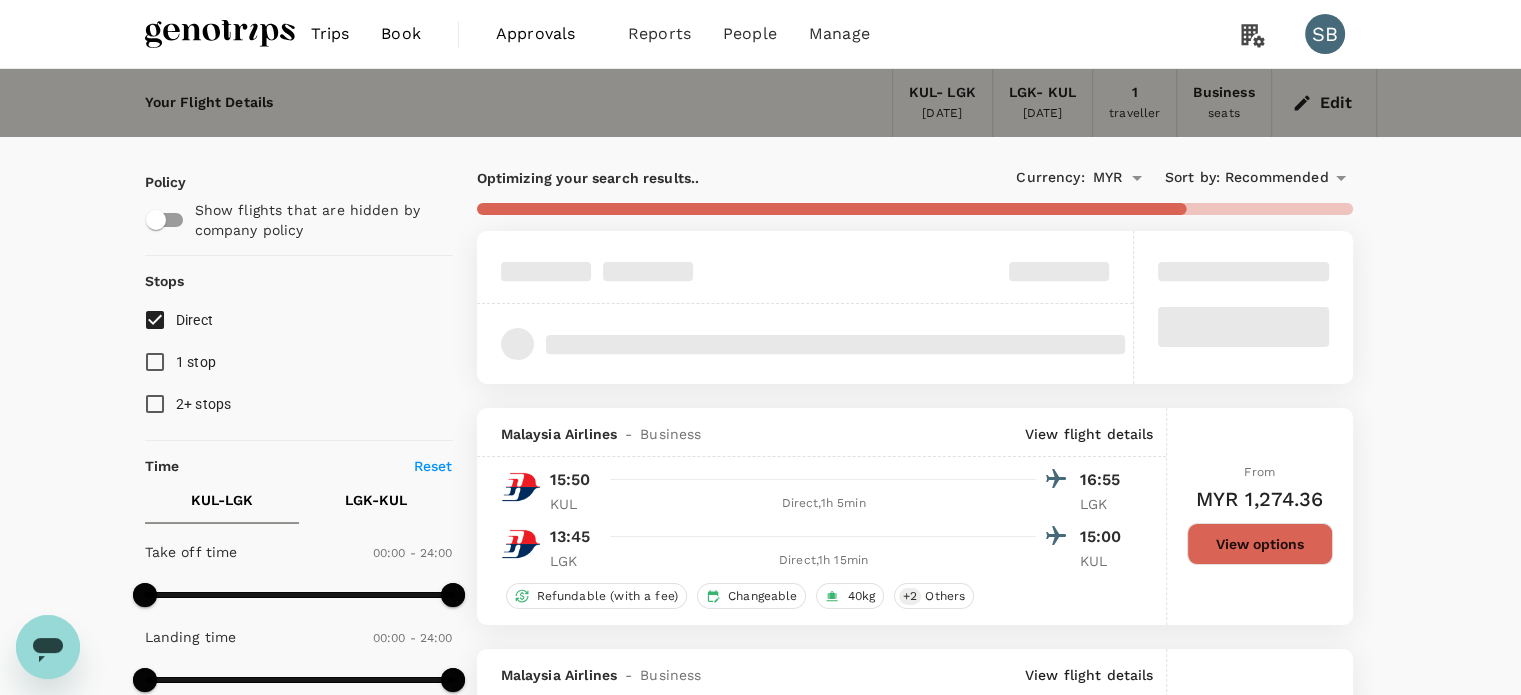 click on "Recommended" at bounding box center [1277, 178] 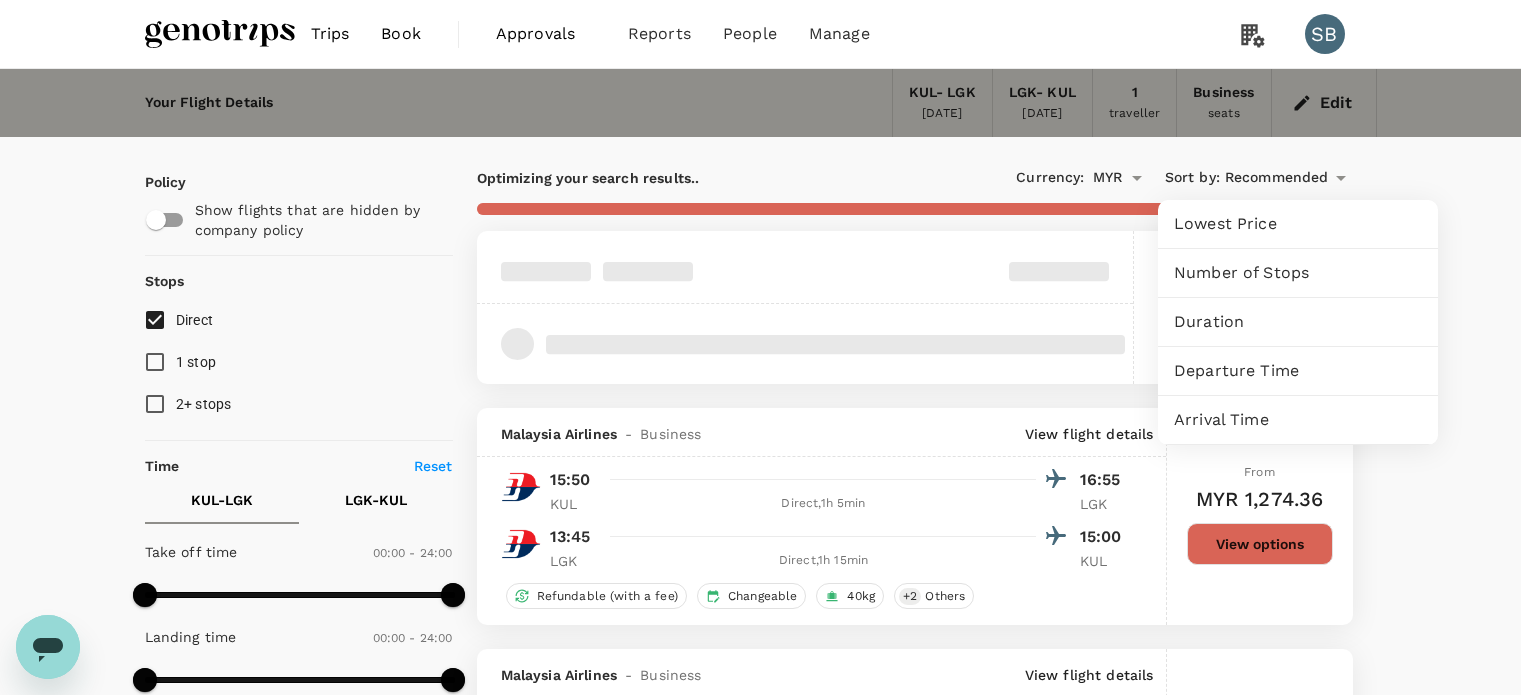 click on "Departure Time" at bounding box center (1298, 371) 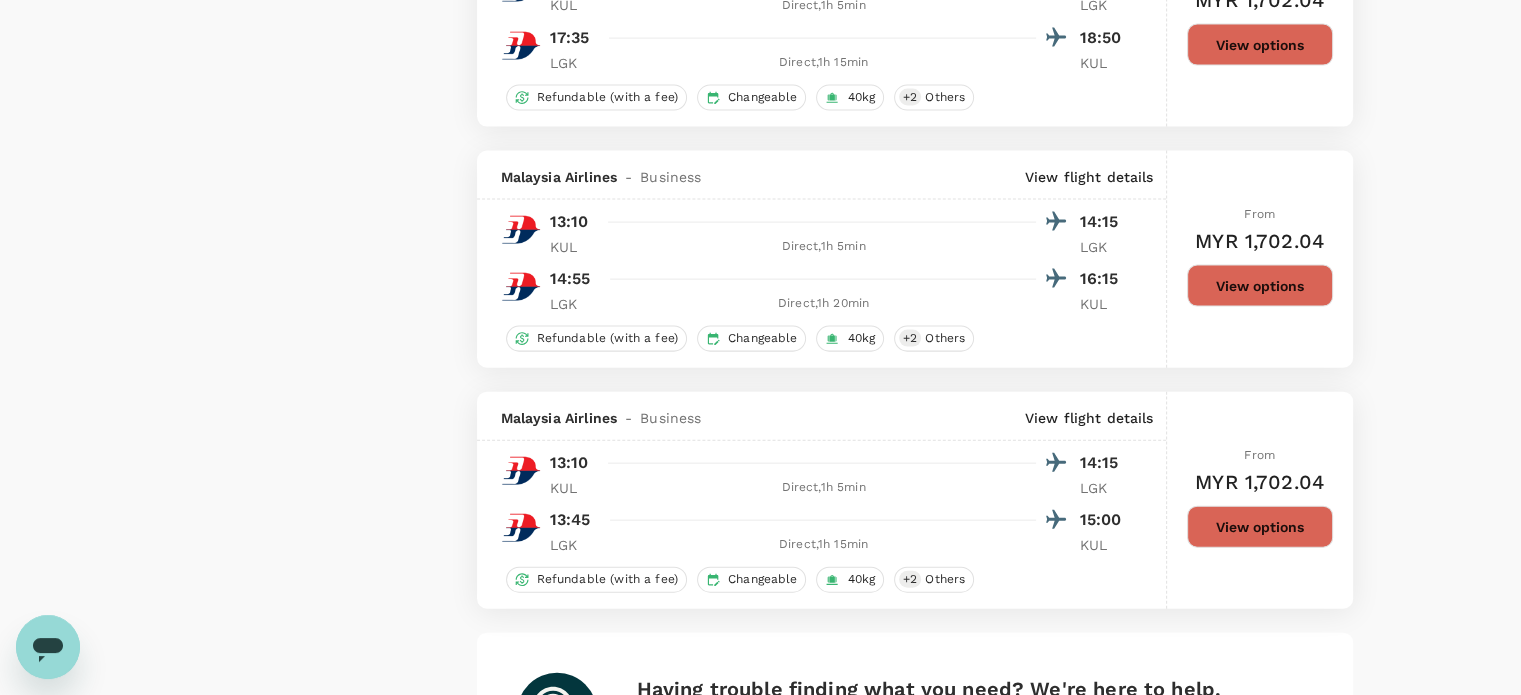 scroll, scrollTop: 4500, scrollLeft: 0, axis: vertical 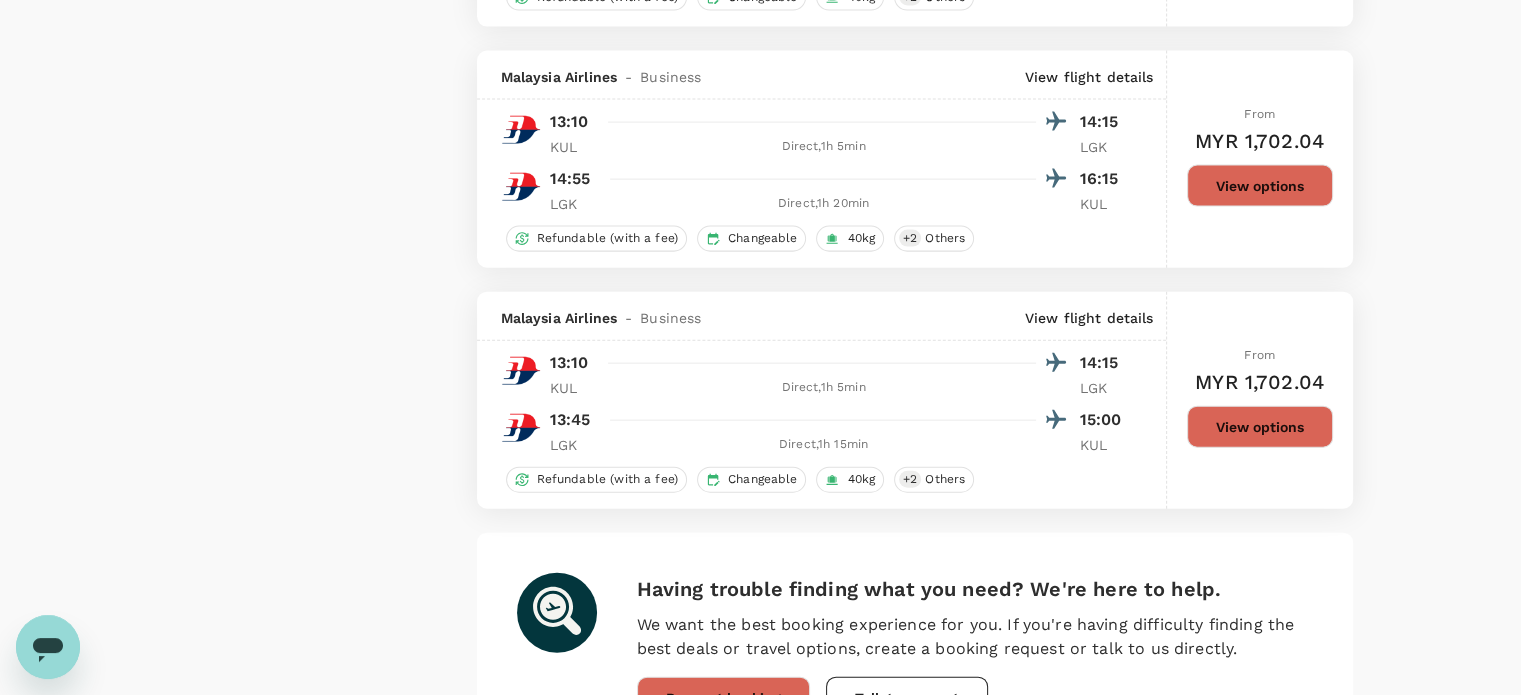 click on "View options" at bounding box center (1260, 427) 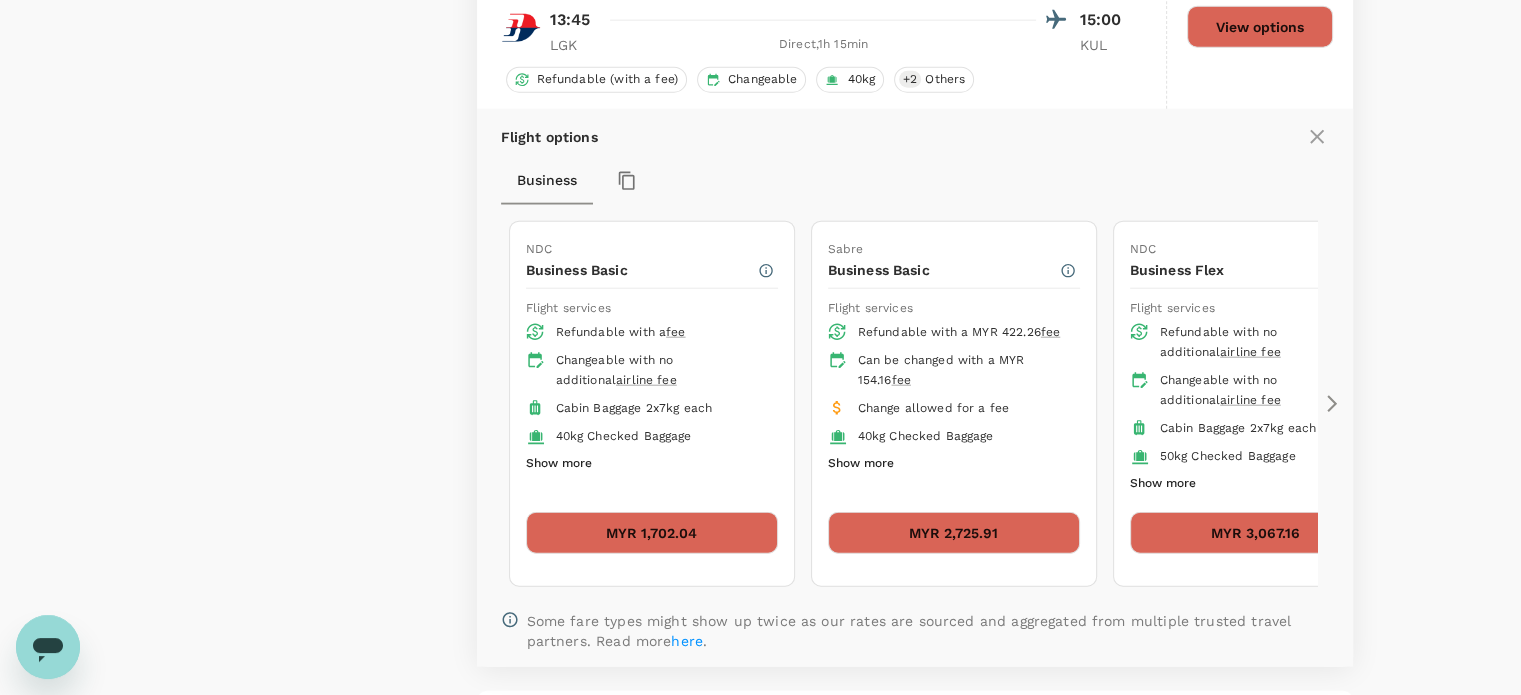 scroll, scrollTop: 4902, scrollLeft: 0, axis: vertical 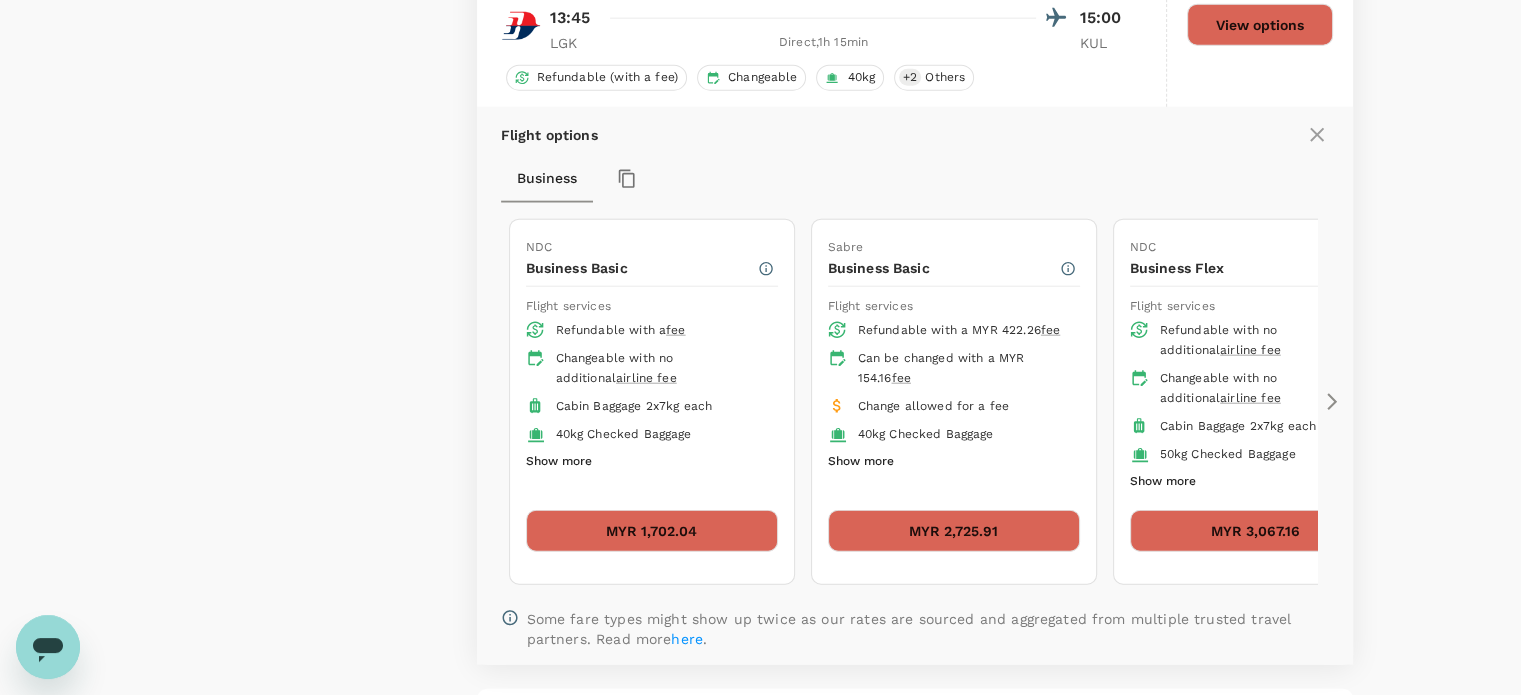 click 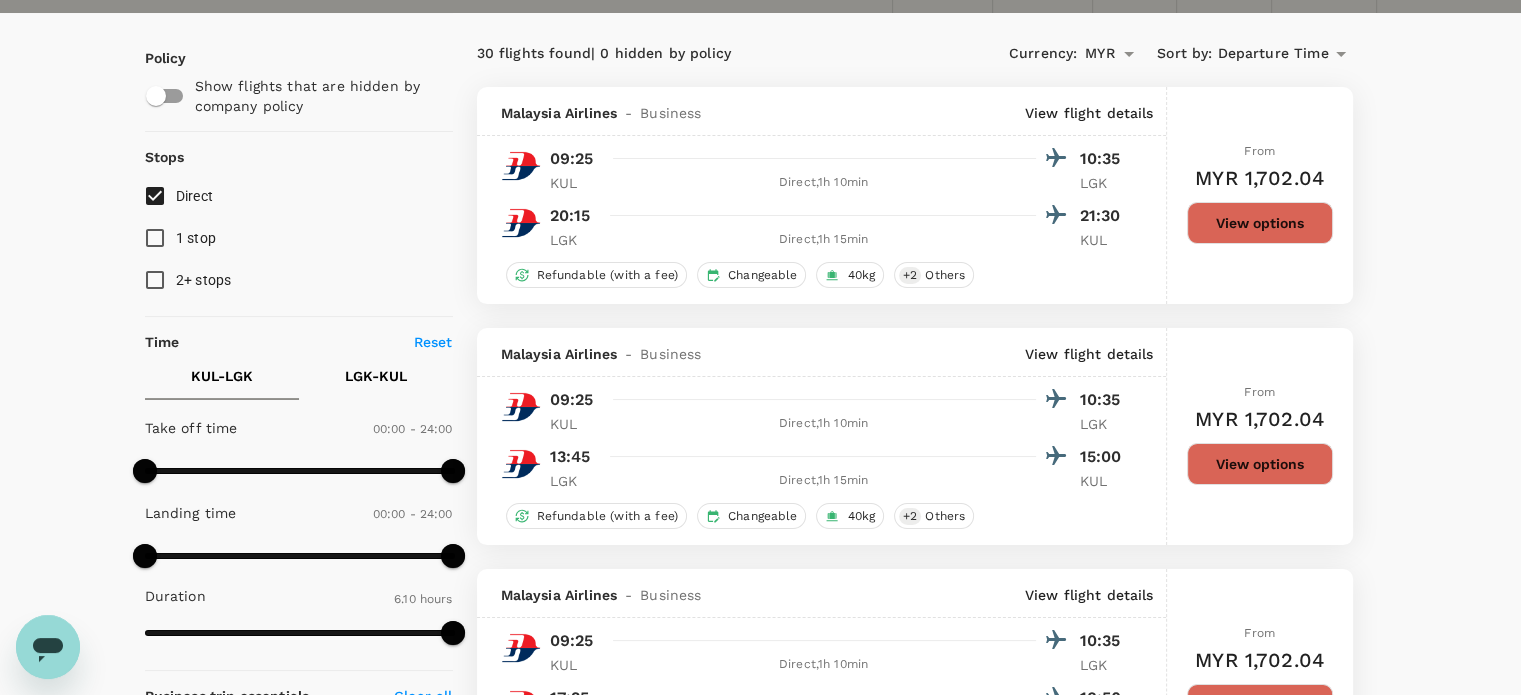 scroll, scrollTop: 0, scrollLeft: 0, axis: both 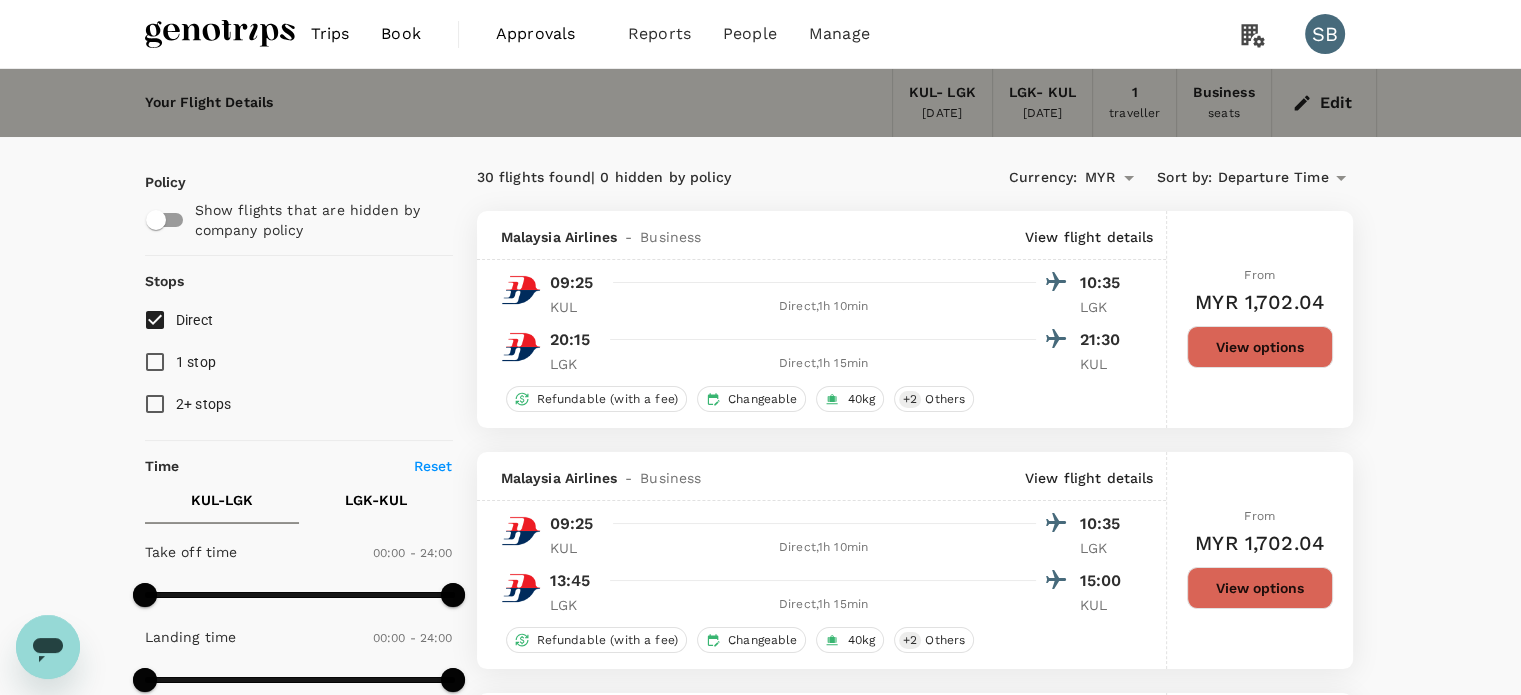 click at bounding box center (220, 34) 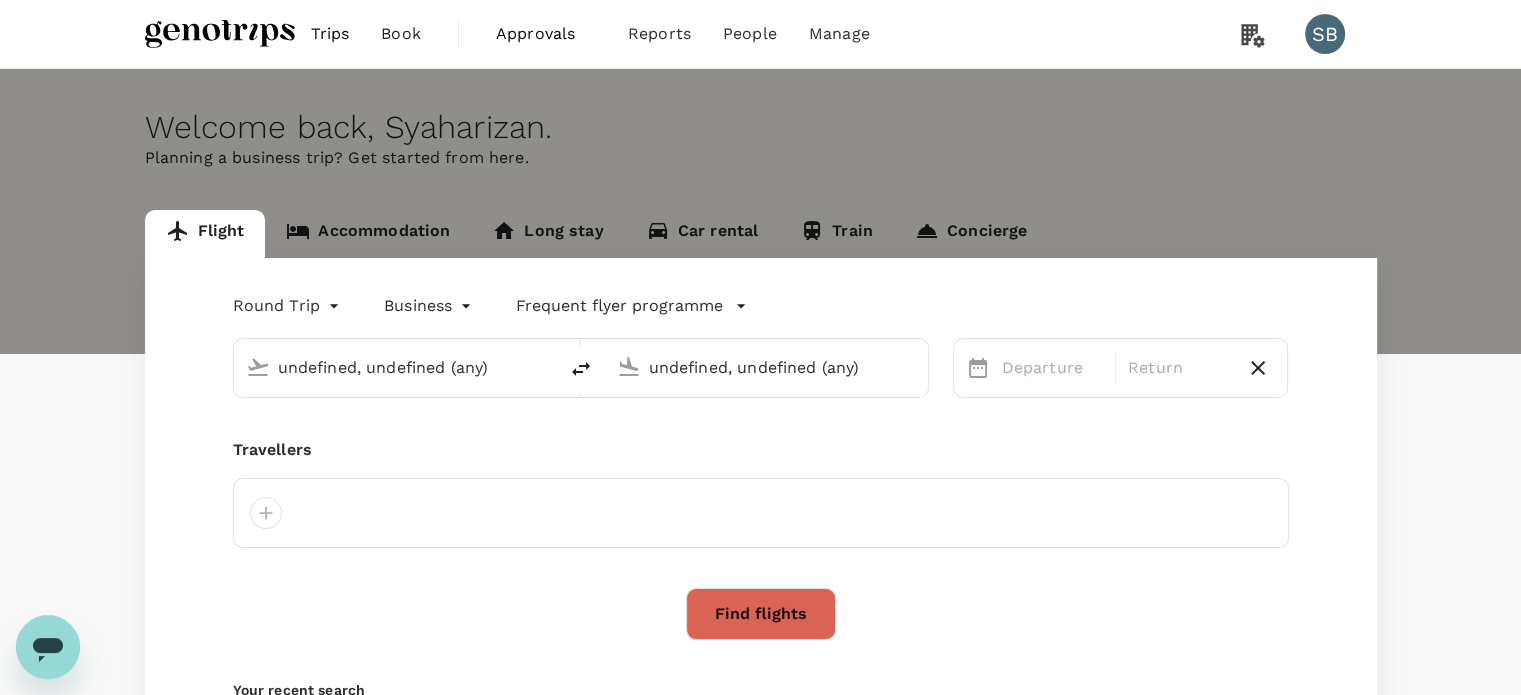type on "Kuala Lumpur Intl ([GEOGRAPHIC_DATA])" 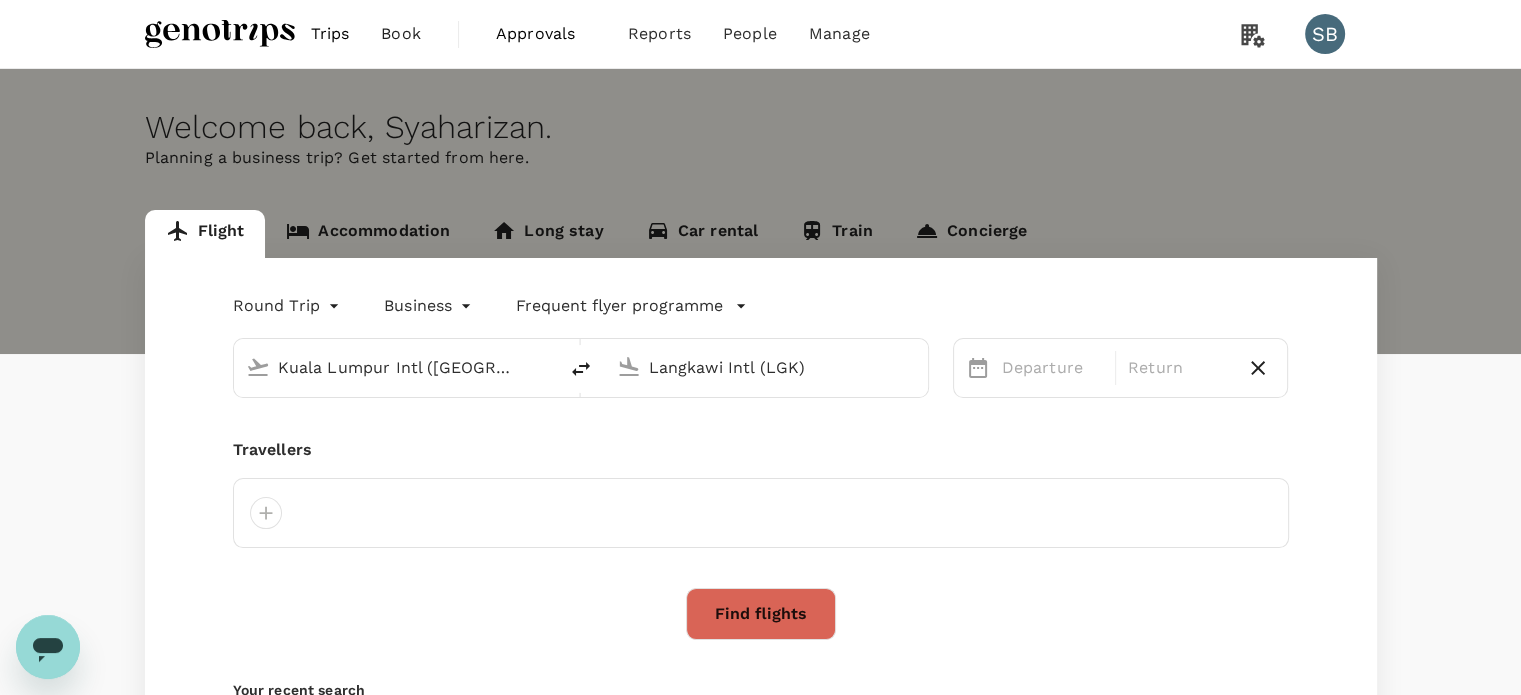 type 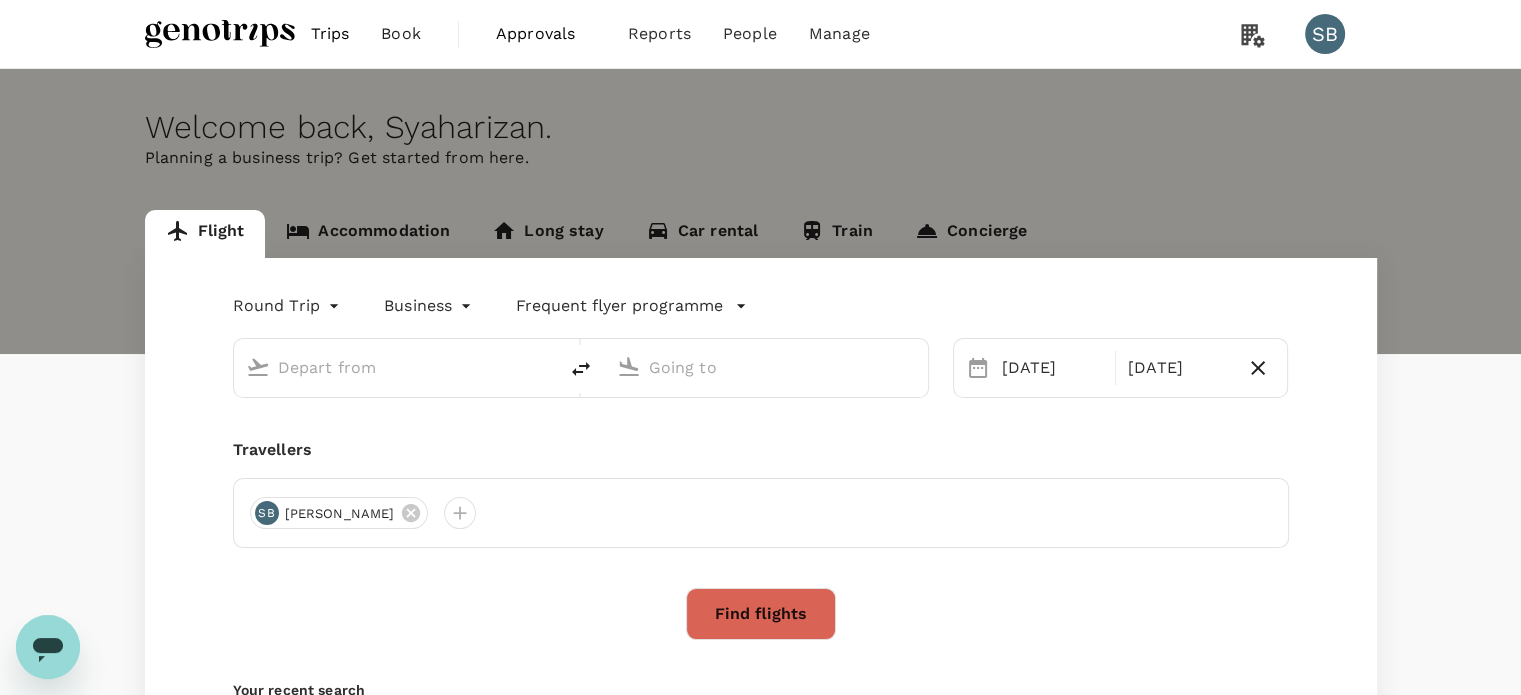 type on "Kuala Lumpur Intl ([GEOGRAPHIC_DATA])" 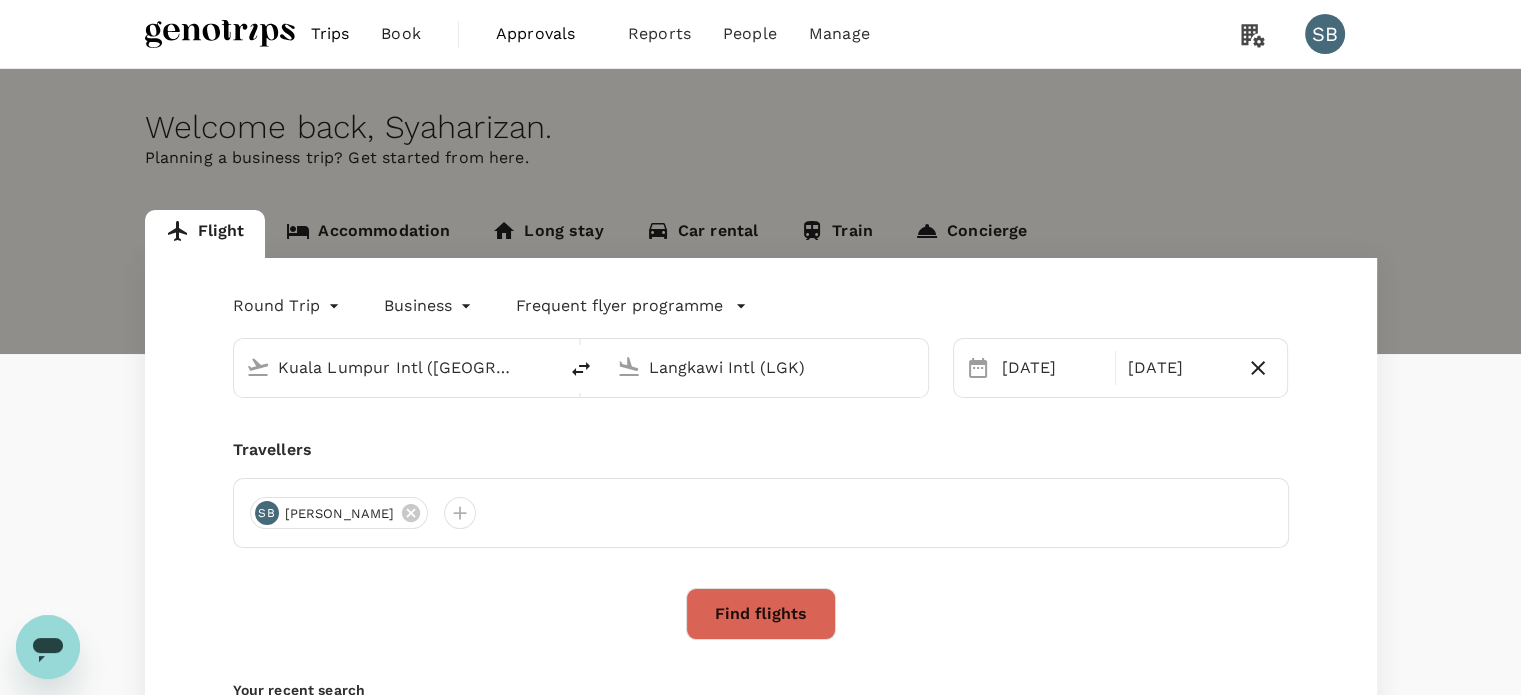 type 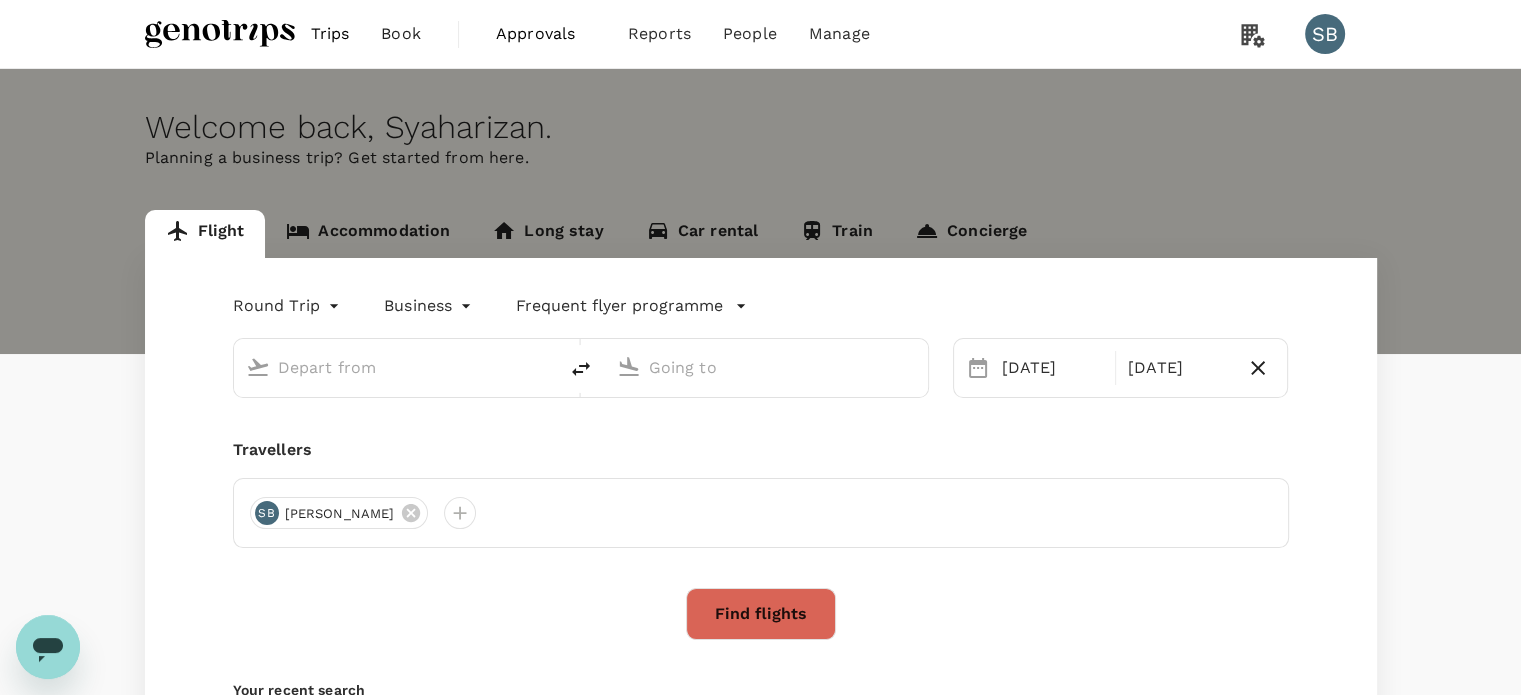 type on "Kuala Lumpur Intl ([GEOGRAPHIC_DATA])" 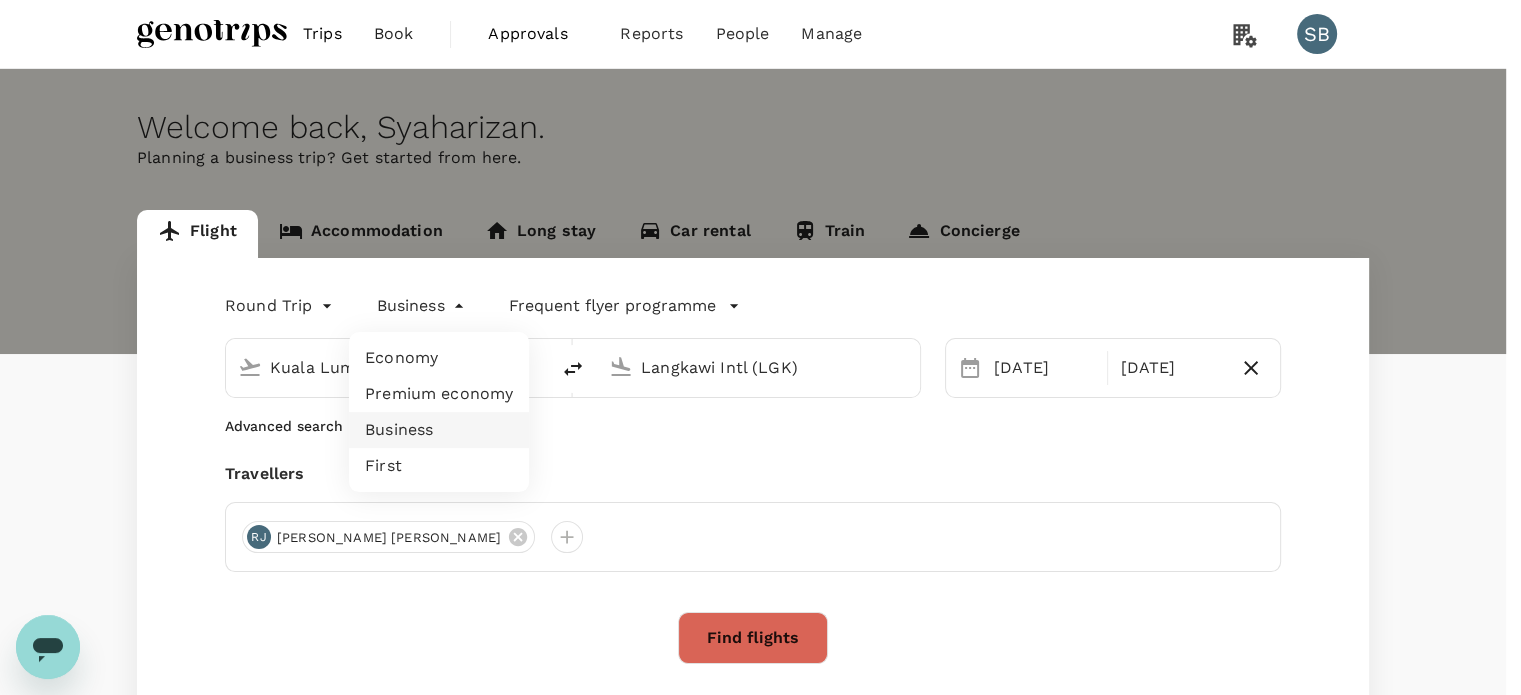 click on "Trips Book Approvals 0 Reports People Manage SB Welcome back , [GEOGRAPHIC_DATA] . Planning a business trip? Get started from here. Flight Accommodation Long stay Car rental Train Concierge Round Trip roundtrip Business business Frequent flyer programme [GEOGRAPHIC_DATA] Intl ([GEOGRAPHIC_DATA]) Langkawi Intl (LGK) [DATE] Oct Advanced search Travellers   [PERSON_NAME] [PERSON_NAME] Find flights Your recent search Flight to [GEOGRAPHIC_DATA] - ABZ [DATE] · 1 Traveller Flight to [GEOGRAPHIC_DATA] - [GEOGRAPHIC_DATA] [DATE] · 2 Travellers Flight to [GEOGRAPHIC_DATA] - [GEOGRAPHIC_DATA] [DATE] · 2 Travellers by TruTrip  ( 3.47.1   ) Frequent flyer programme Add new Economy Premium economy Business First" at bounding box center [760, 483] 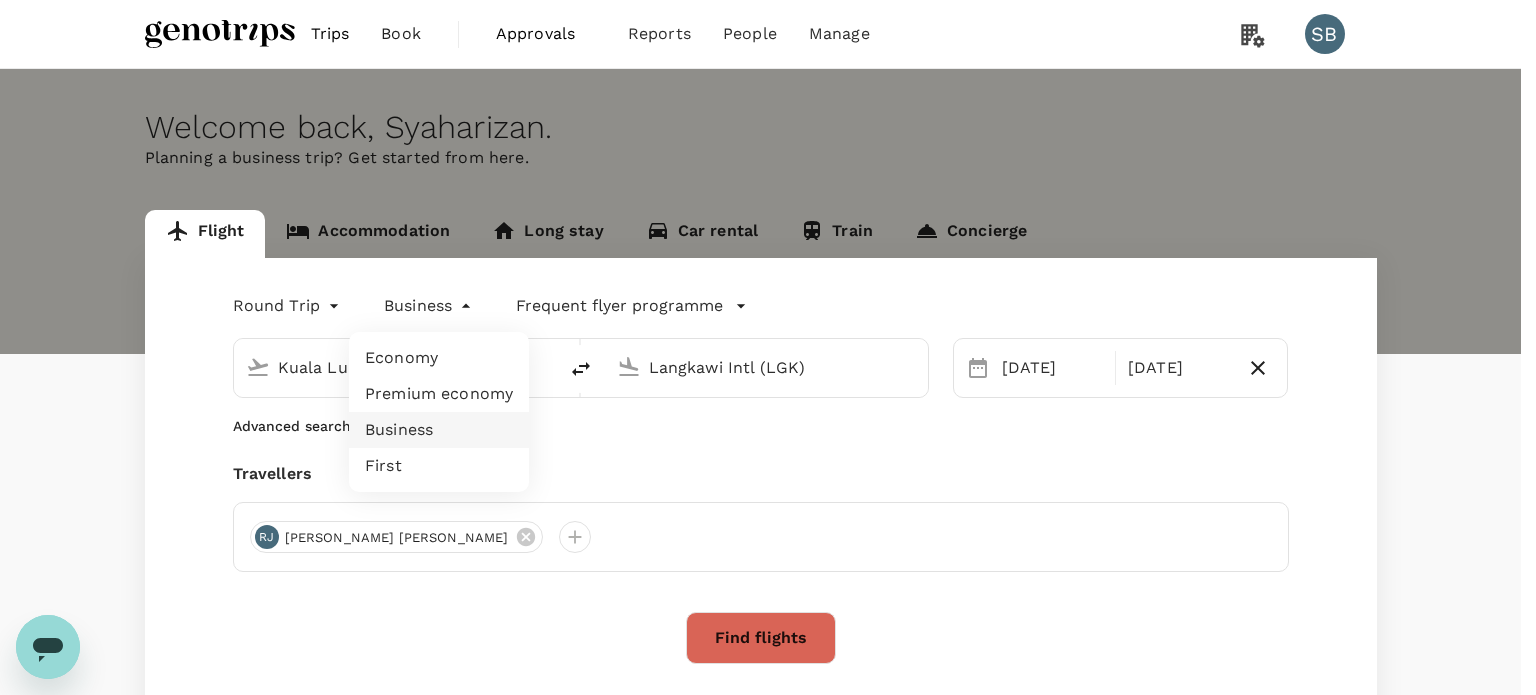 click on "Economy" at bounding box center (439, 358) 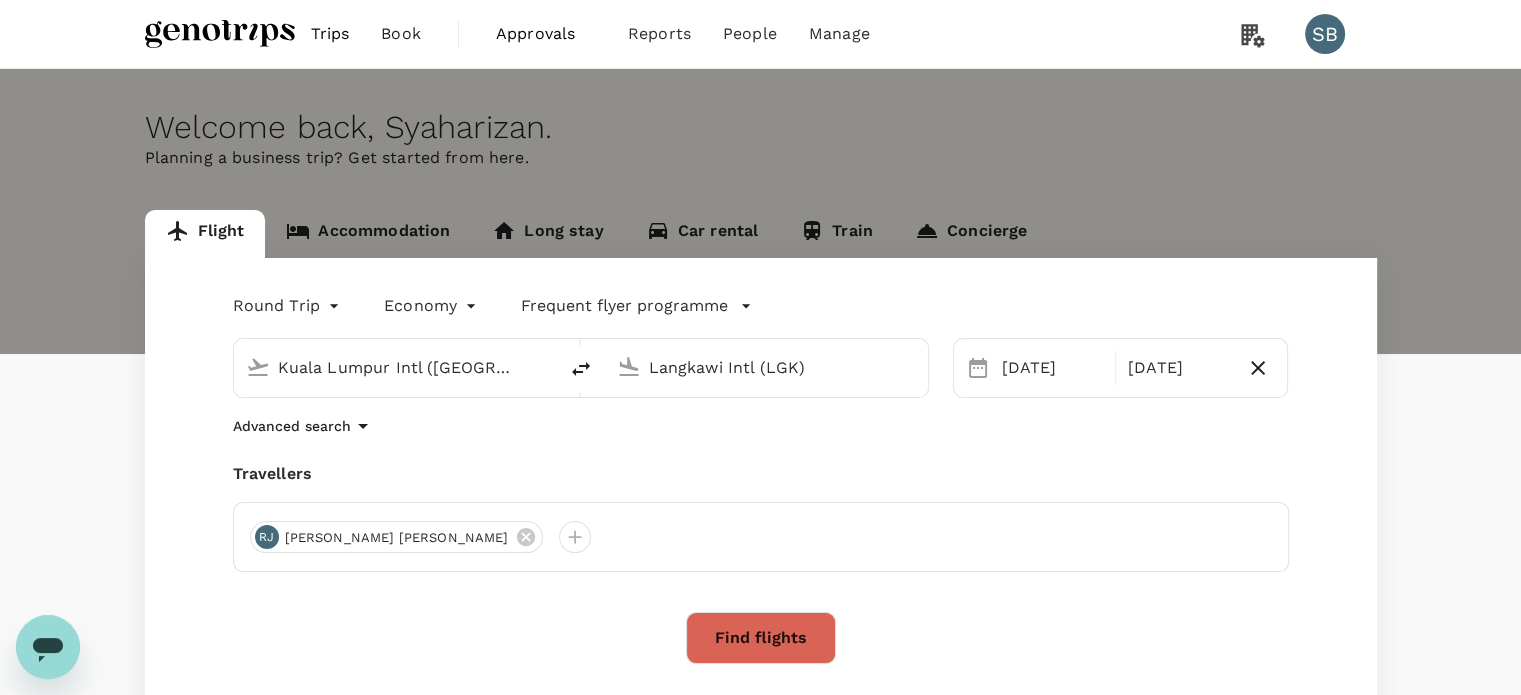 click on "Find flights" at bounding box center (761, 638) 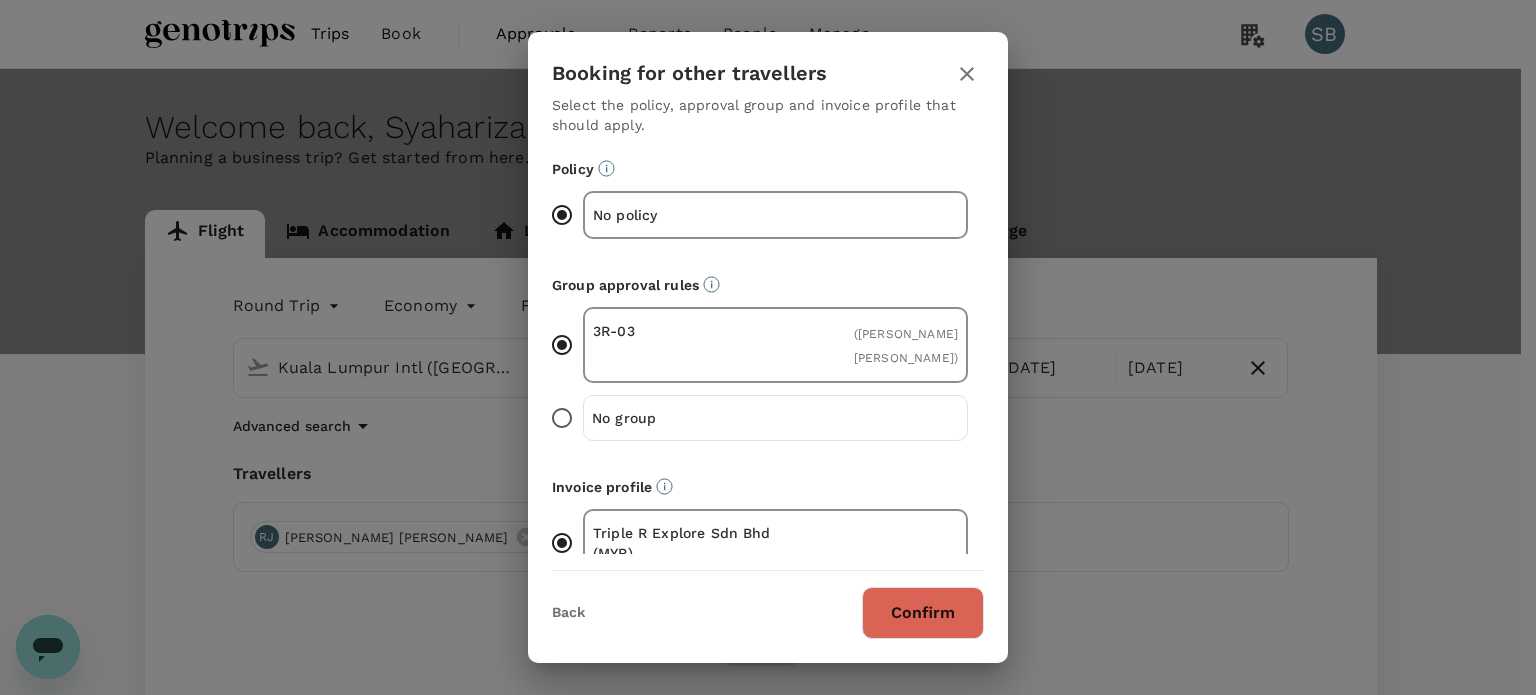 click on "Confirm" at bounding box center (923, 613) 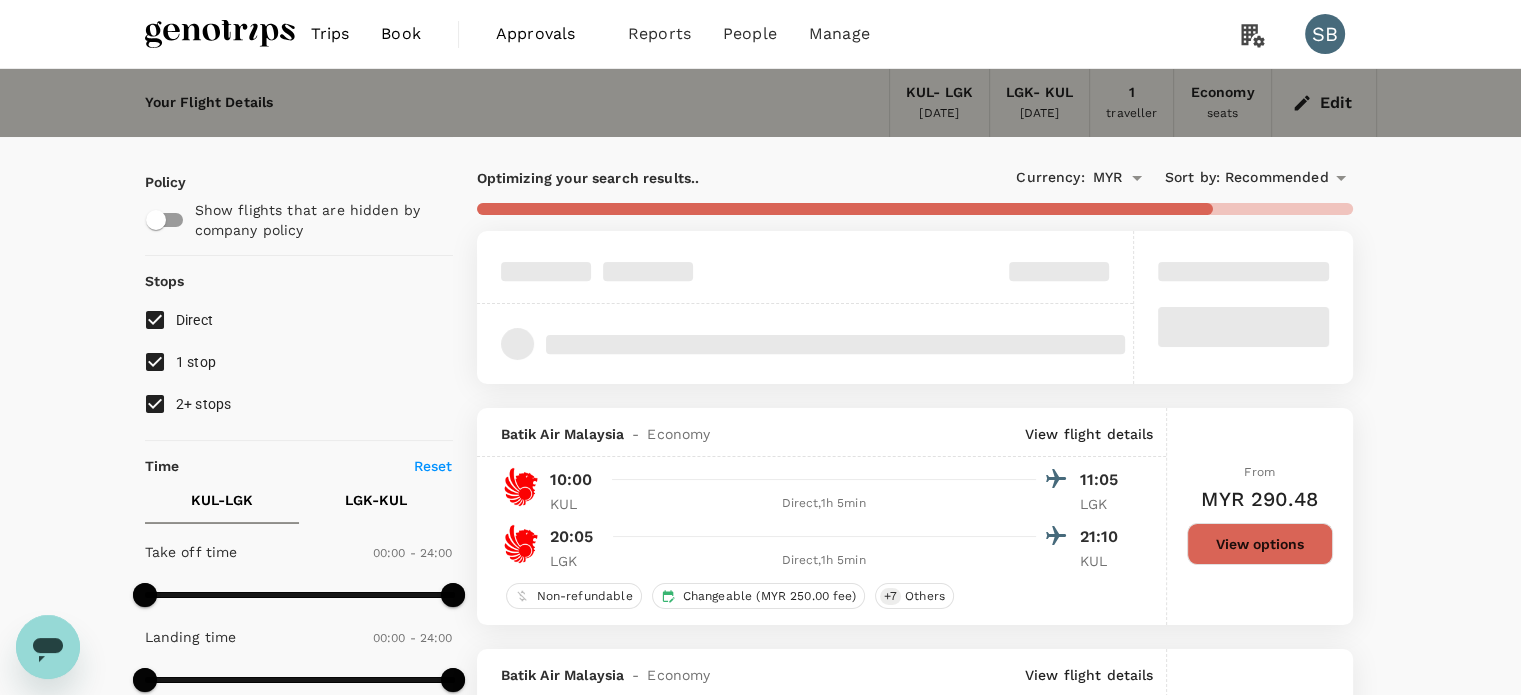 type on "MYR" 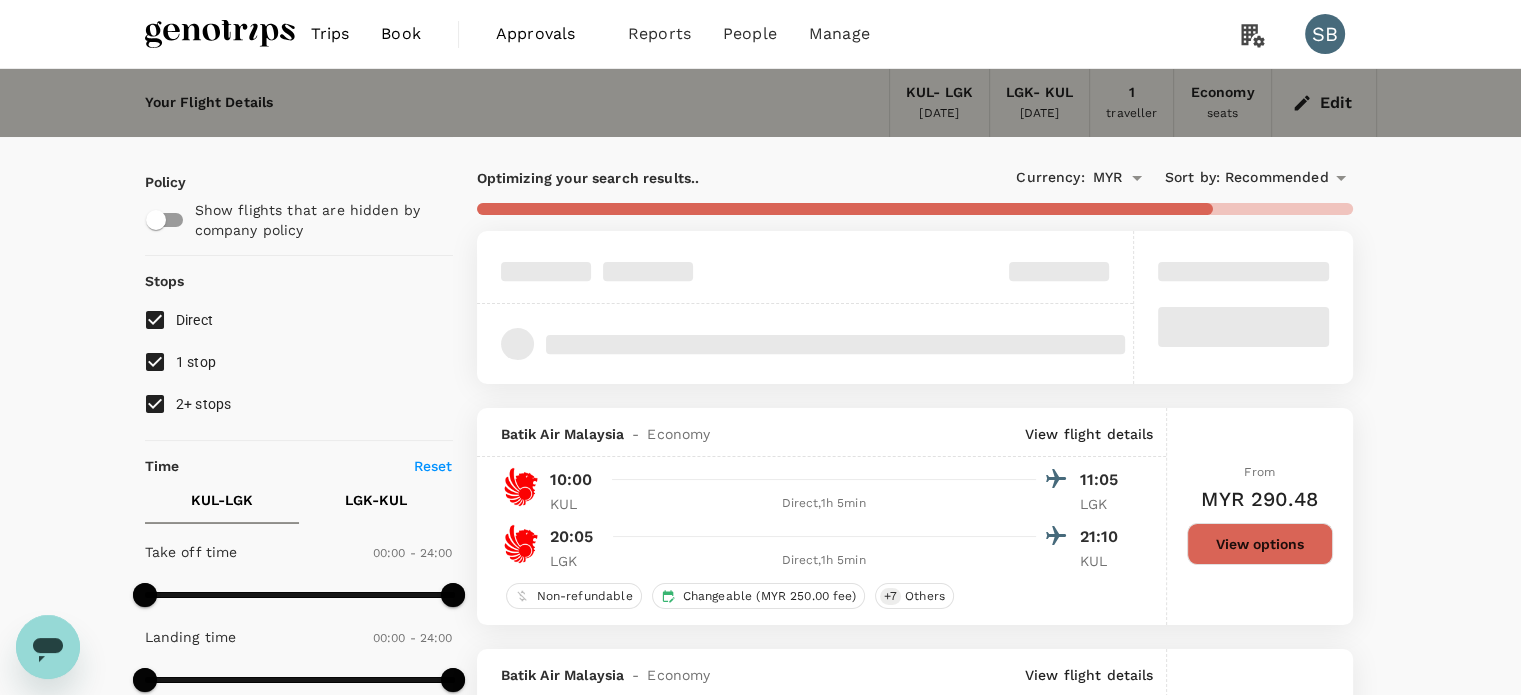 type on "1440" 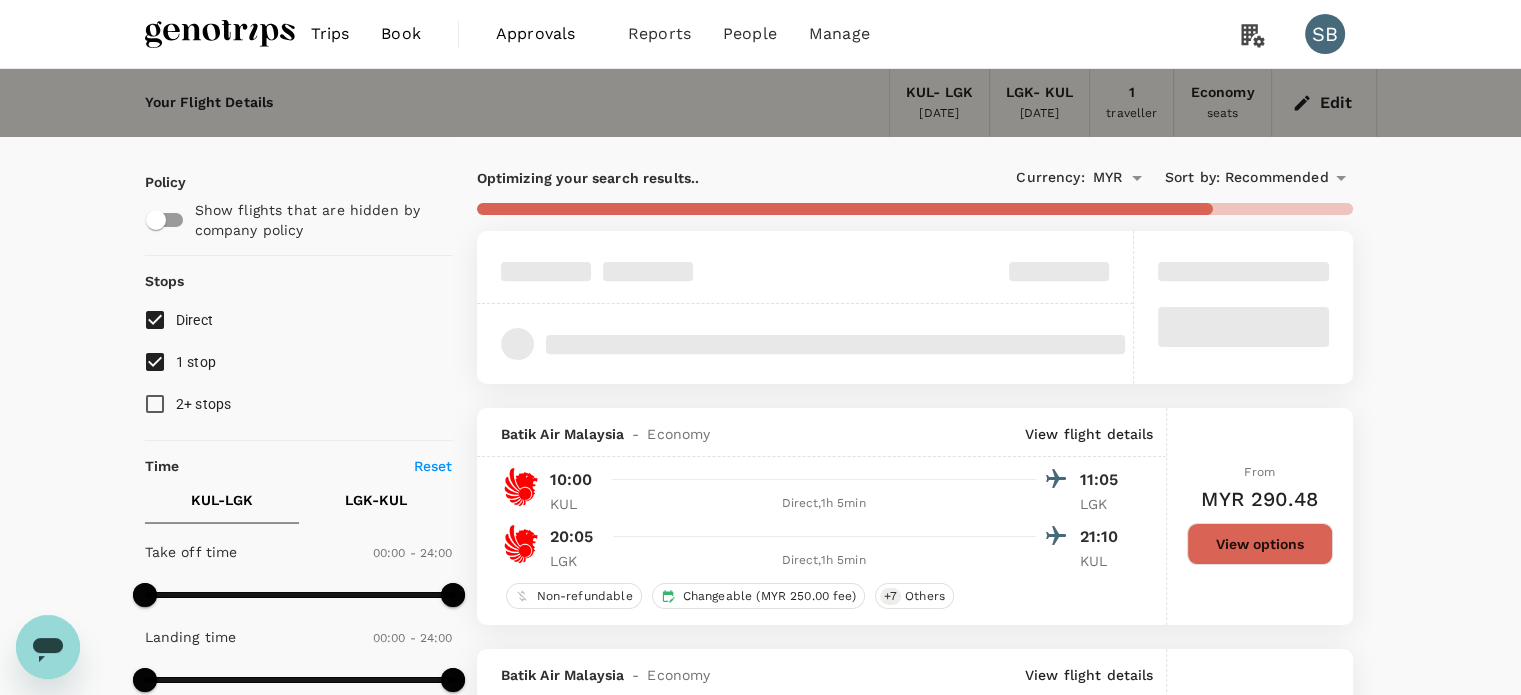 click on "1 stop" at bounding box center (155, 362) 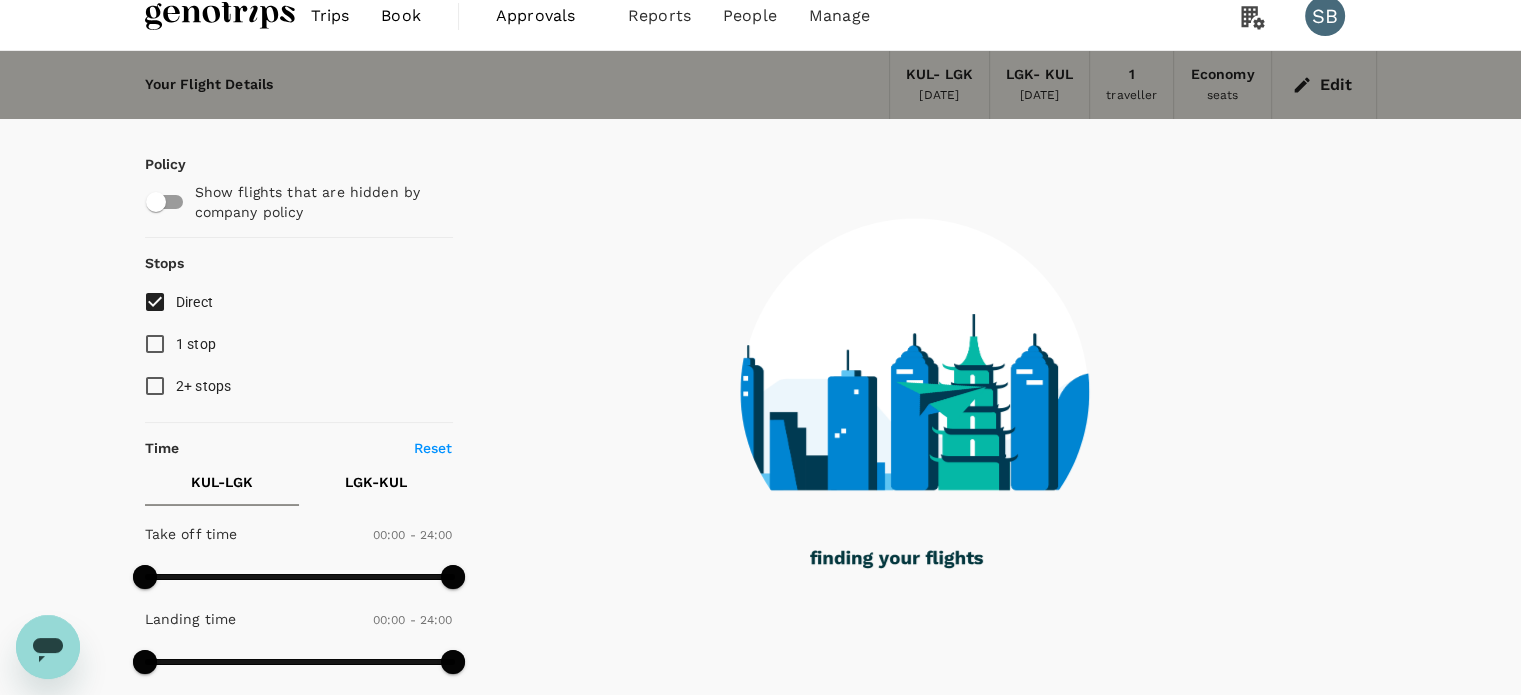 scroll, scrollTop: 0, scrollLeft: 0, axis: both 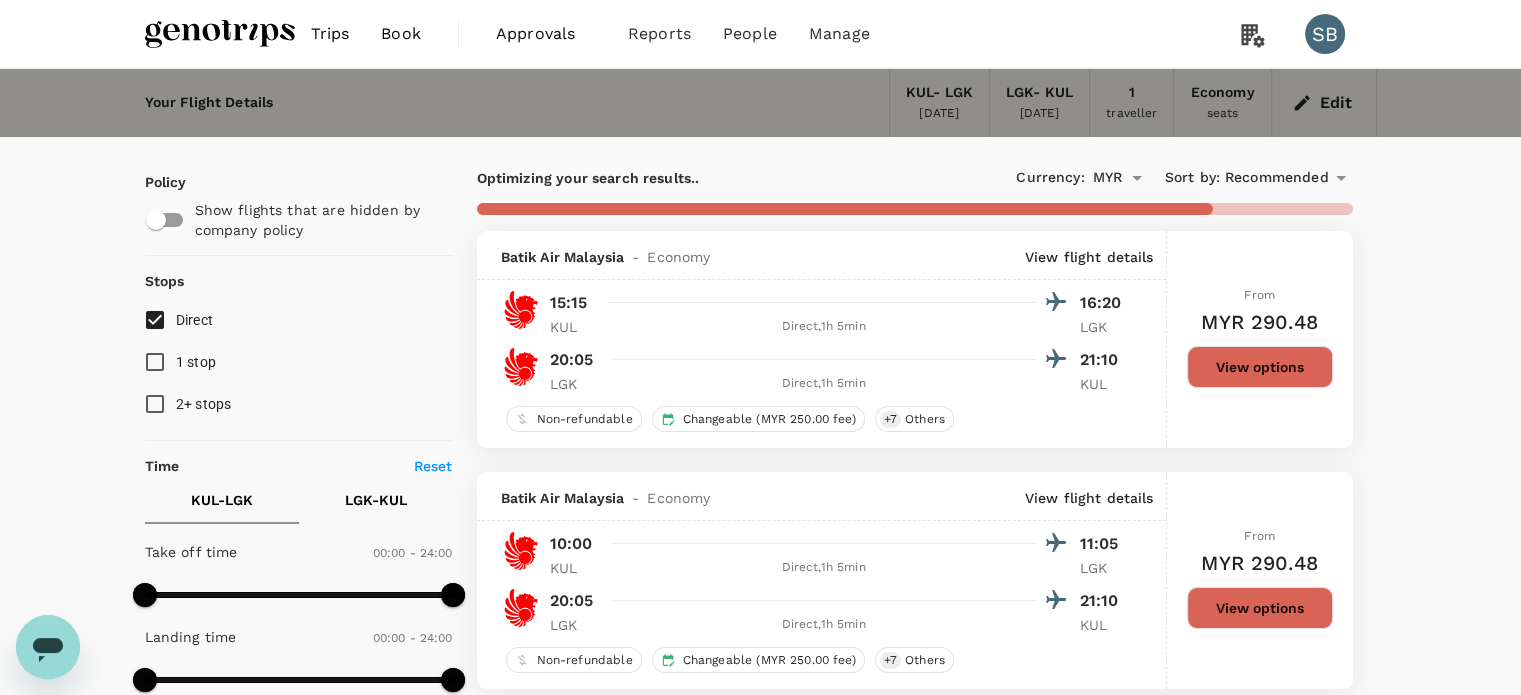 click at bounding box center (220, 34) 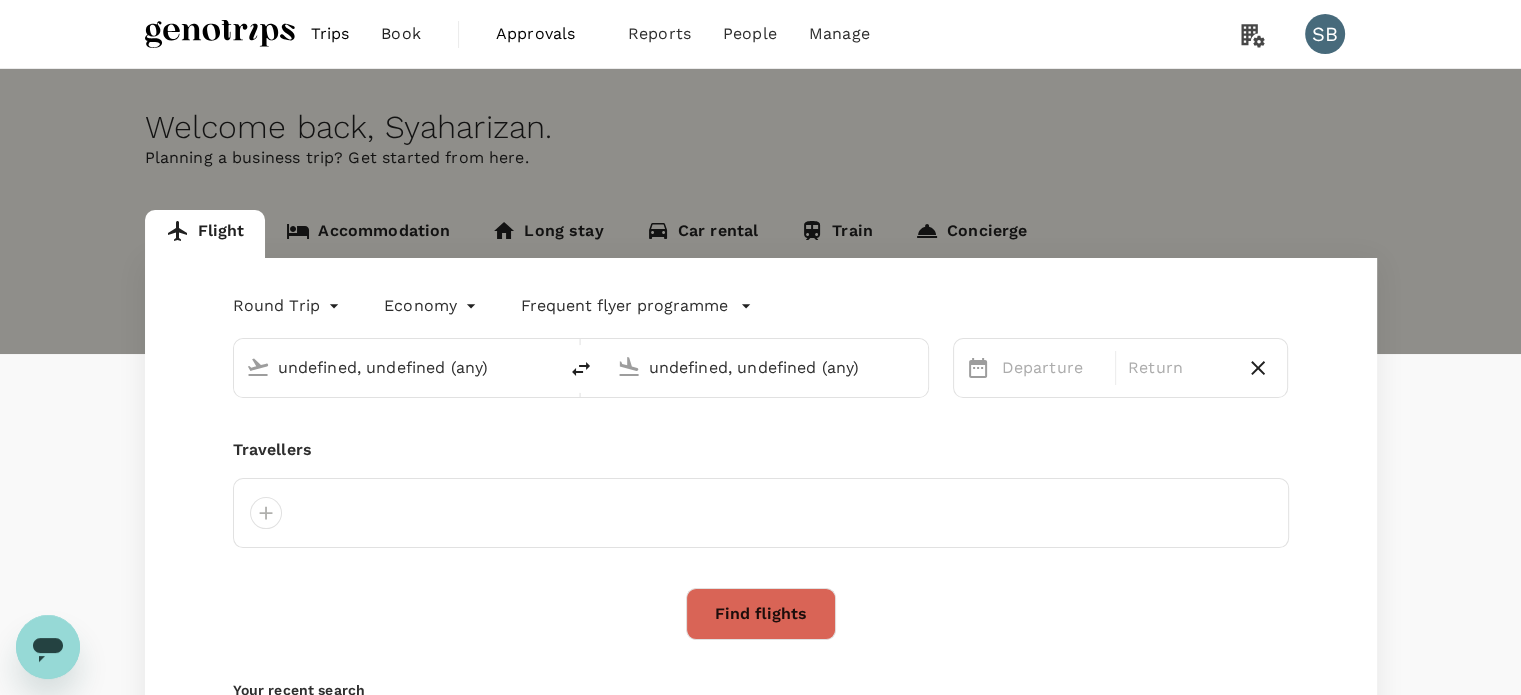 type on "Kuala Lumpur Intl ([GEOGRAPHIC_DATA])" 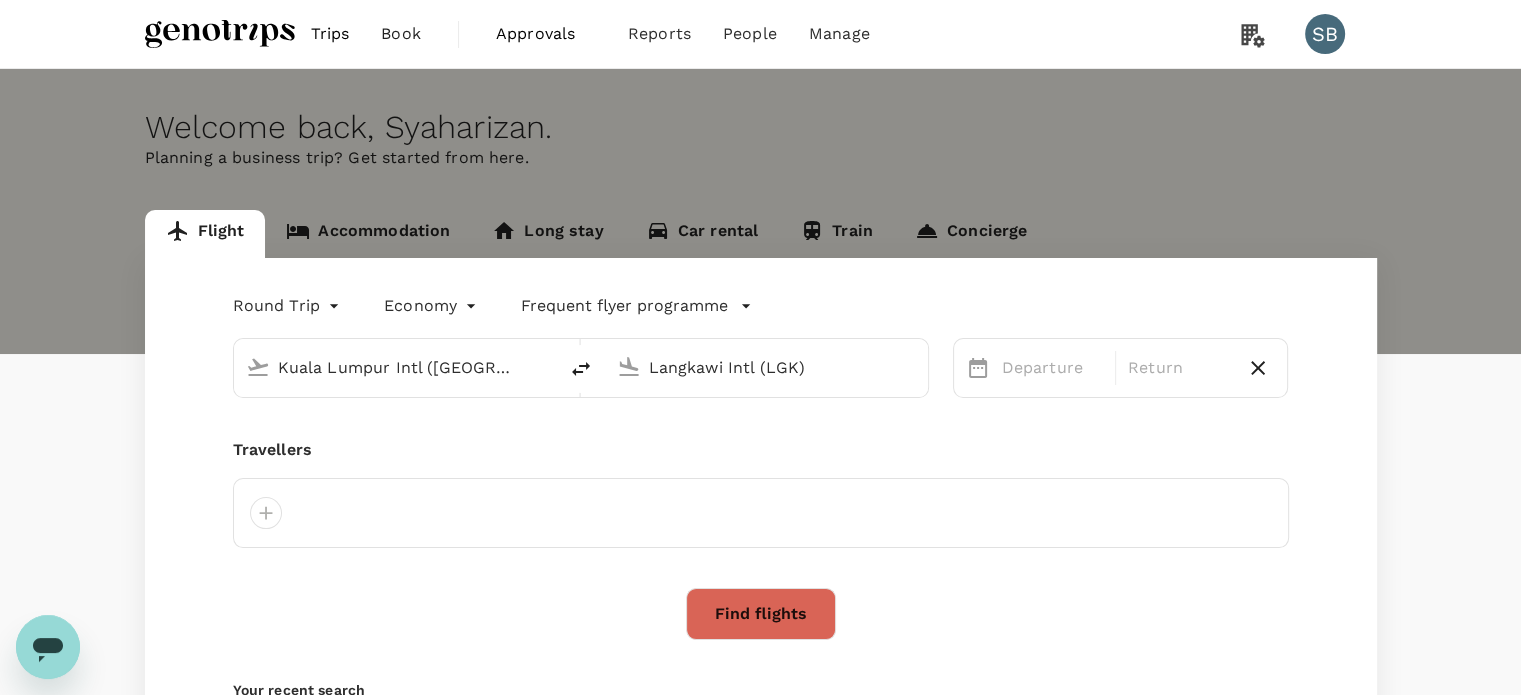 type 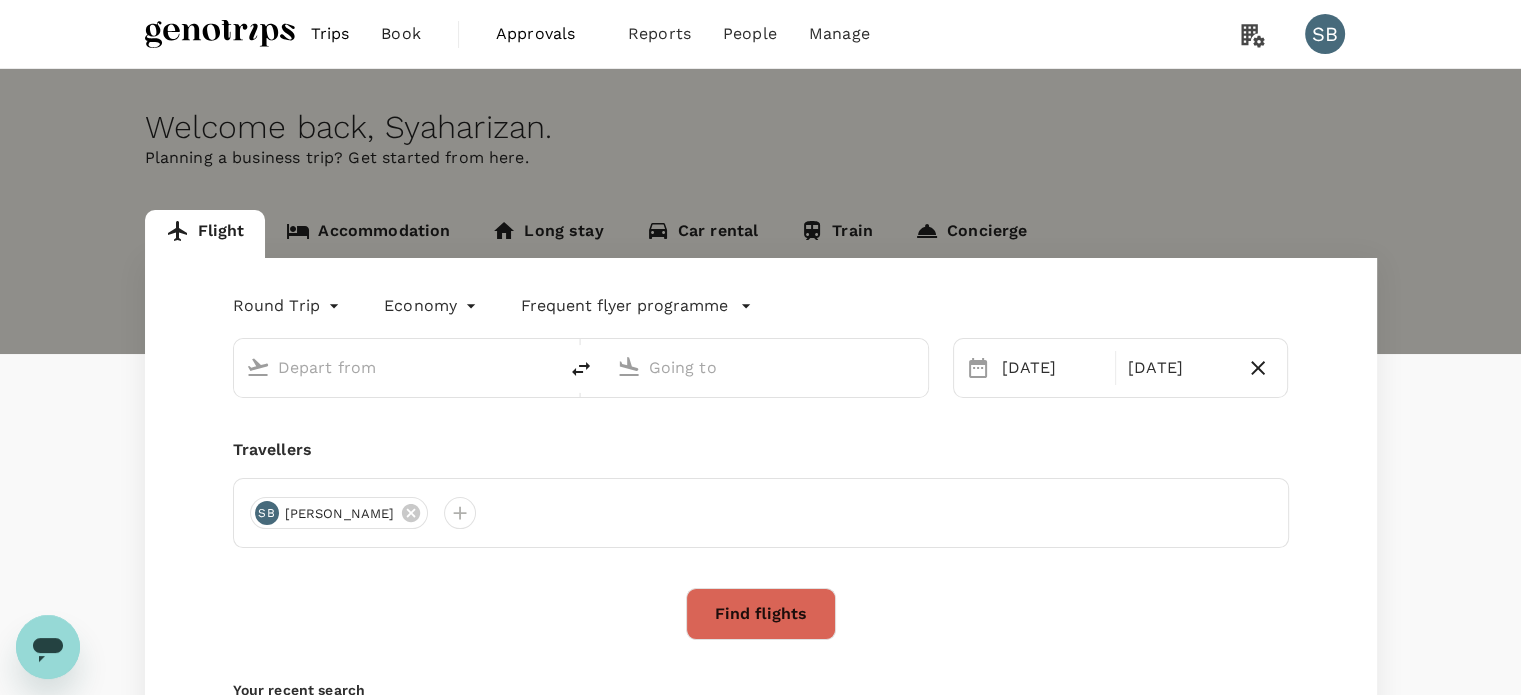 type on "Kuala Lumpur Intl ([GEOGRAPHIC_DATA])" 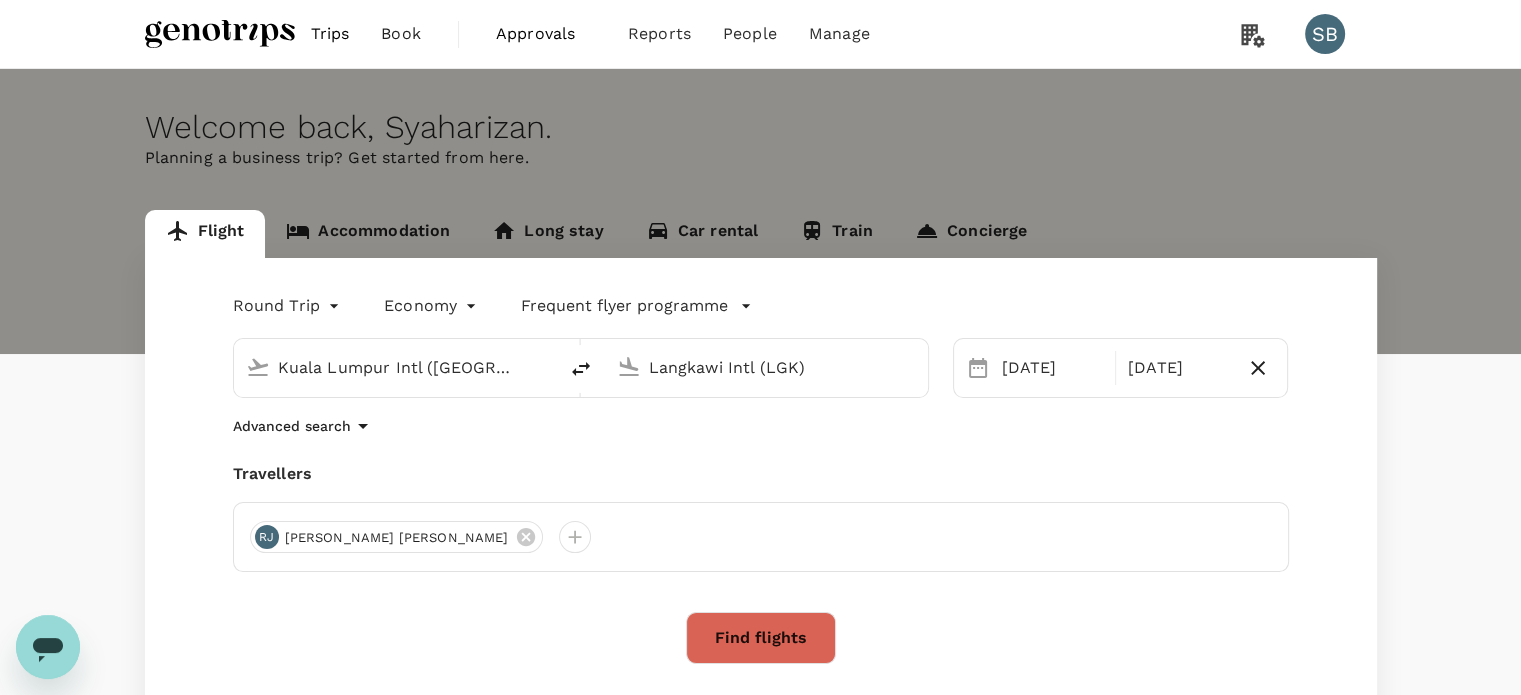 type 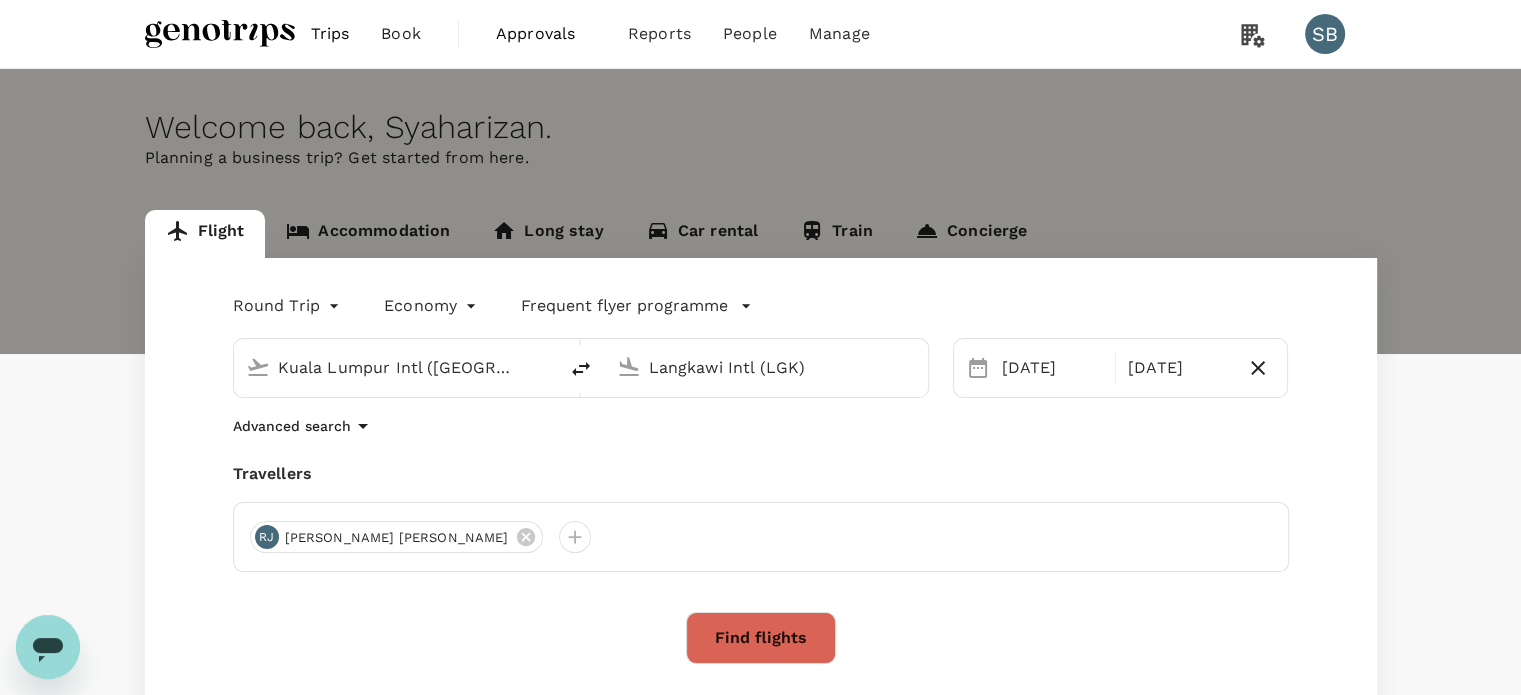 type 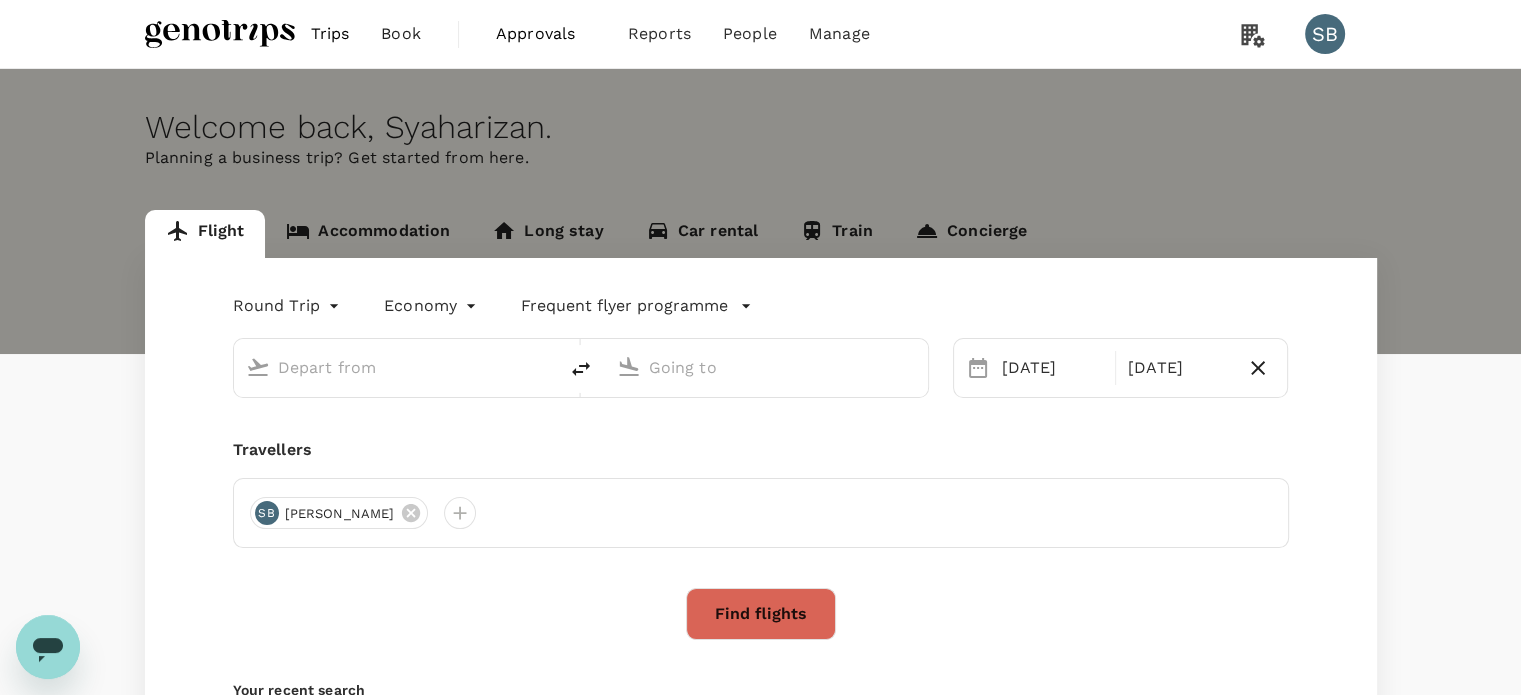 type on "Kuala Lumpur Intl ([GEOGRAPHIC_DATA])" 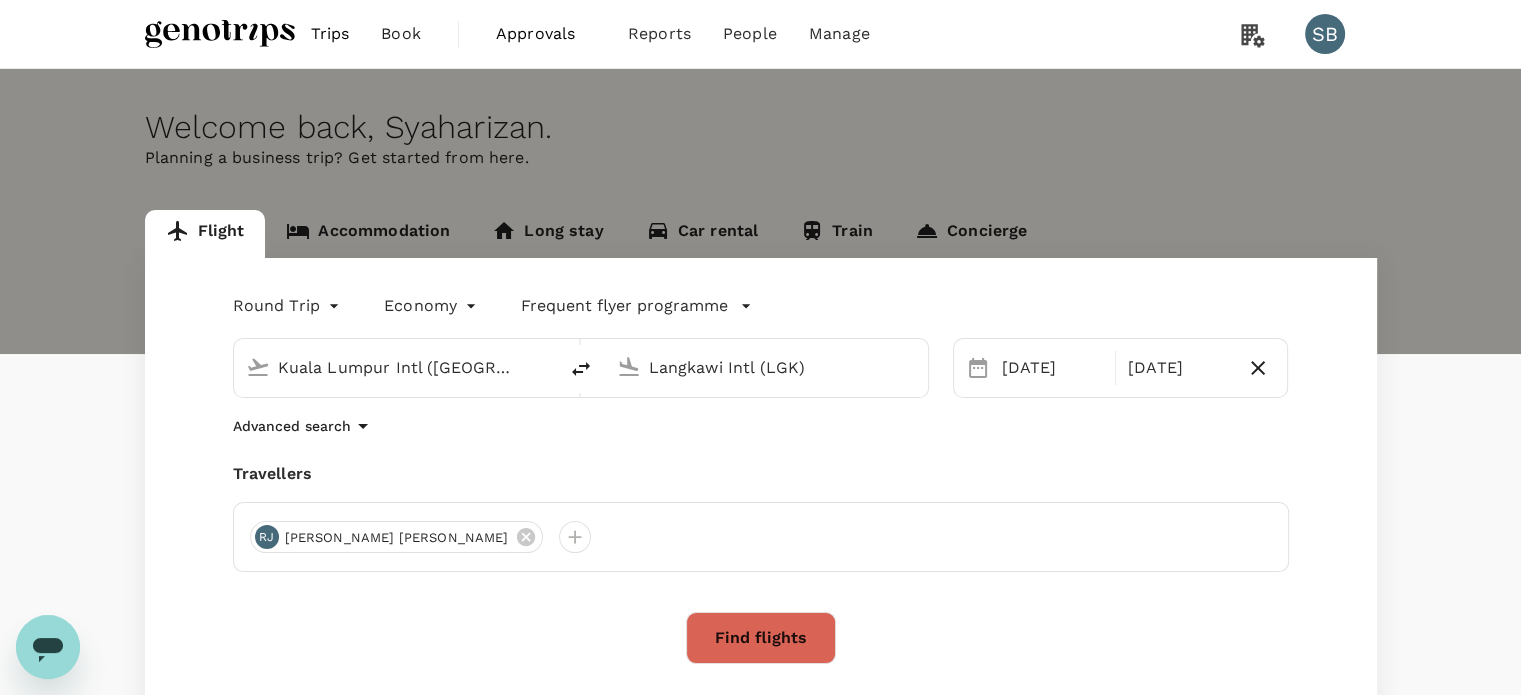 click on "Kuala Lumpur Intl ([GEOGRAPHIC_DATA])" at bounding box center [396, 367] 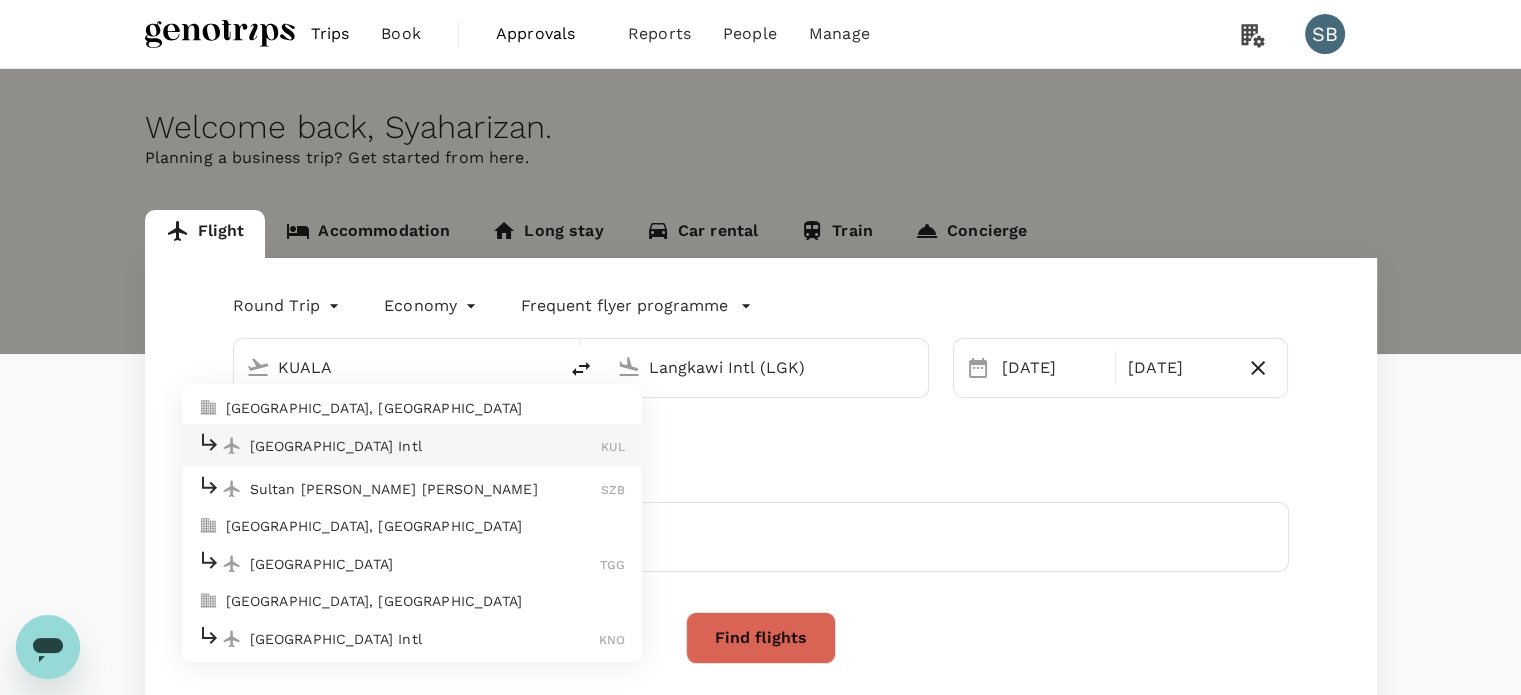 click on "Sultan [PERSON_NAME] [PERSON_NAME]" at bounding box center [426, 489] 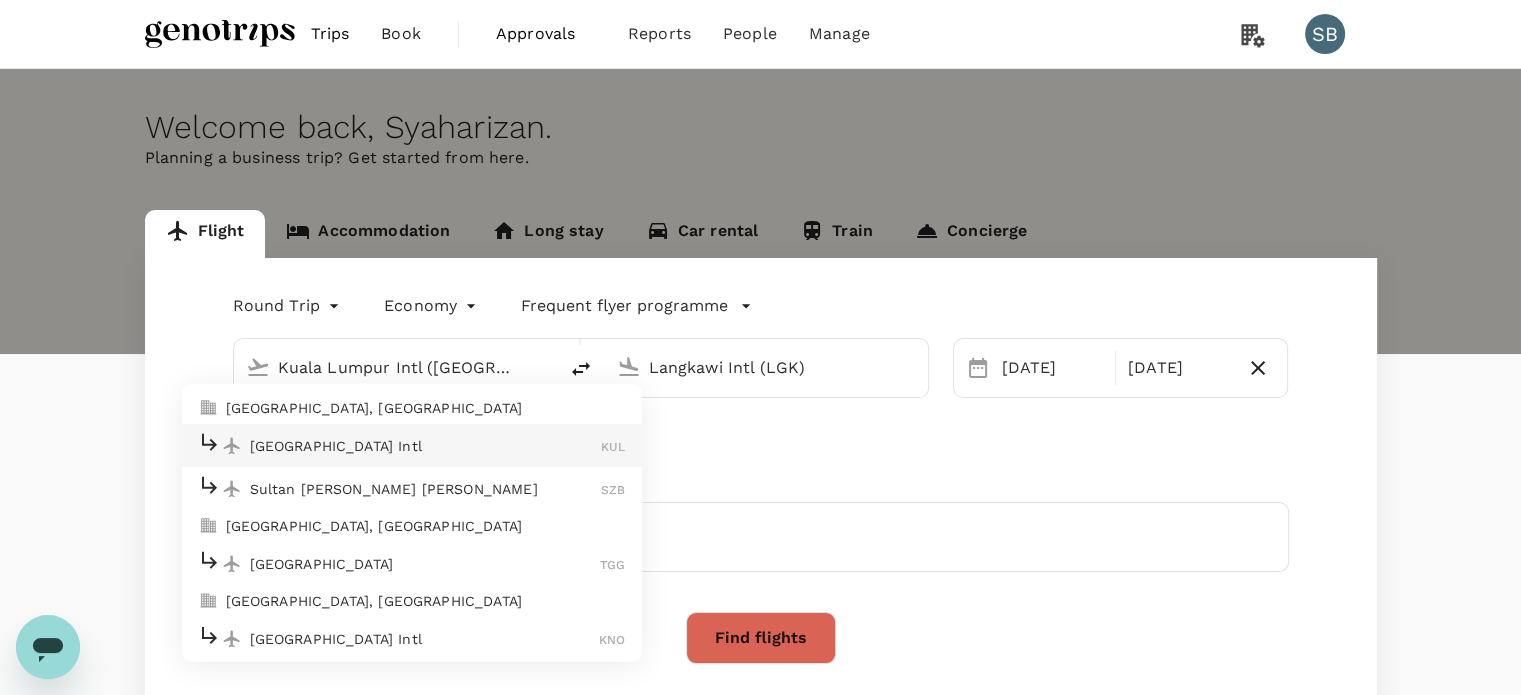type on "Sultan [PERSON_NAME] [PERSON_NAME] (SZB)" 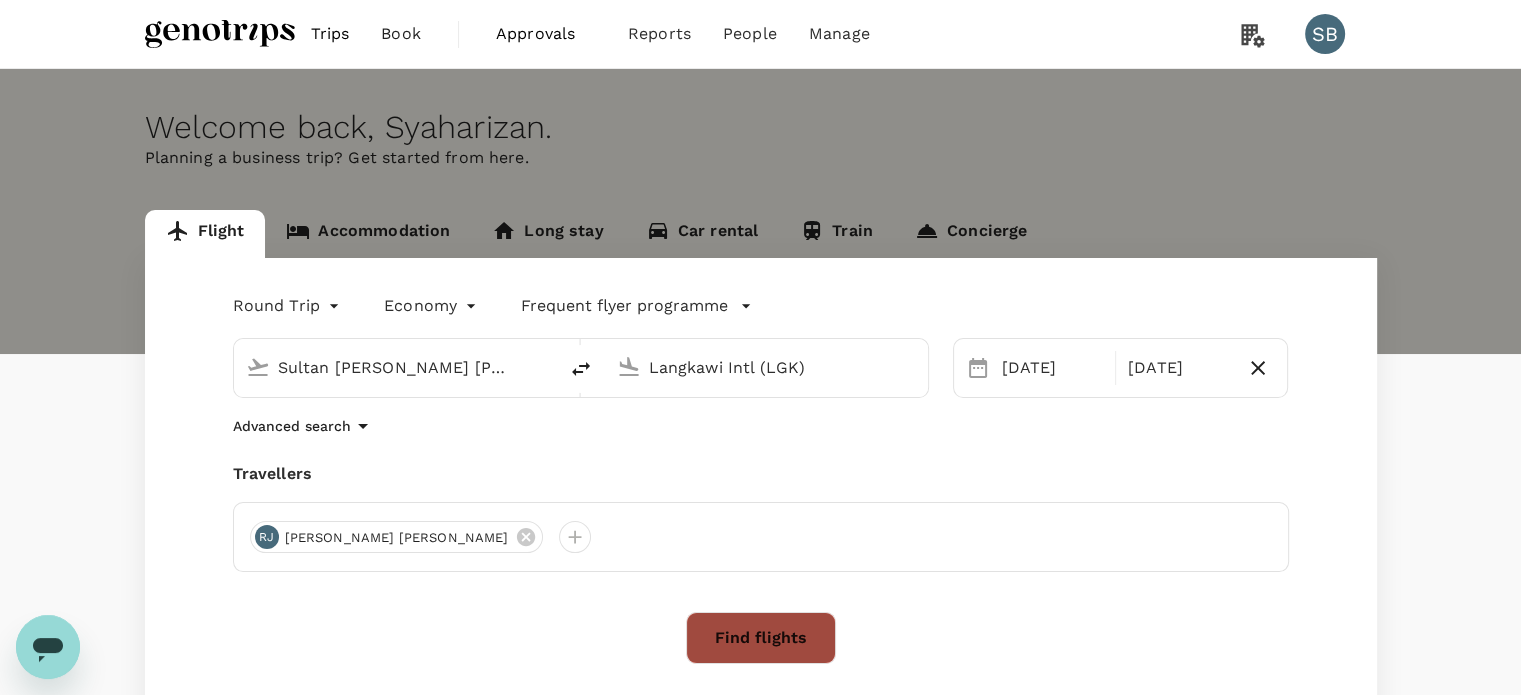 click on "Find flights" at bounding box center (761, 638) 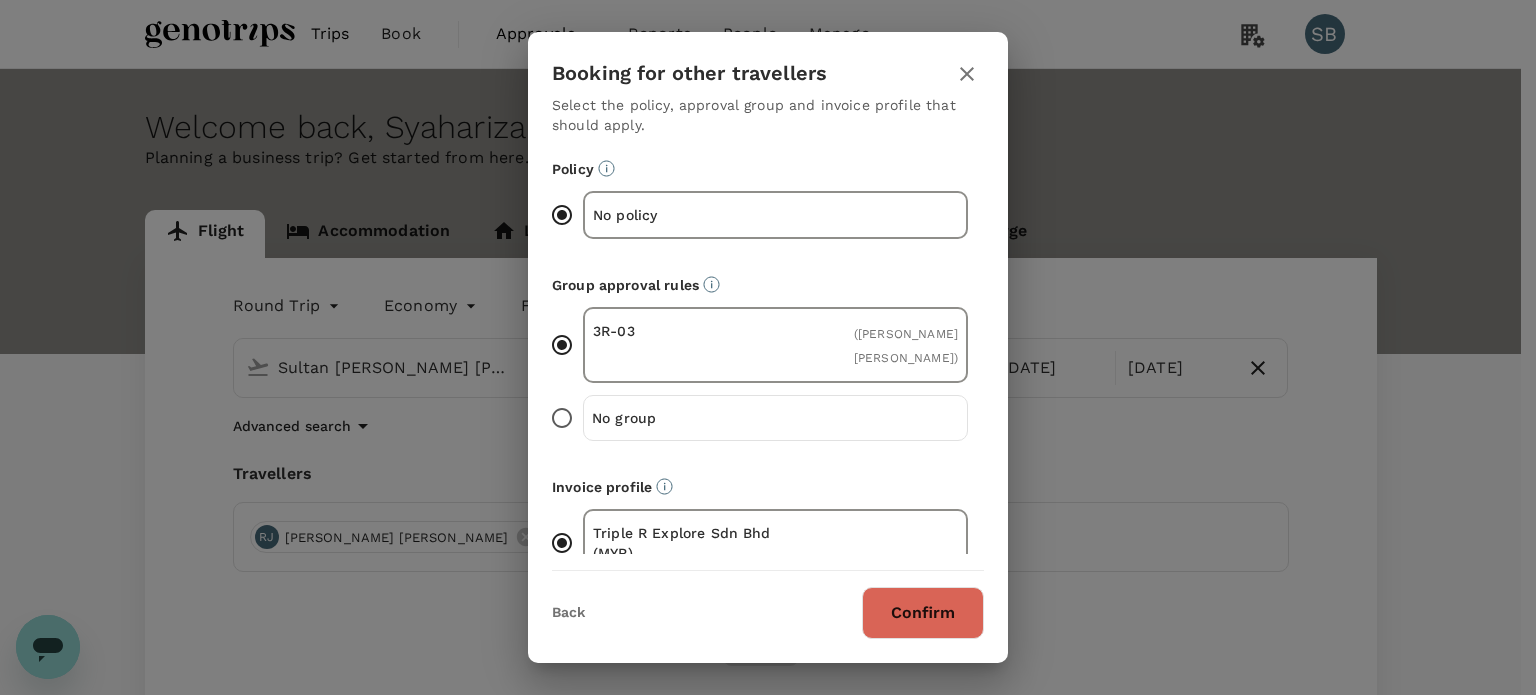 click on "Confirm" at bounding box center (923, 613) 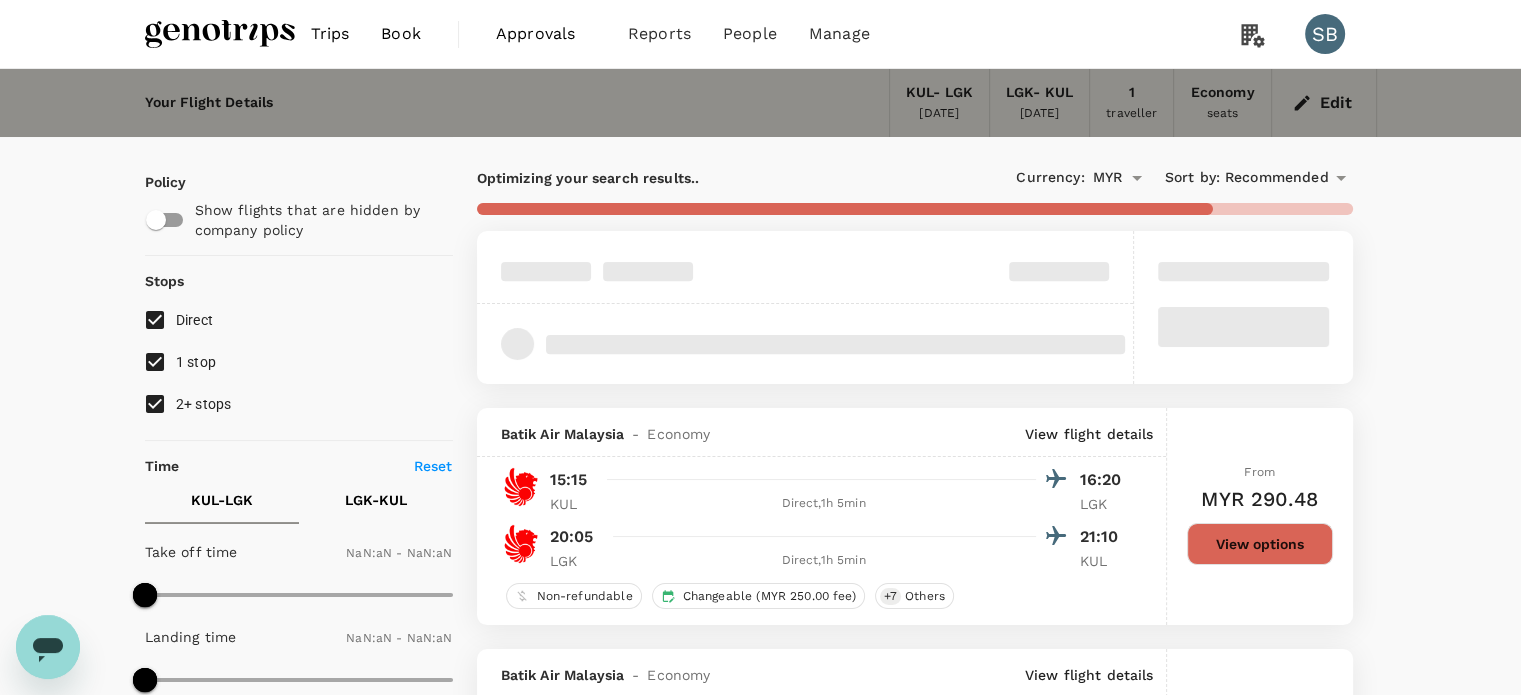 type on "1440" 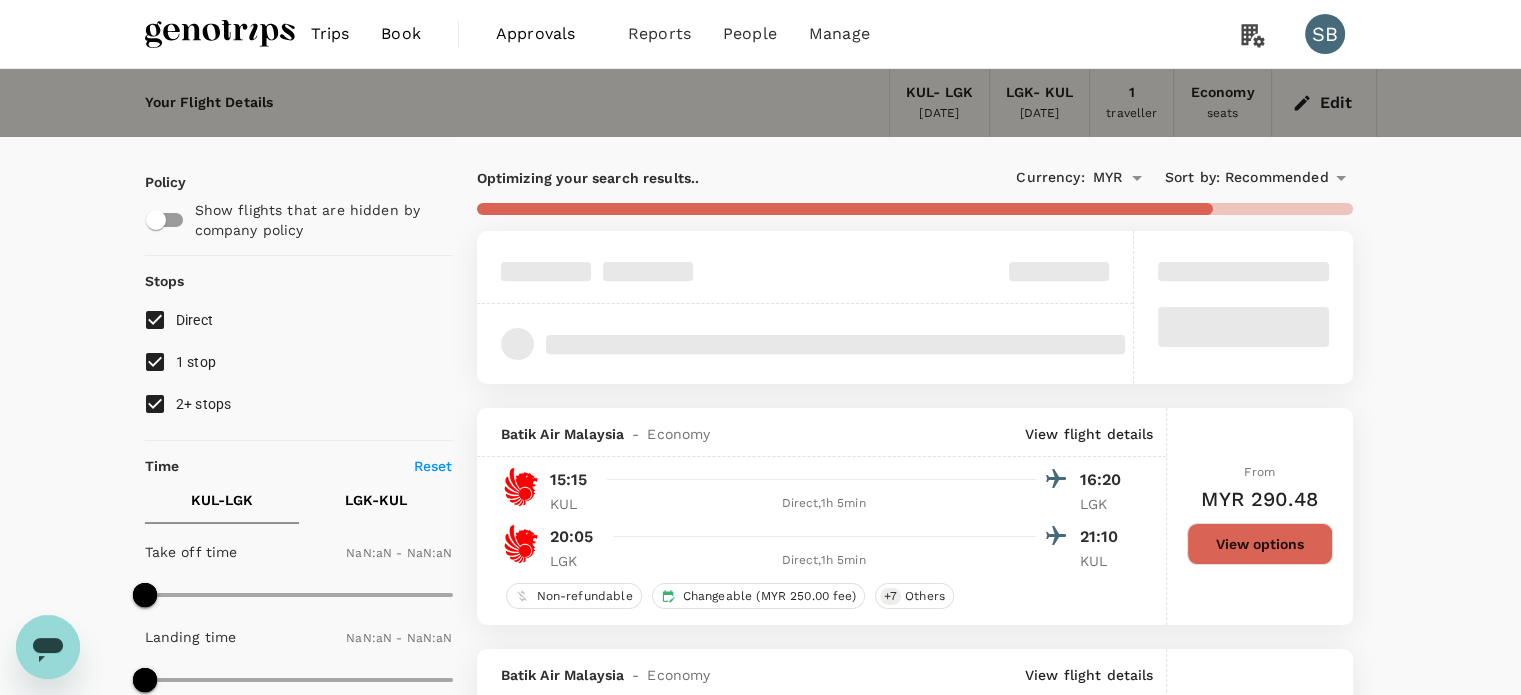 type on "1440" 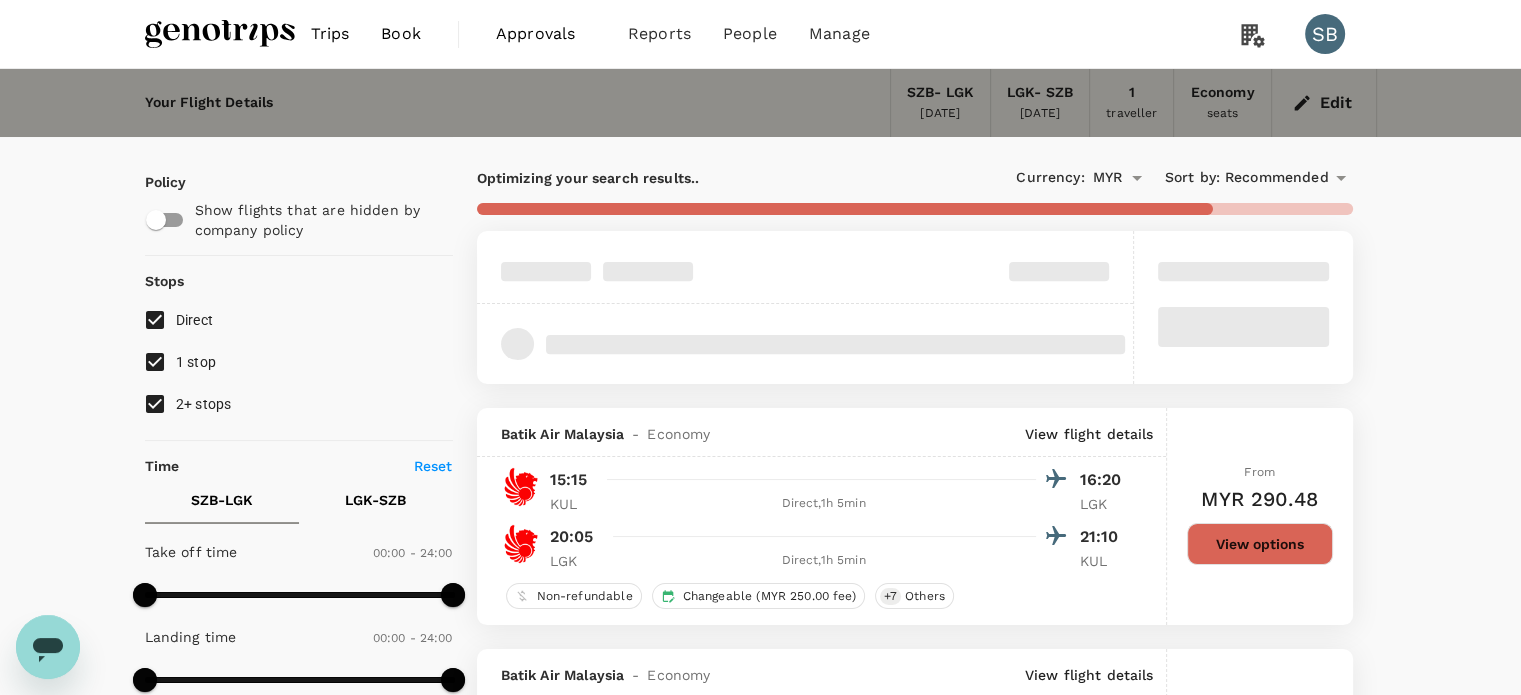 click on "2+ stops" at bounding box center (155, 404) 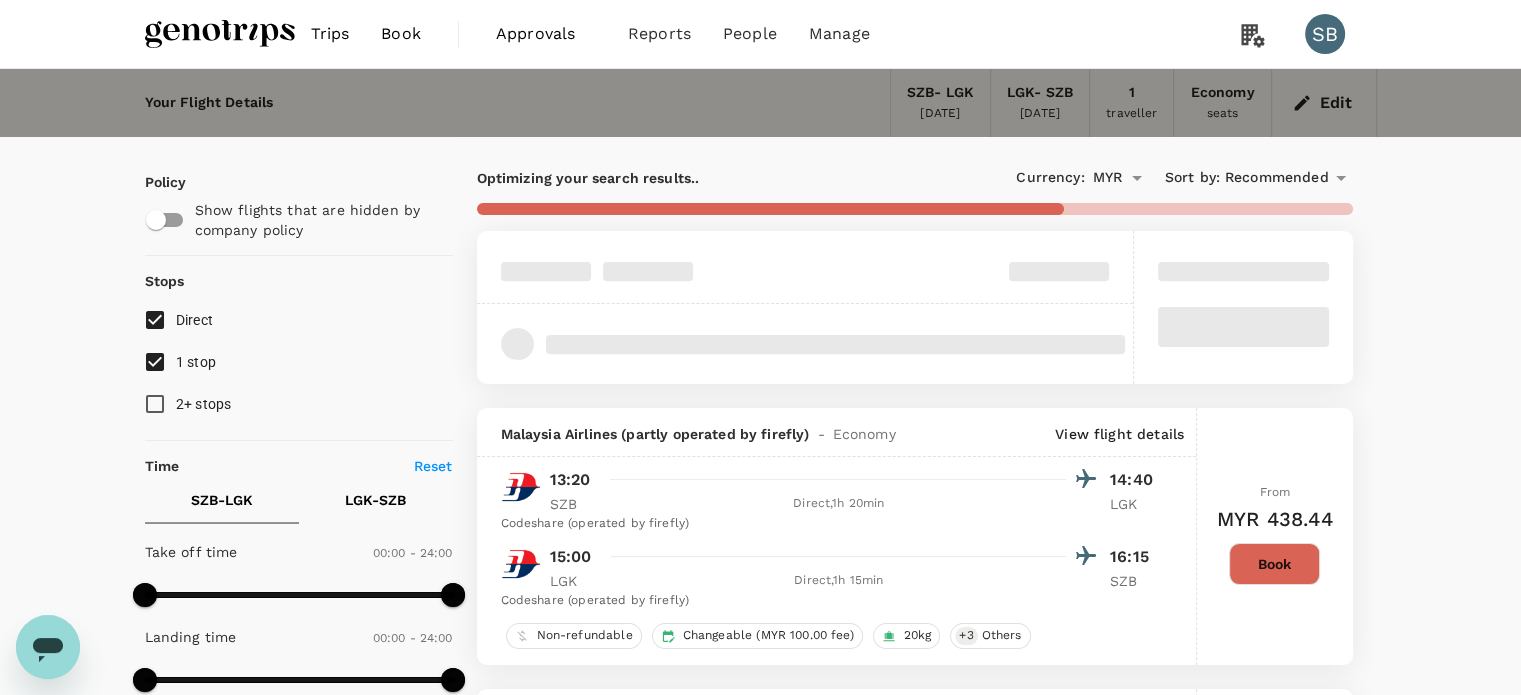 click on "1 stop" at bounding box center (155, 362) 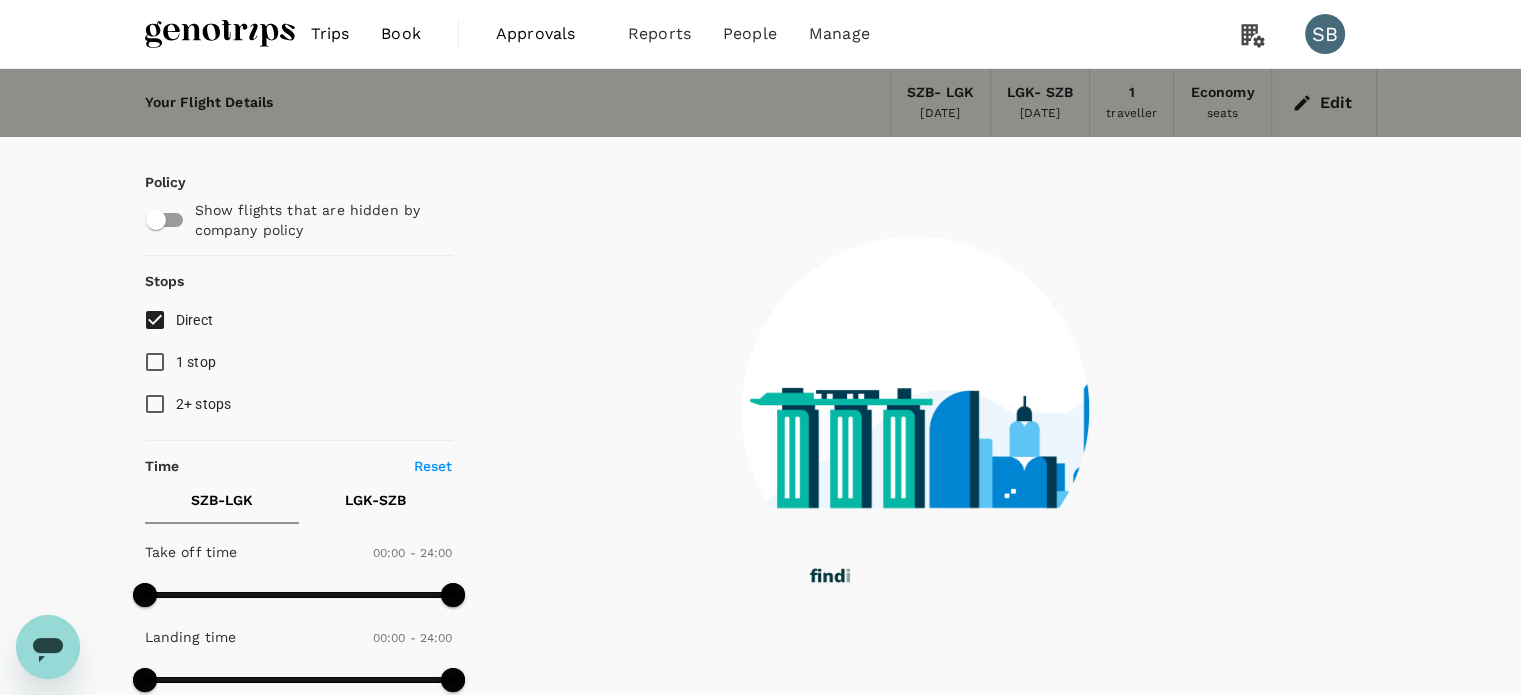 type on "385" 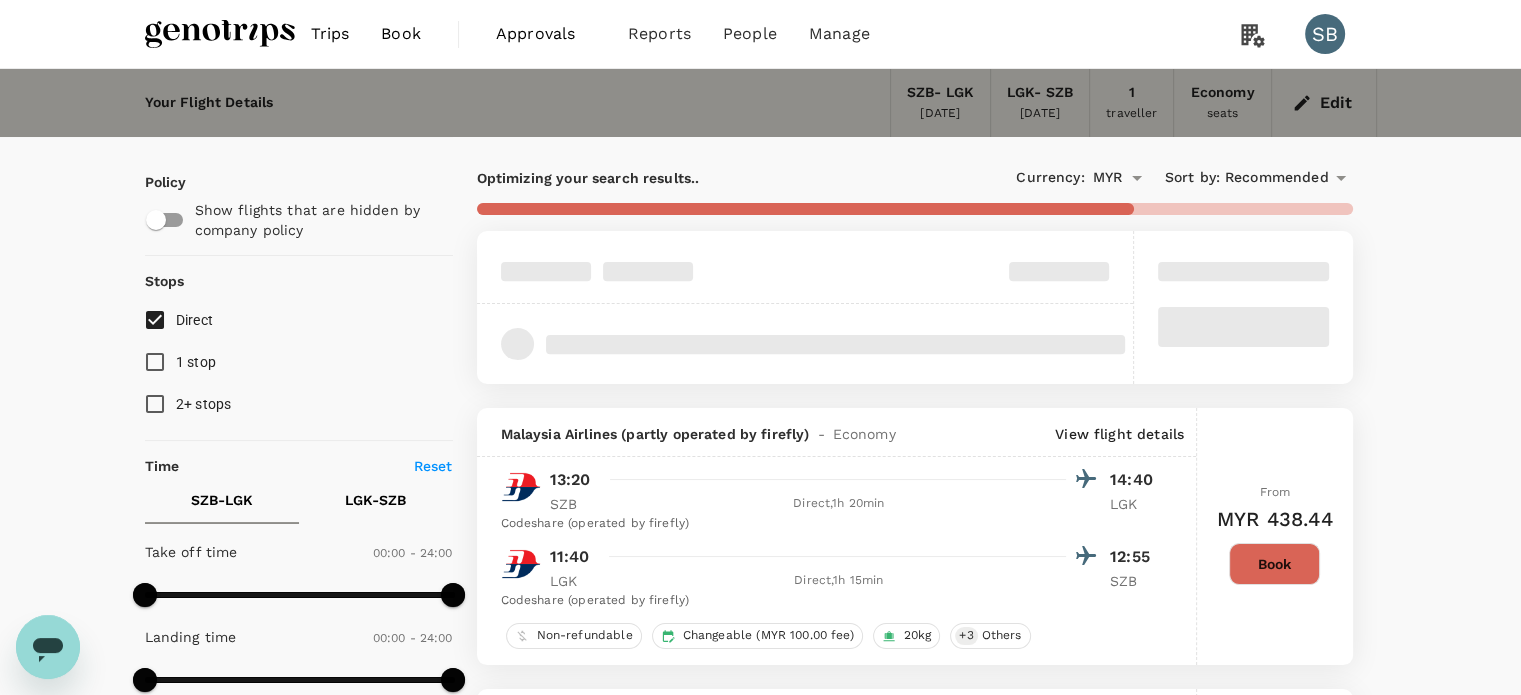 click on "Recommended" at bounding box center (1277, 178) 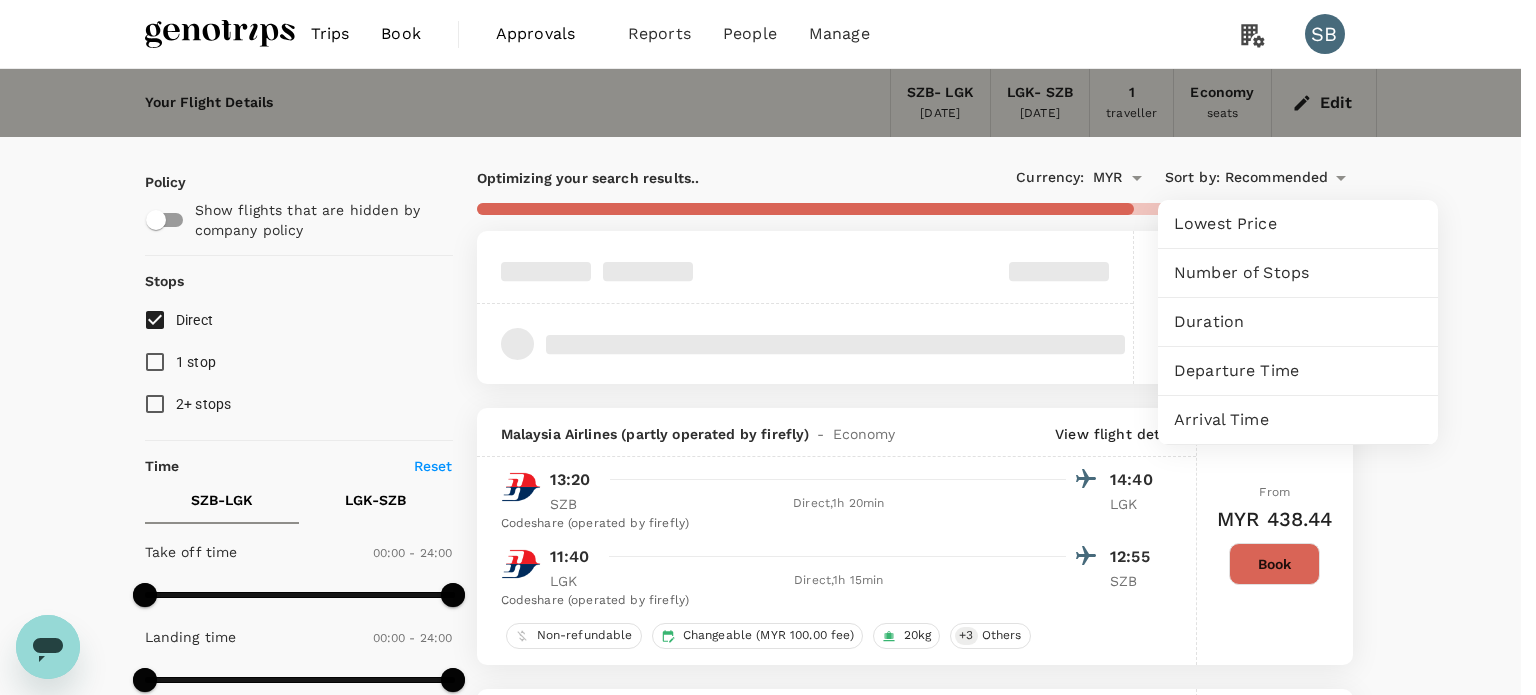checkbox on "false" 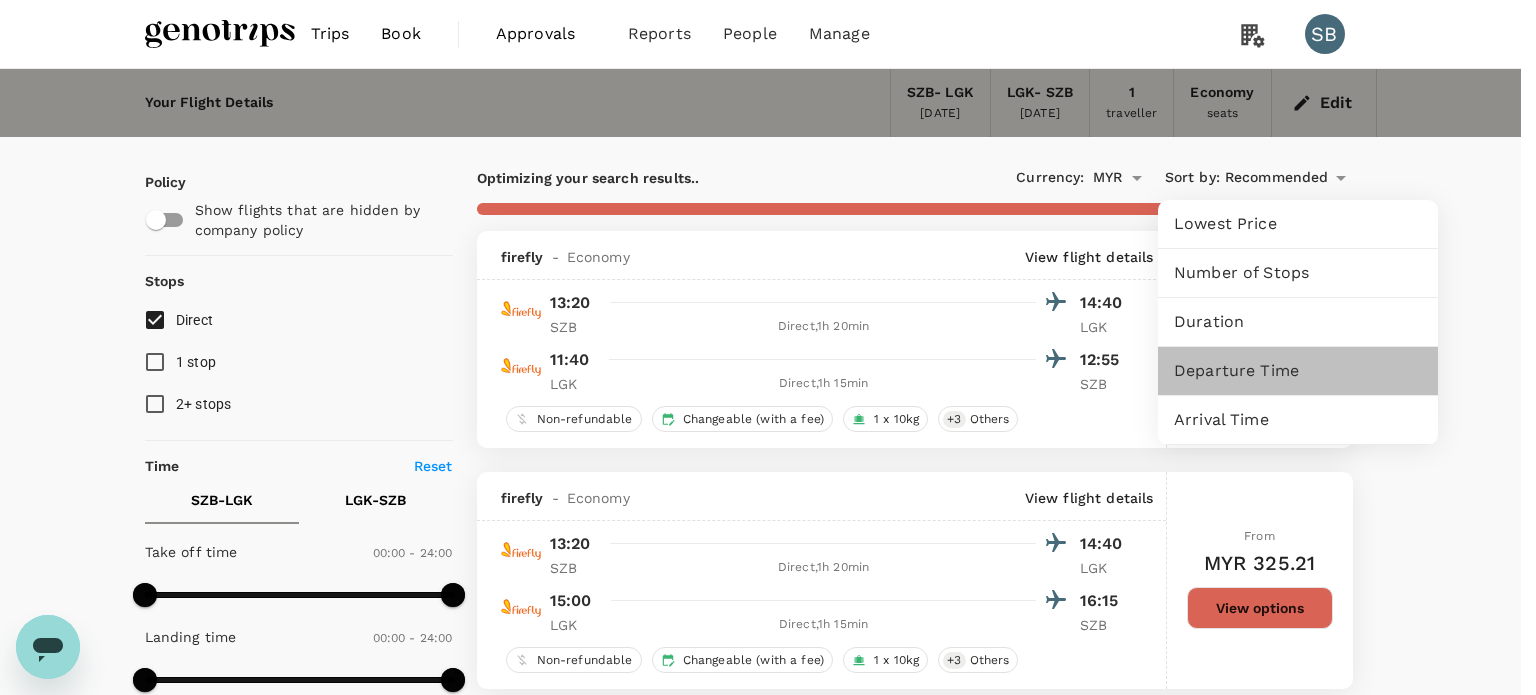 click on "Departure Time" at bounding box center [1298, 371] 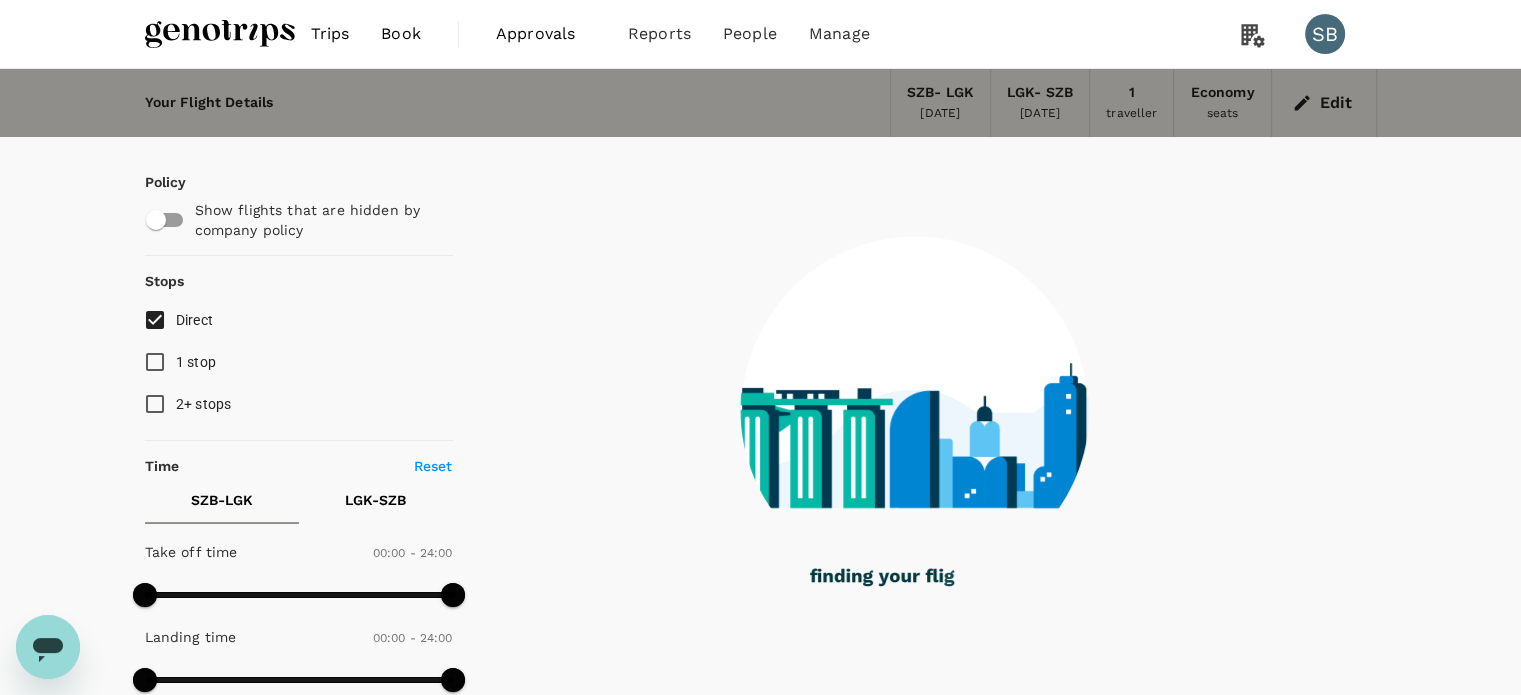 type on "465" 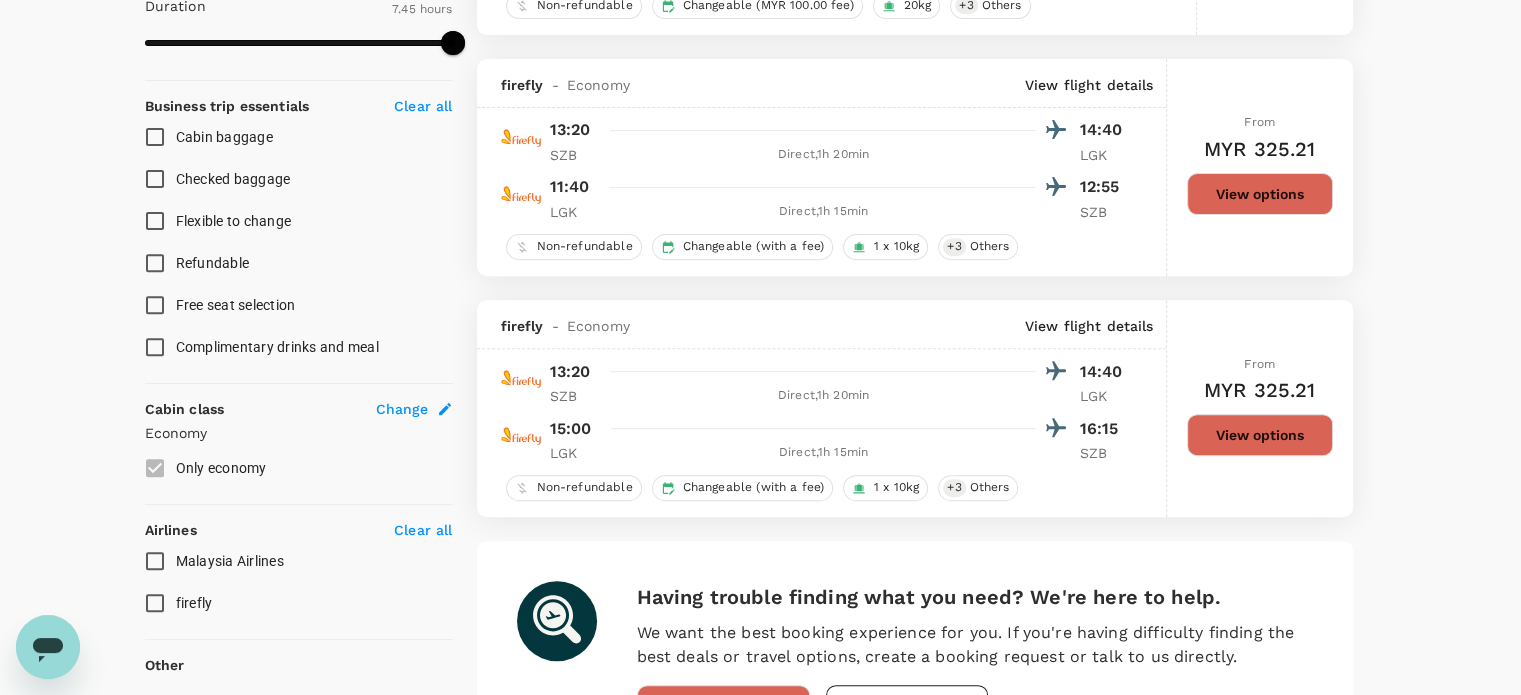 scroll, scrollTop: 800, scrollLeft: 0, axis: vertical 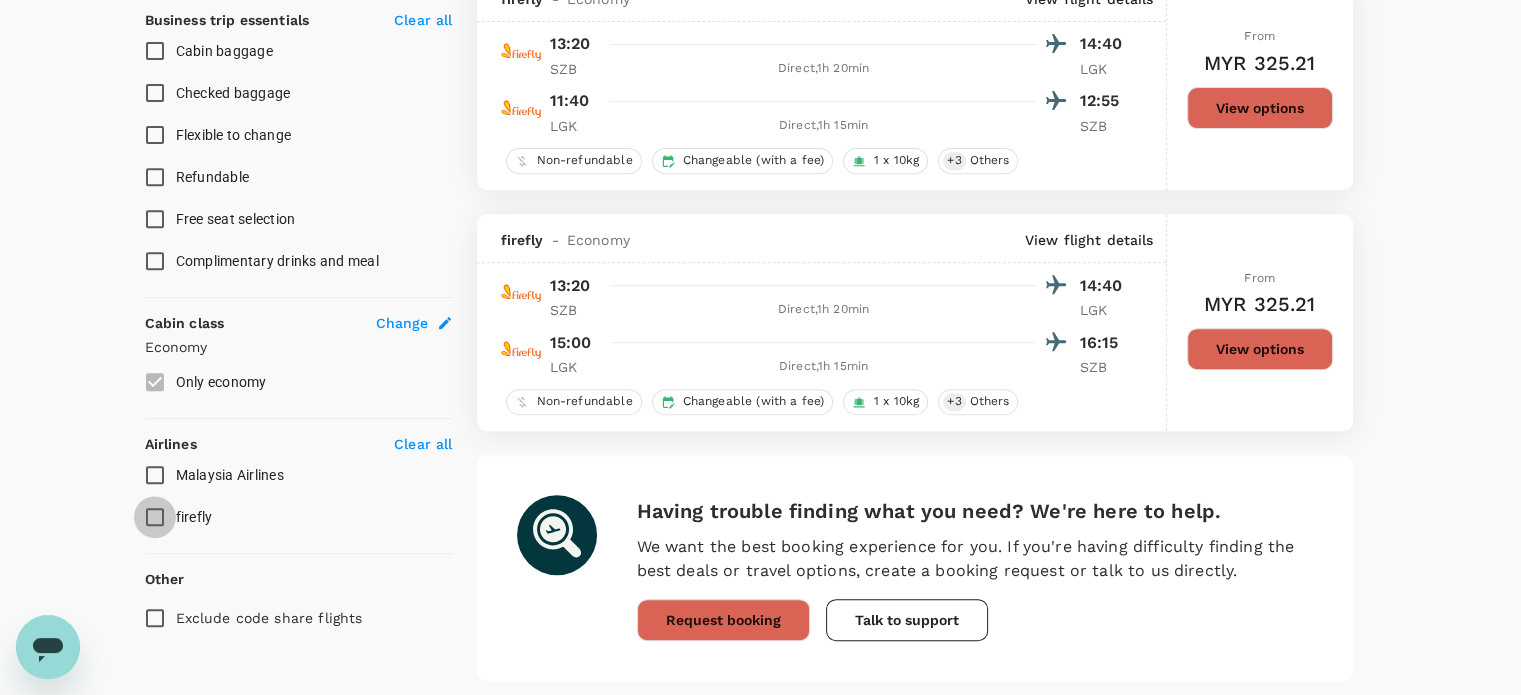 click on "firefly" at bounding box center [155, 517] 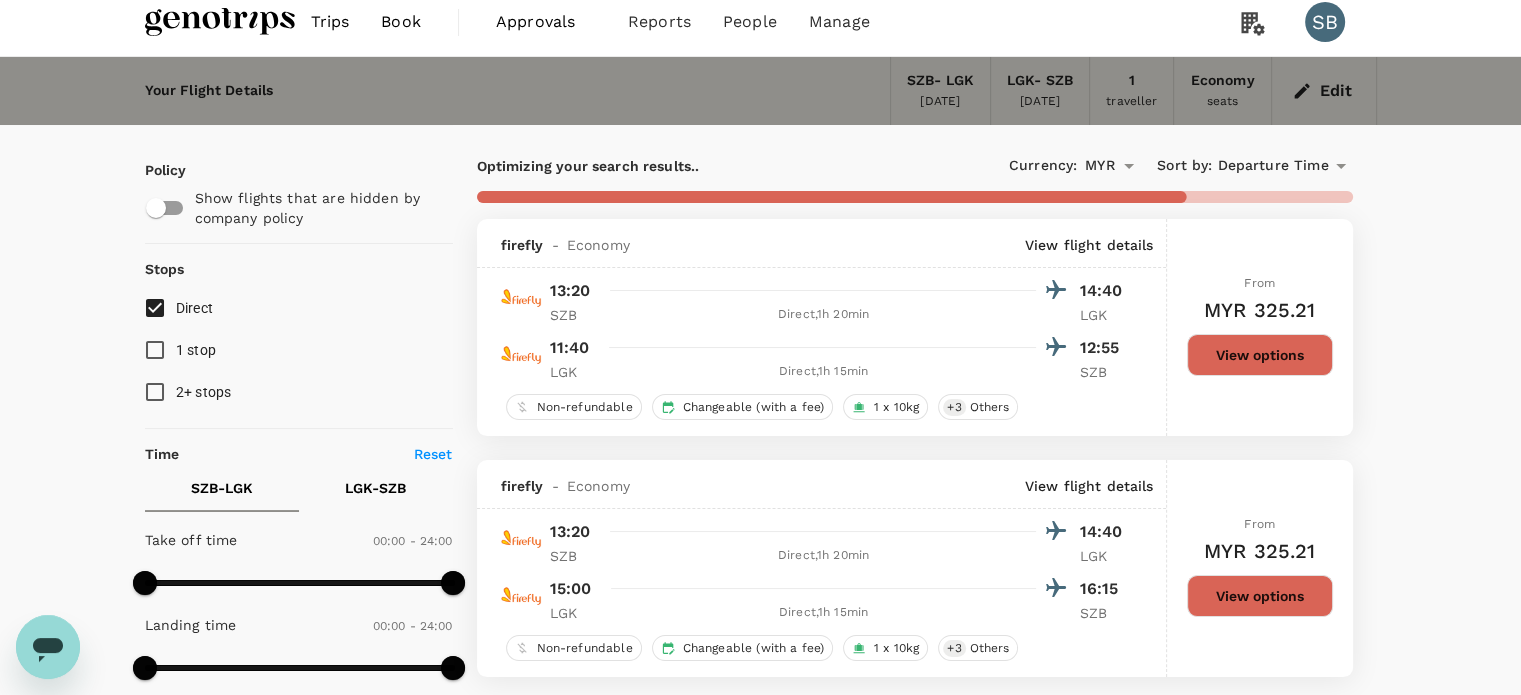 scroll, scrollTop: 0, scrollLeft: 0, axis: both 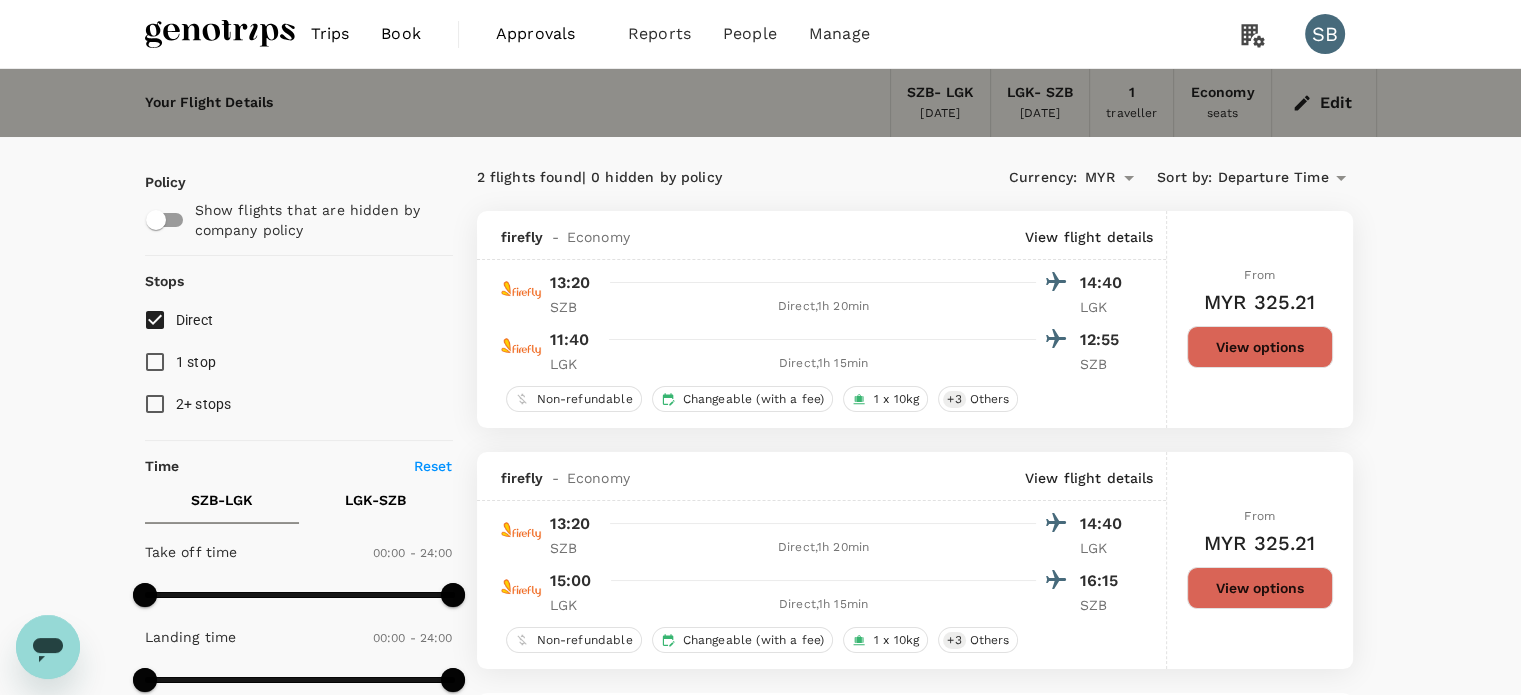 click on "View options" at bounding box center (1260, 347) 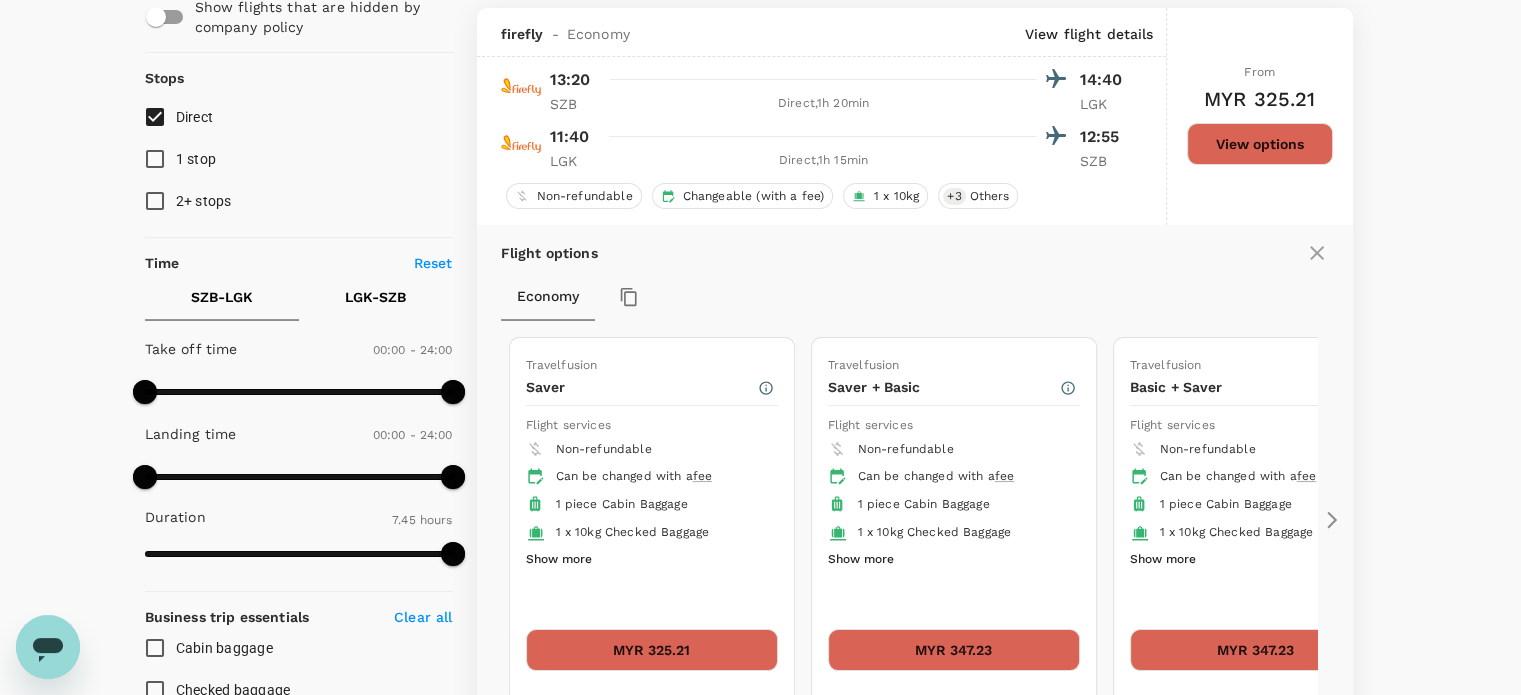 scroll, scrollTop: 211, scrollLeft: 0, axis: vertical 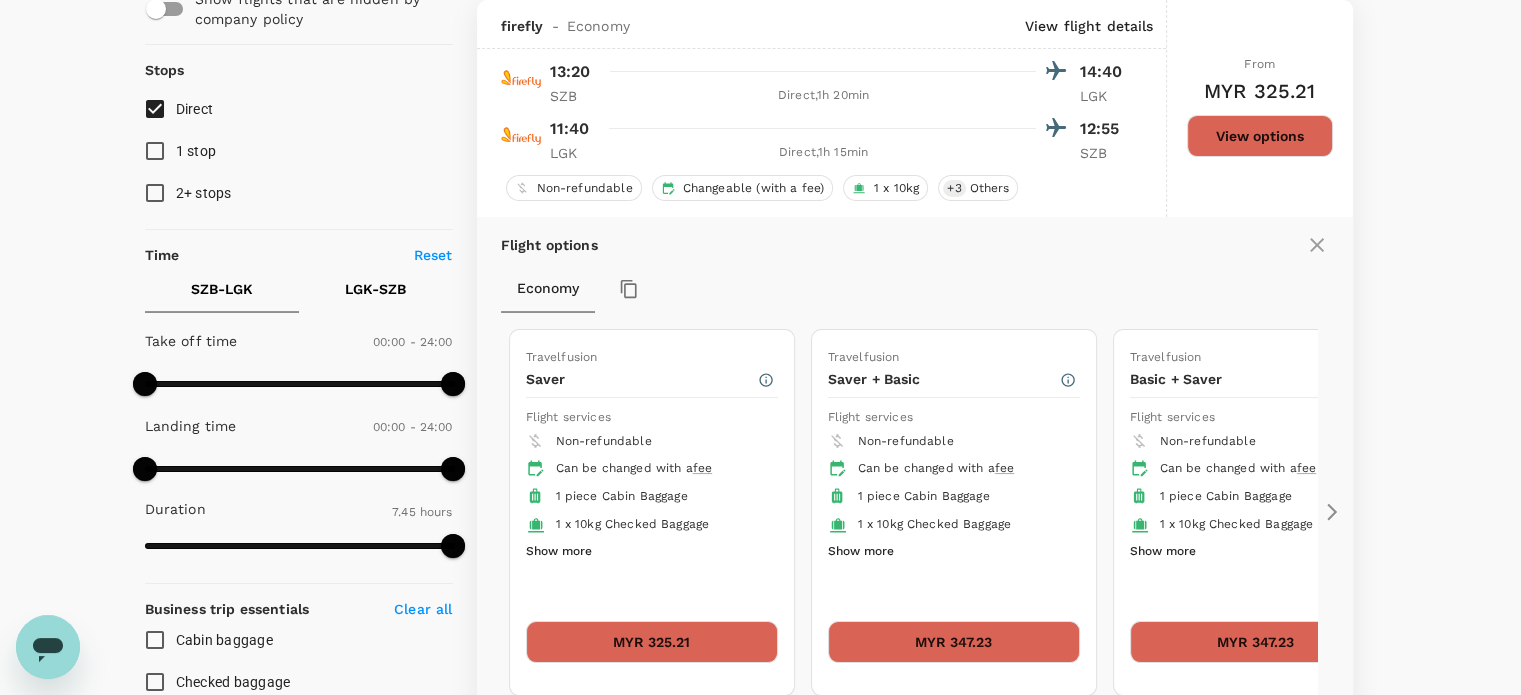 click 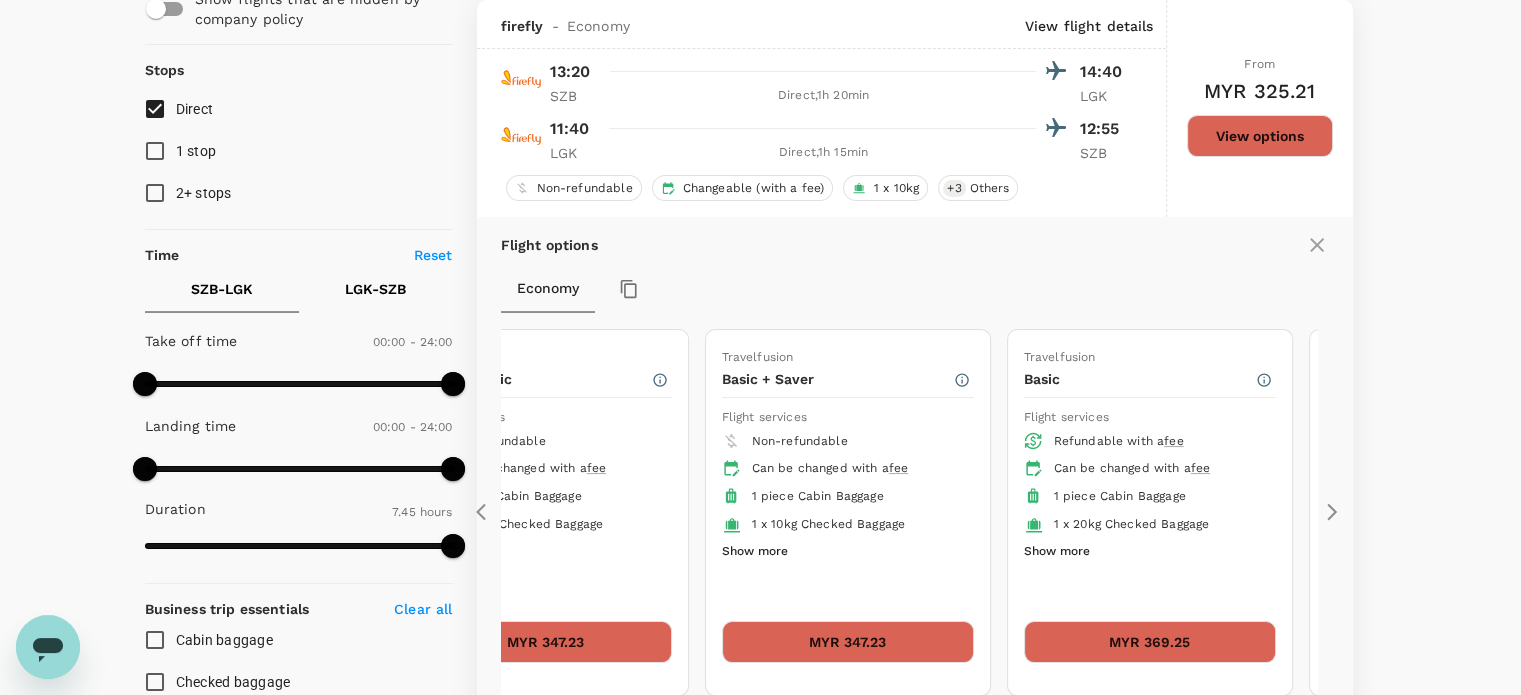 click 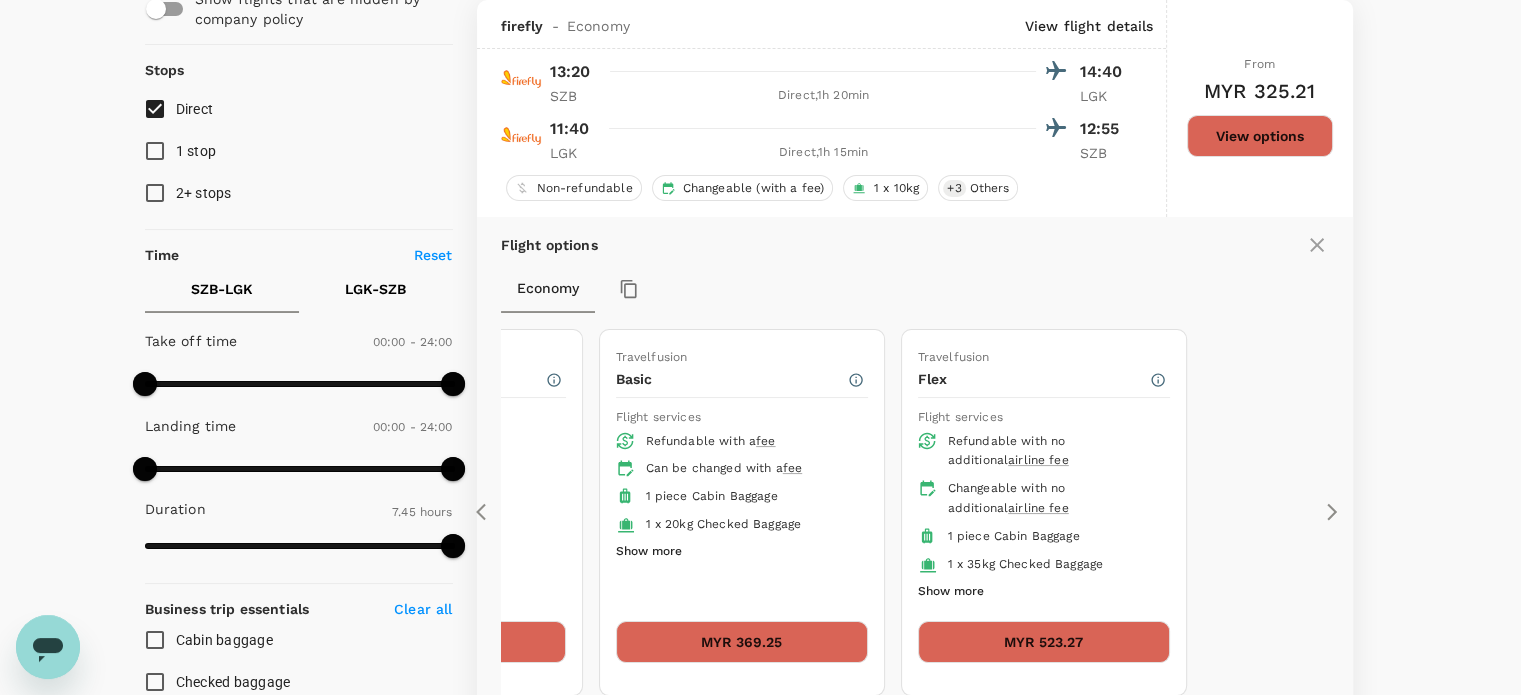 click on "Show more" at bounding box center [951, 592] 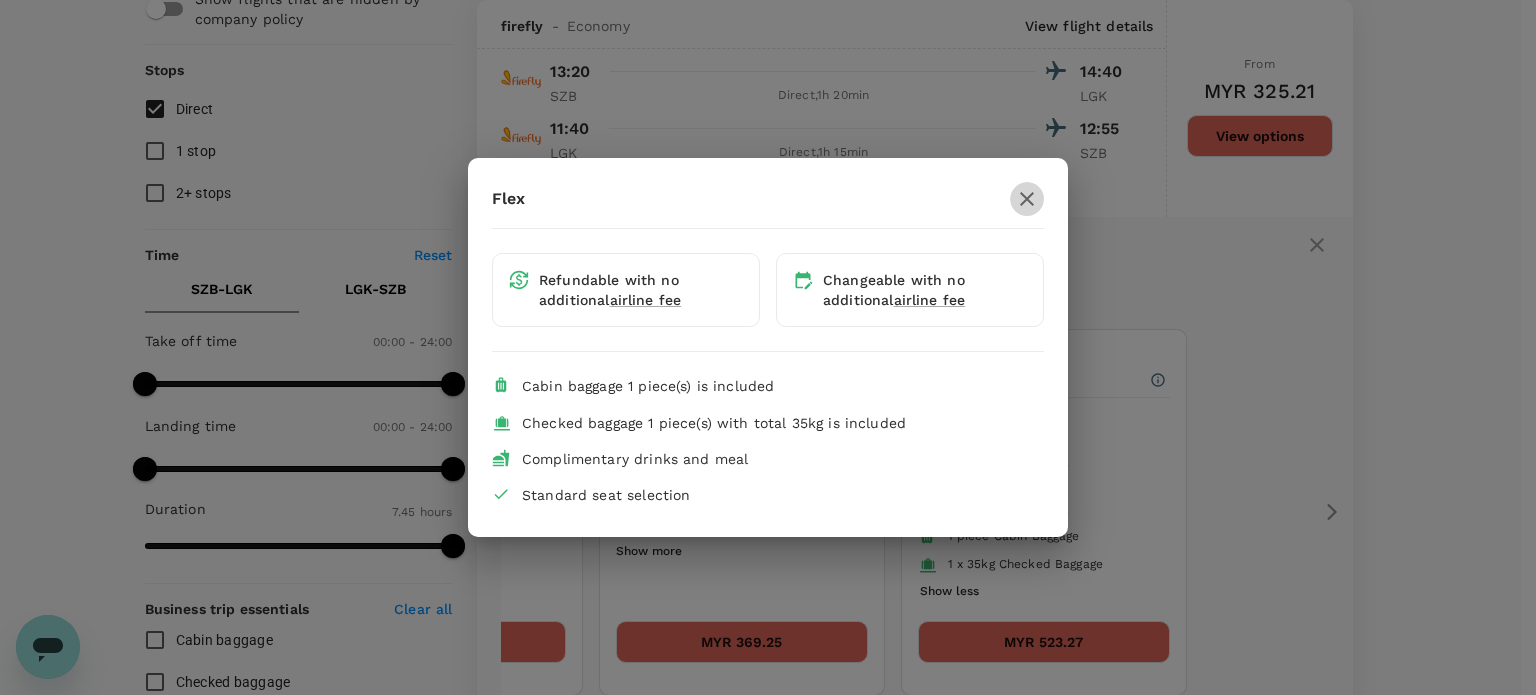 click 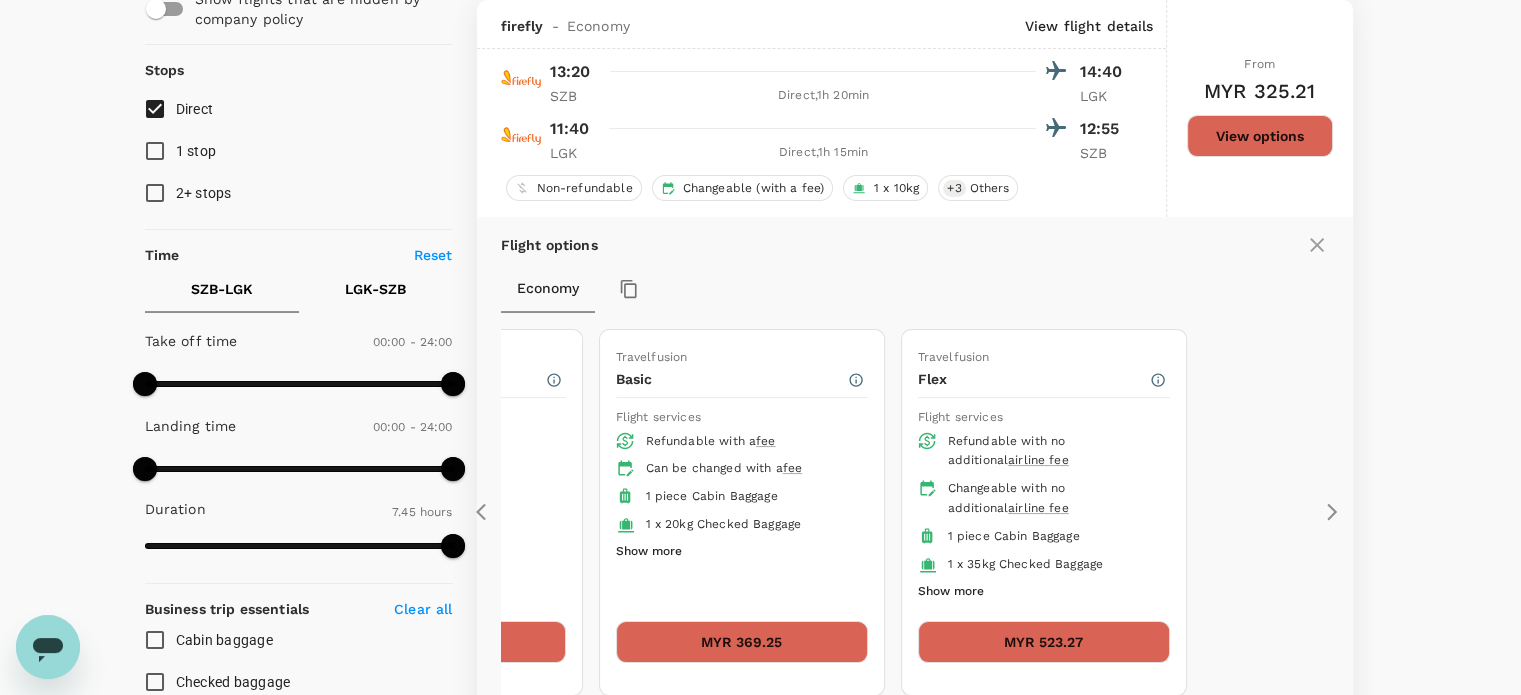 click on "MYR 523.27" at bounding box center [1044, 642] 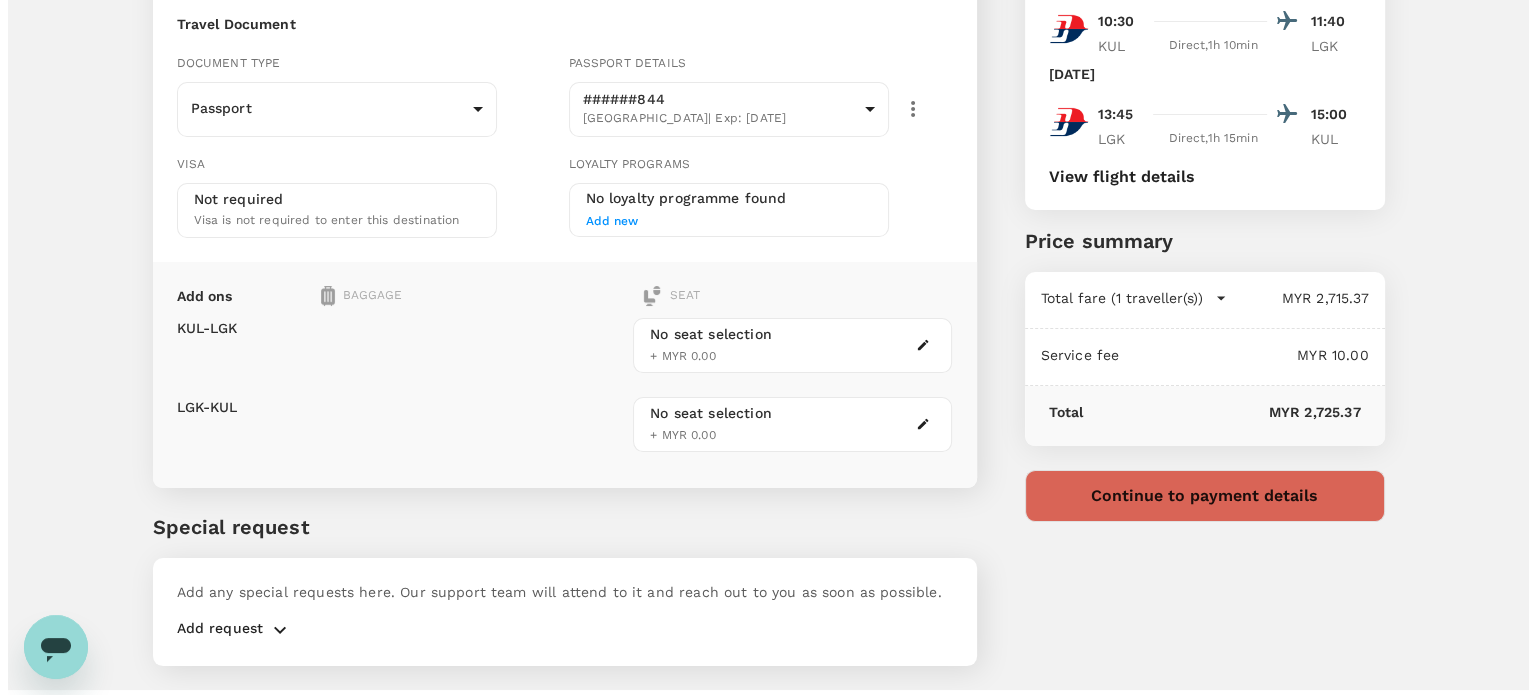 scroll, scrollTop: 0, scrollLeft: 0, axis: both 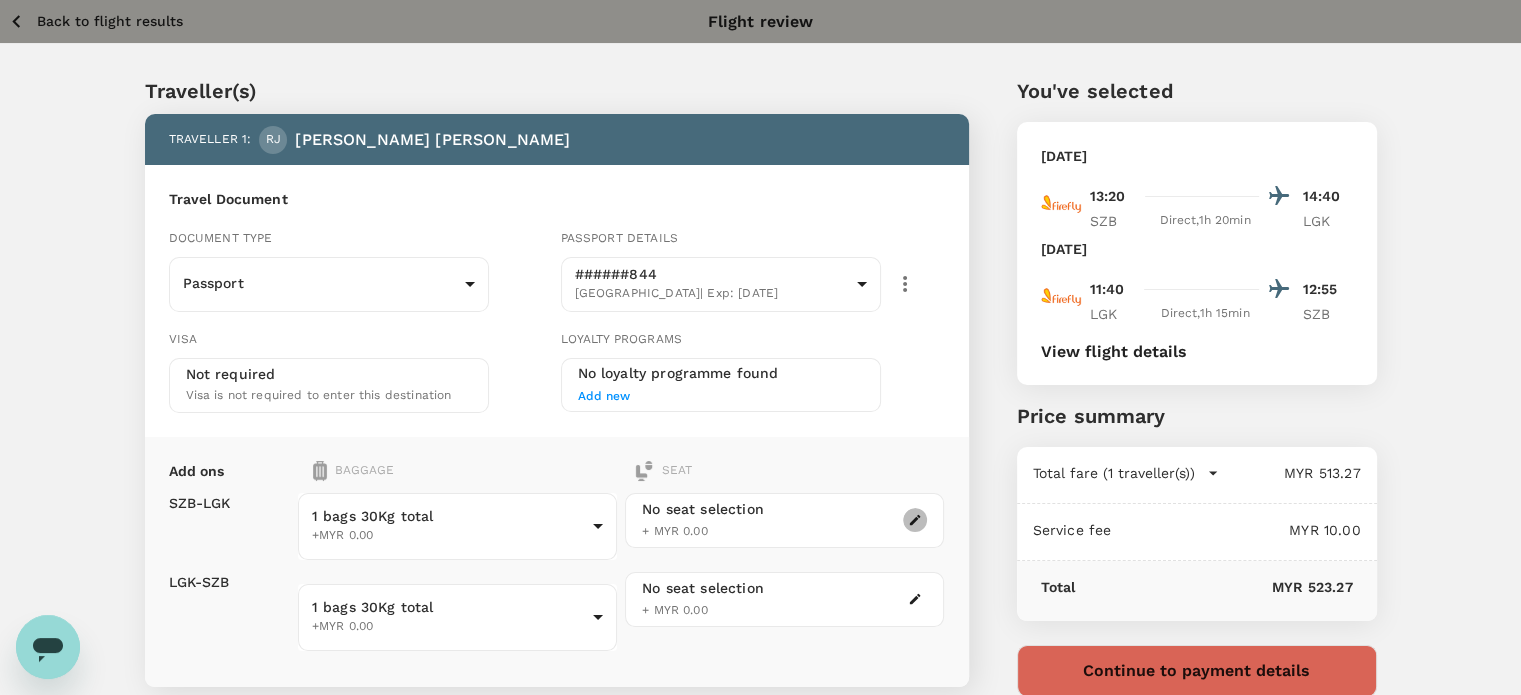 click 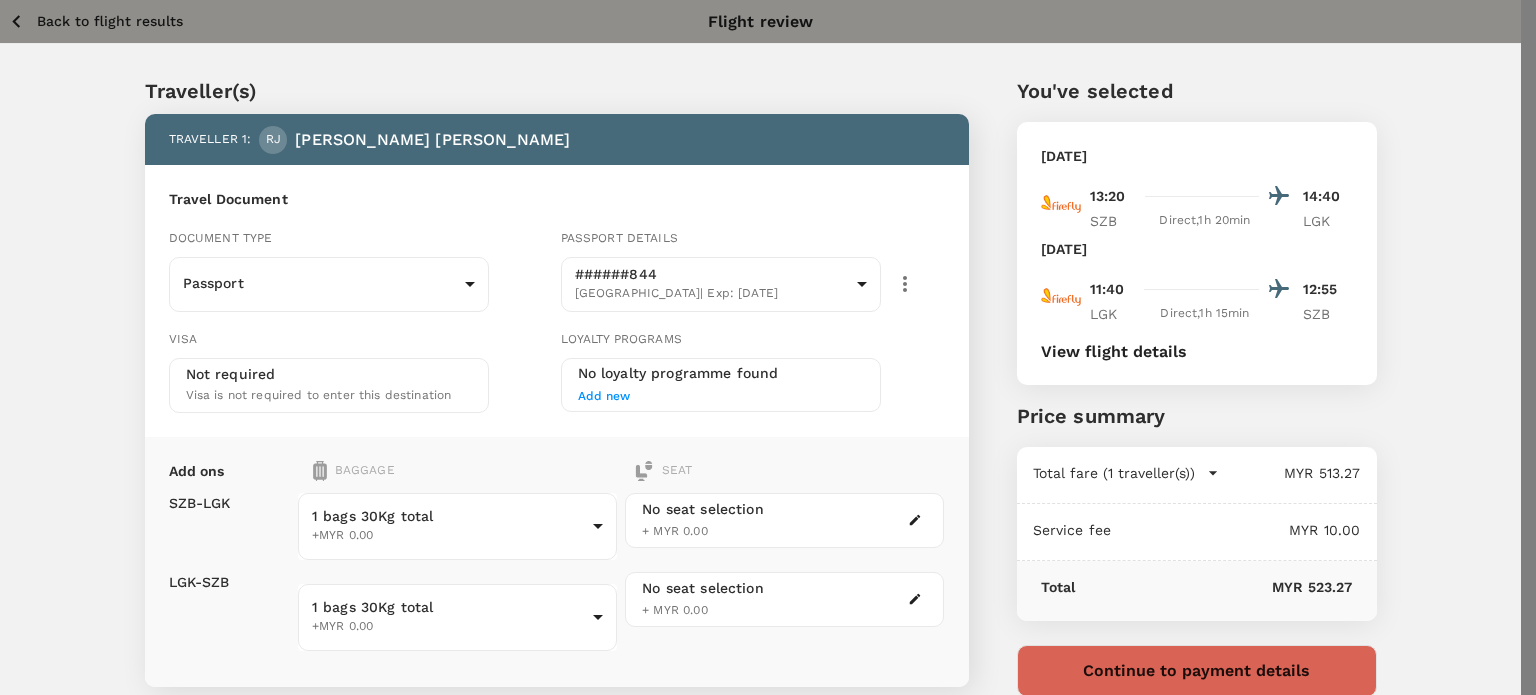 click 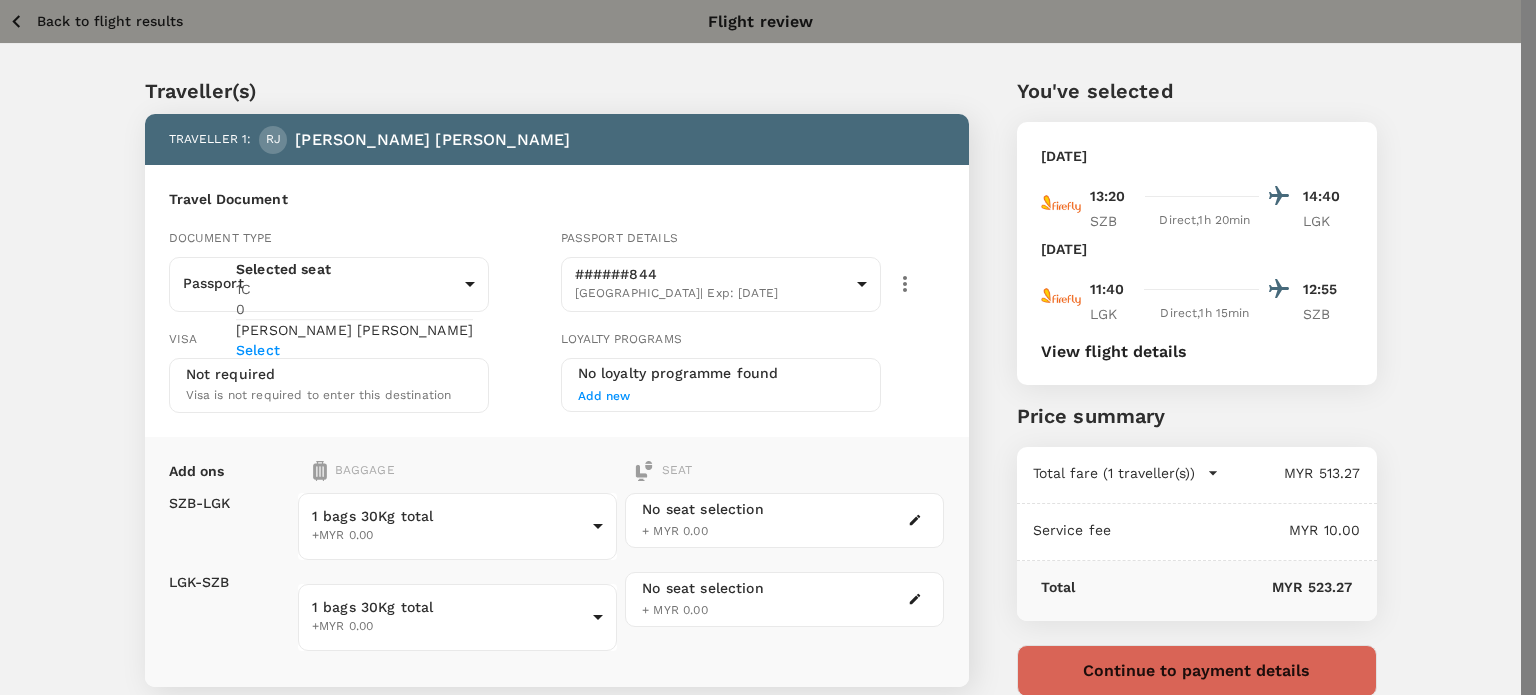 click on "Select" at bounding box center [354, 350] 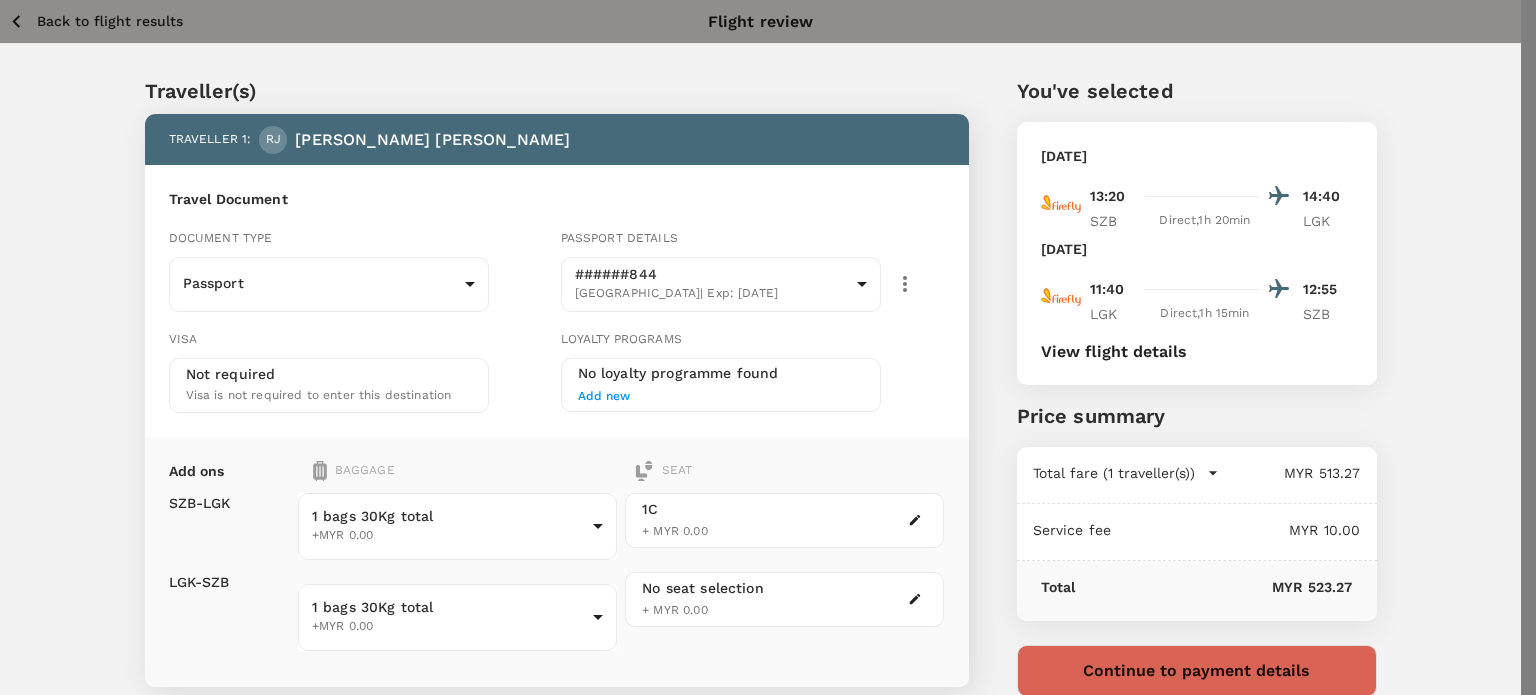 click on "LGK  -  SZB" at bounding box center [304, 1037] 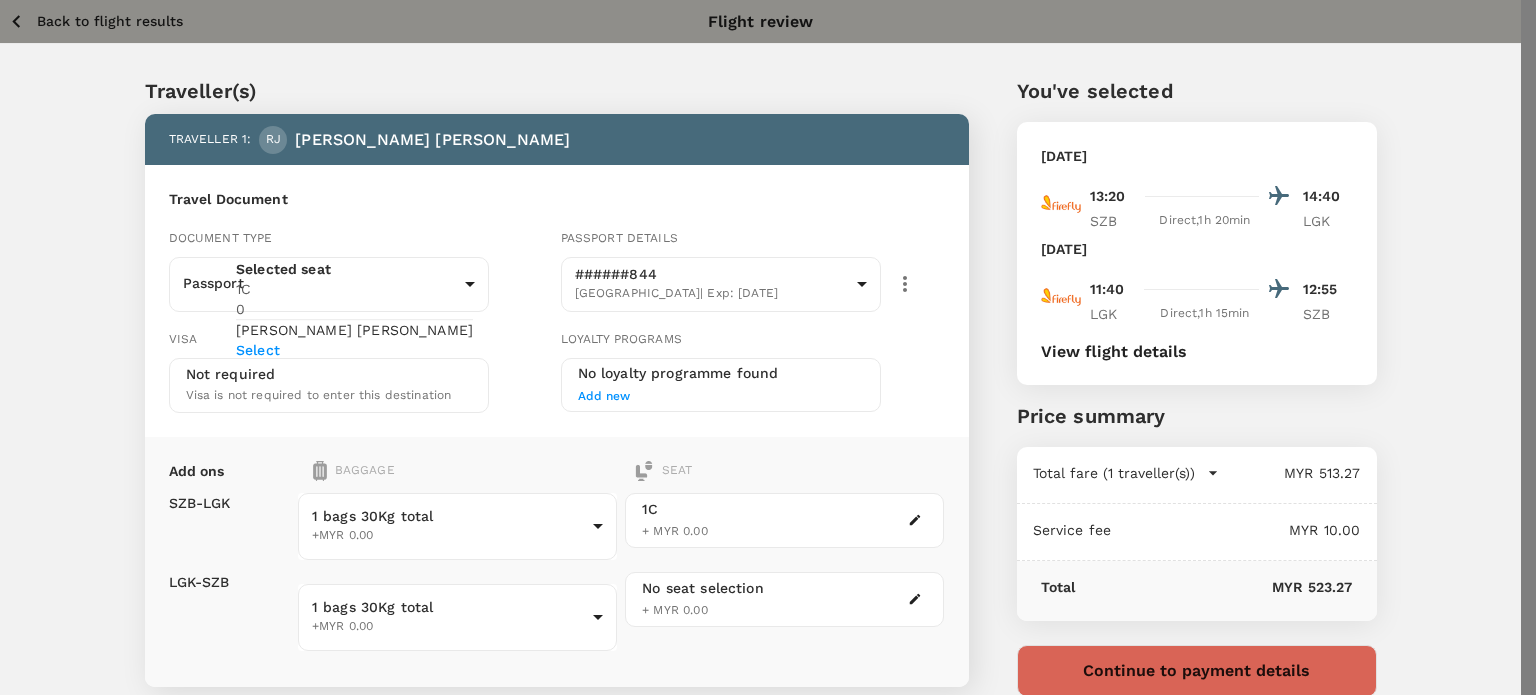 click on "Select" at bounding box center (354, 350) 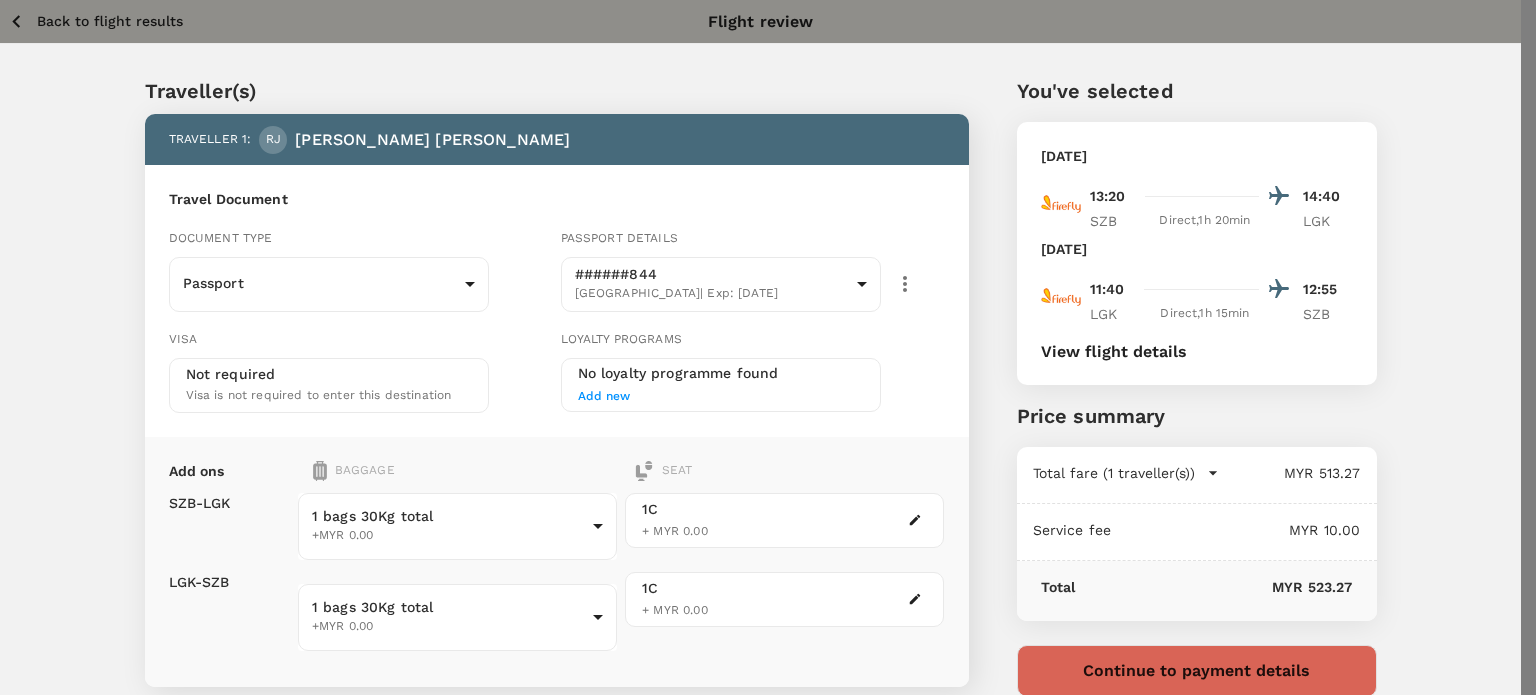 scroll, scrollTop: 558, scrollLeft: 0, axis: vertical 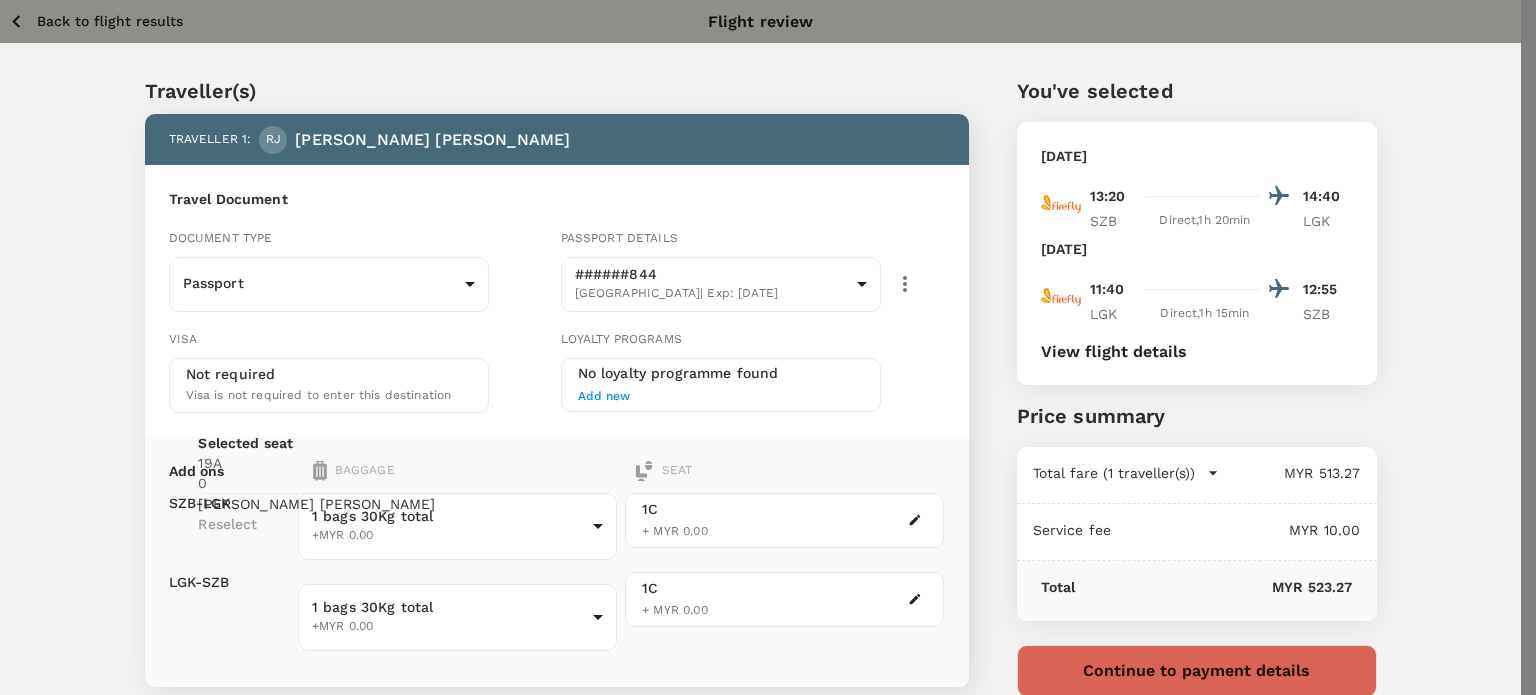 click on "Reselect" at bounding box center (316, 524) 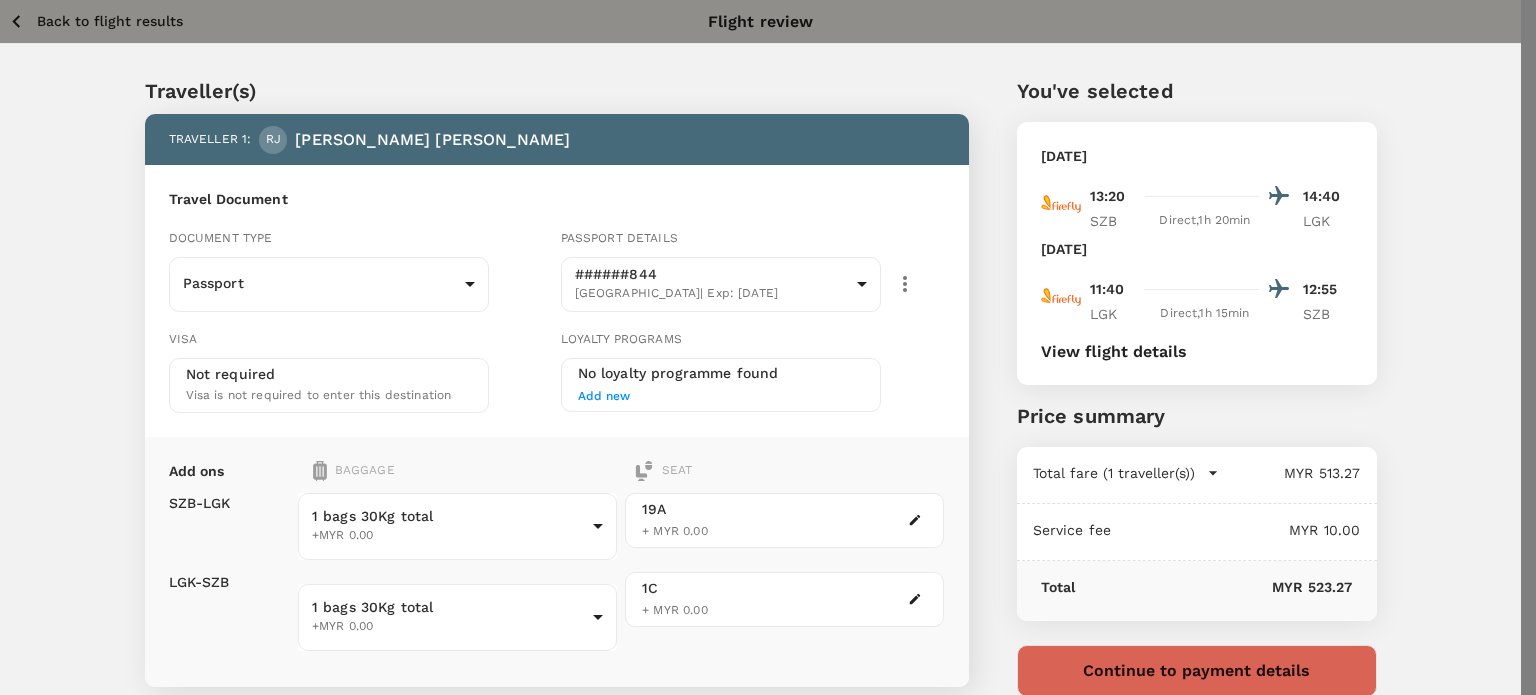 click on "LGK  -  SZB" at bounding box center (304, 1037) 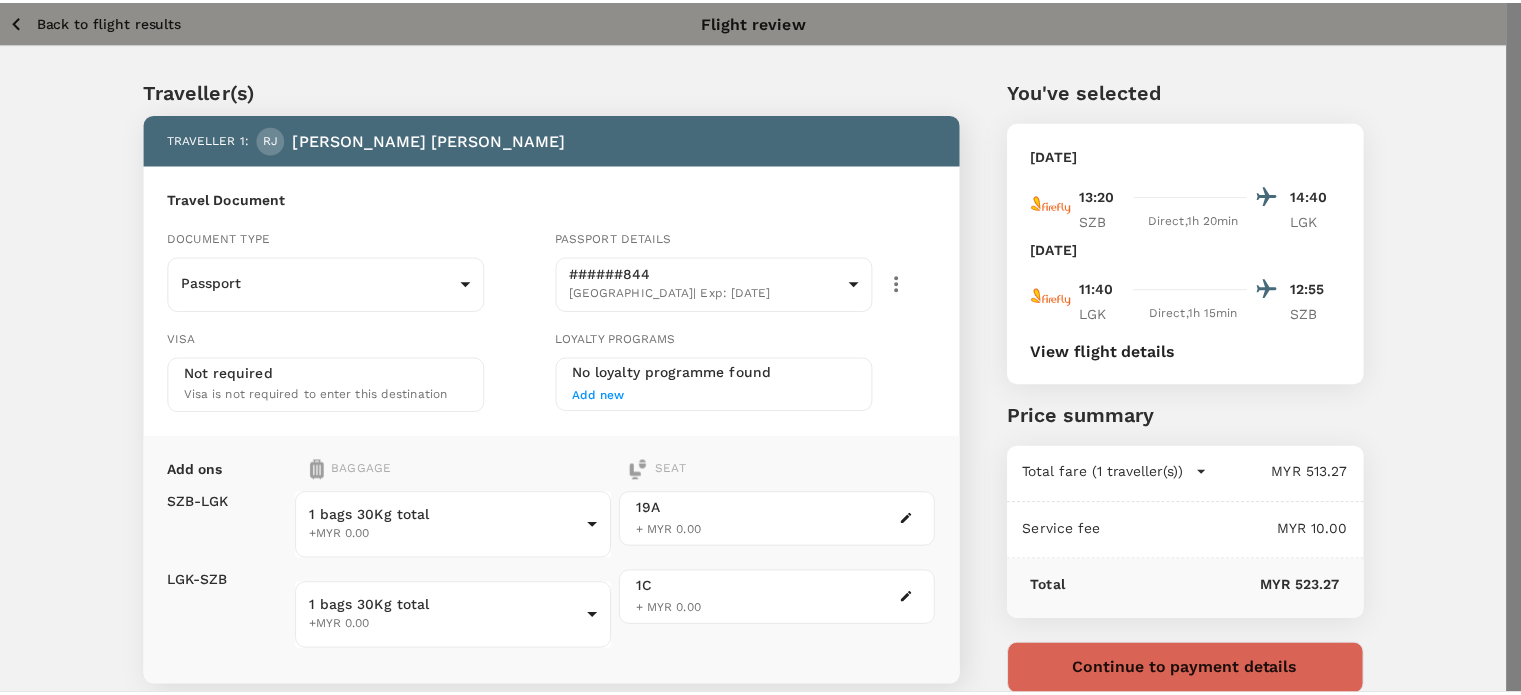 scroll, scrollTop: 558, scrollLeft: 0, axis: vertical 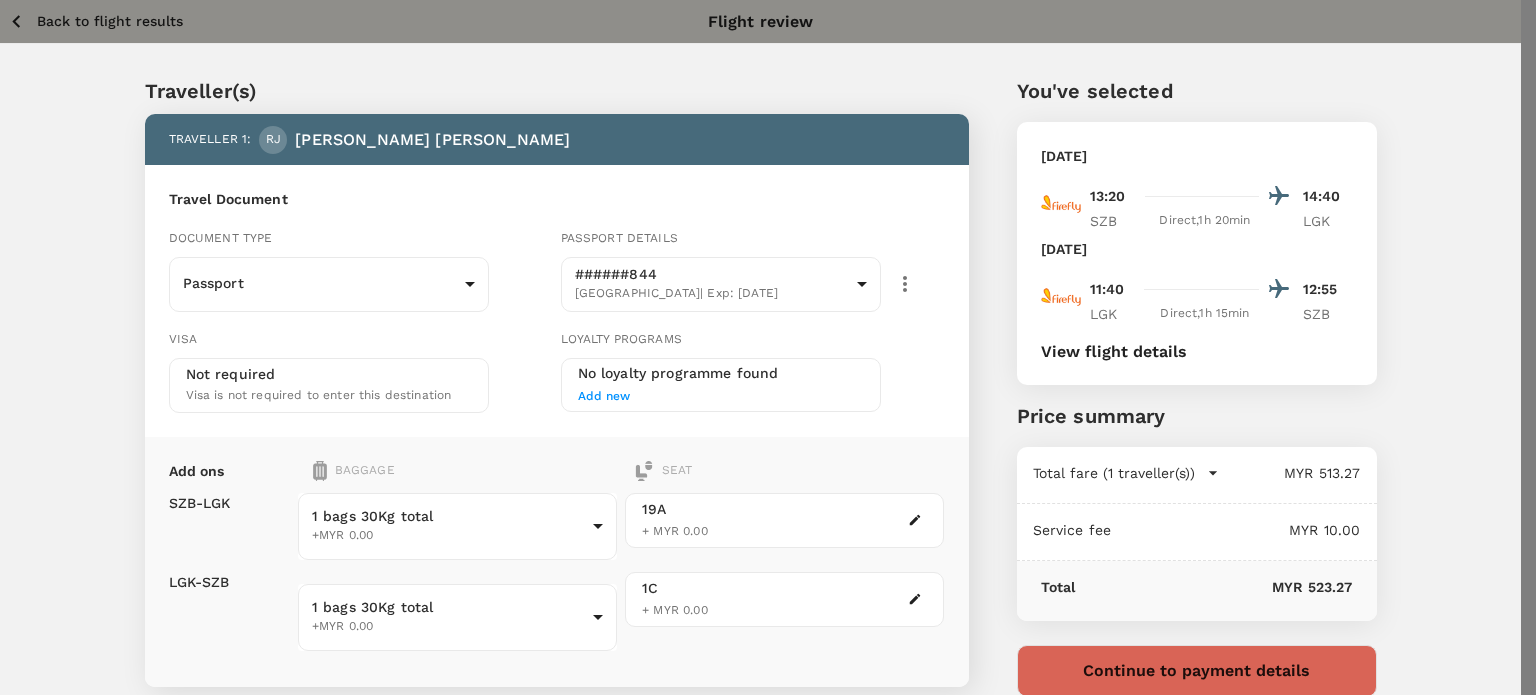 click 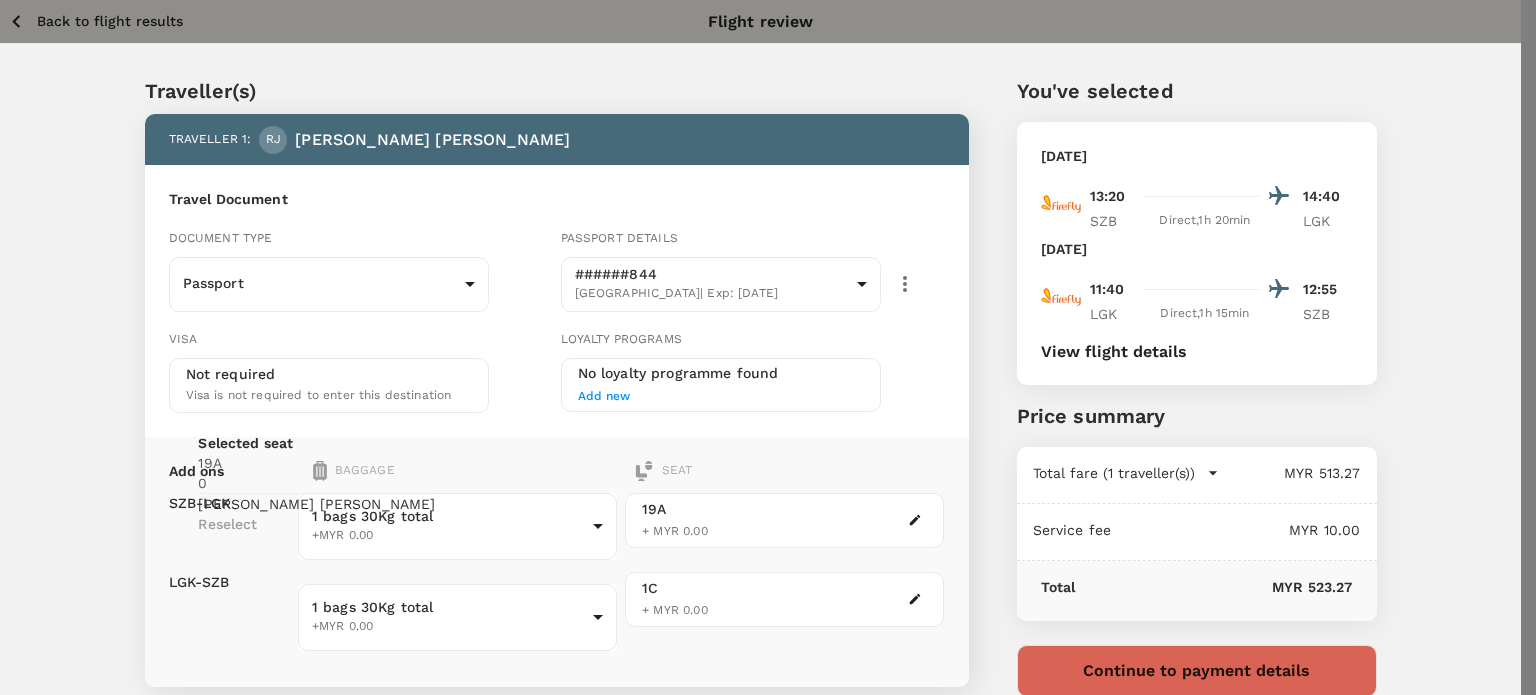 click on "Reselect" at bounding box center [316, 524] 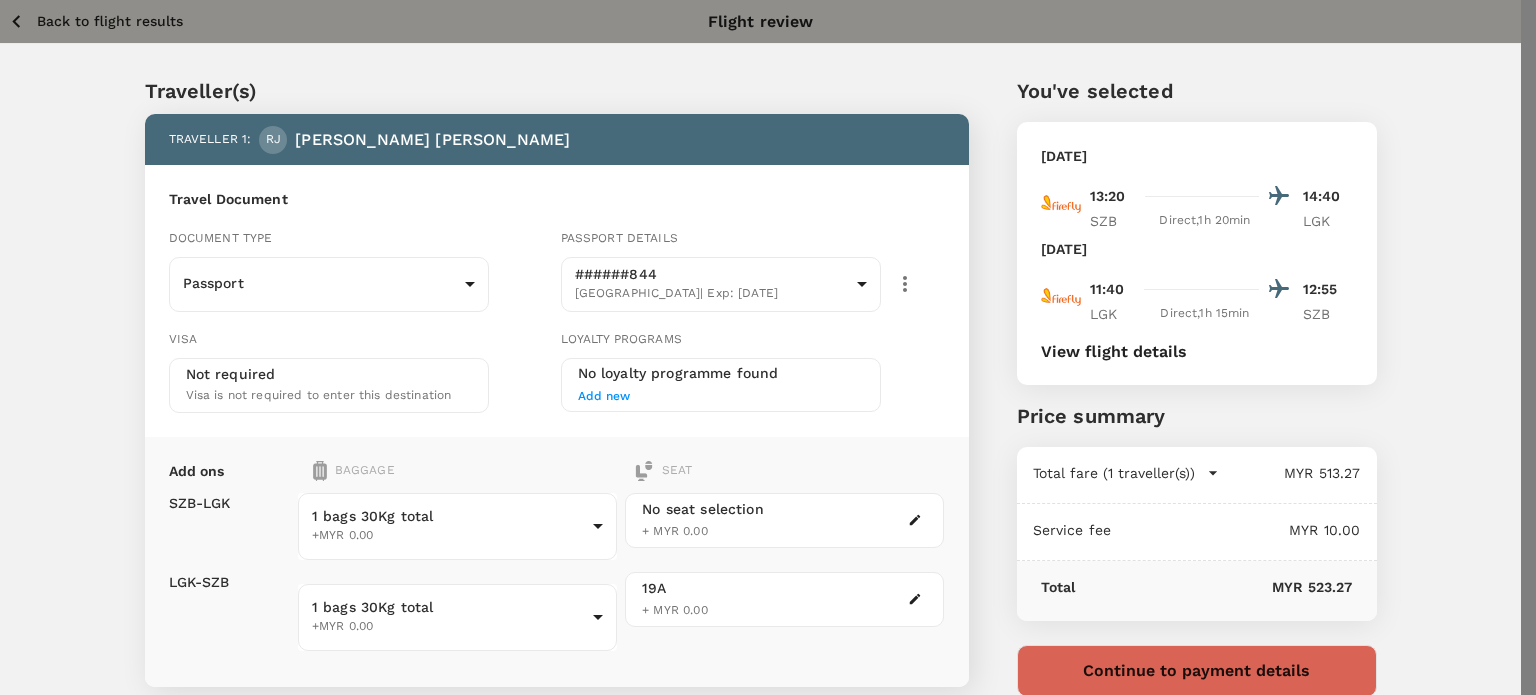 click on "Finish" at bounding box center [69, 1545] 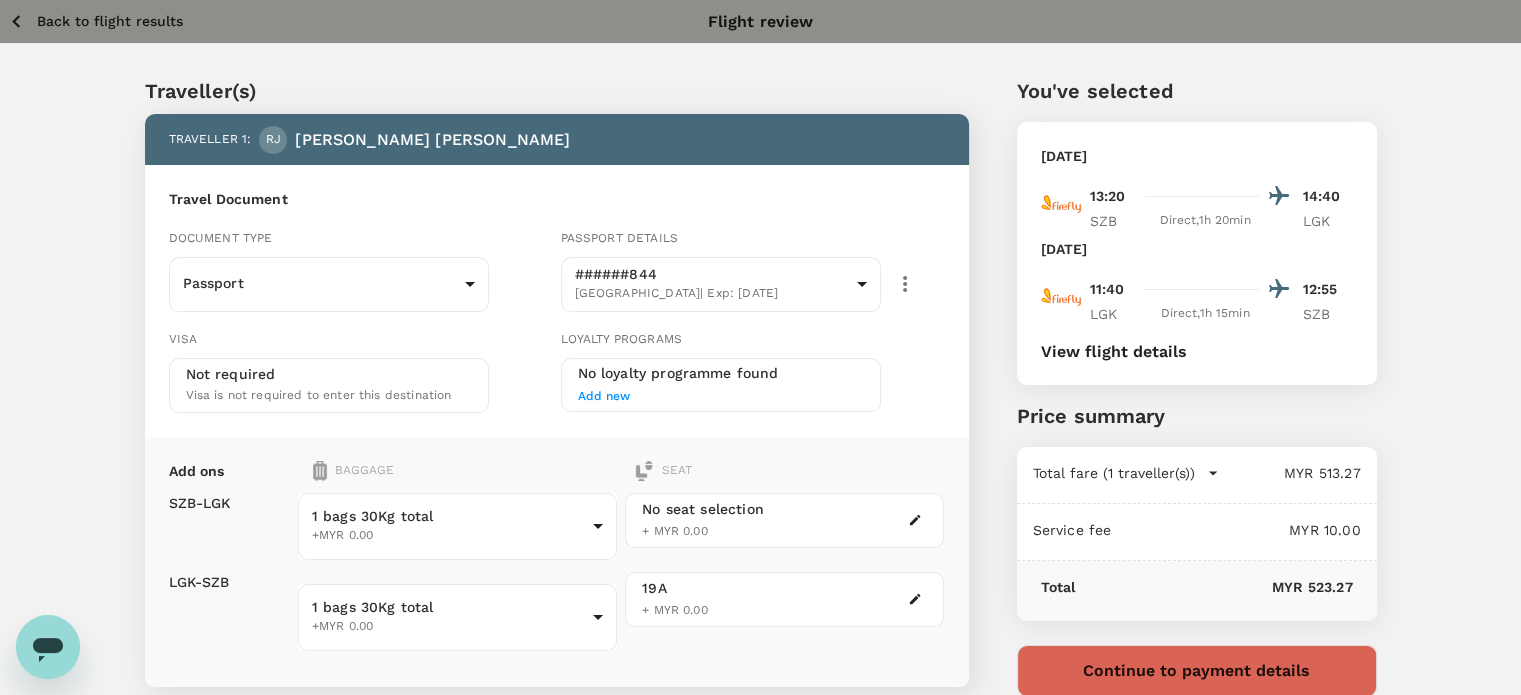 scroll, scrollTop: 0, scrollLeft: 0, axis: both 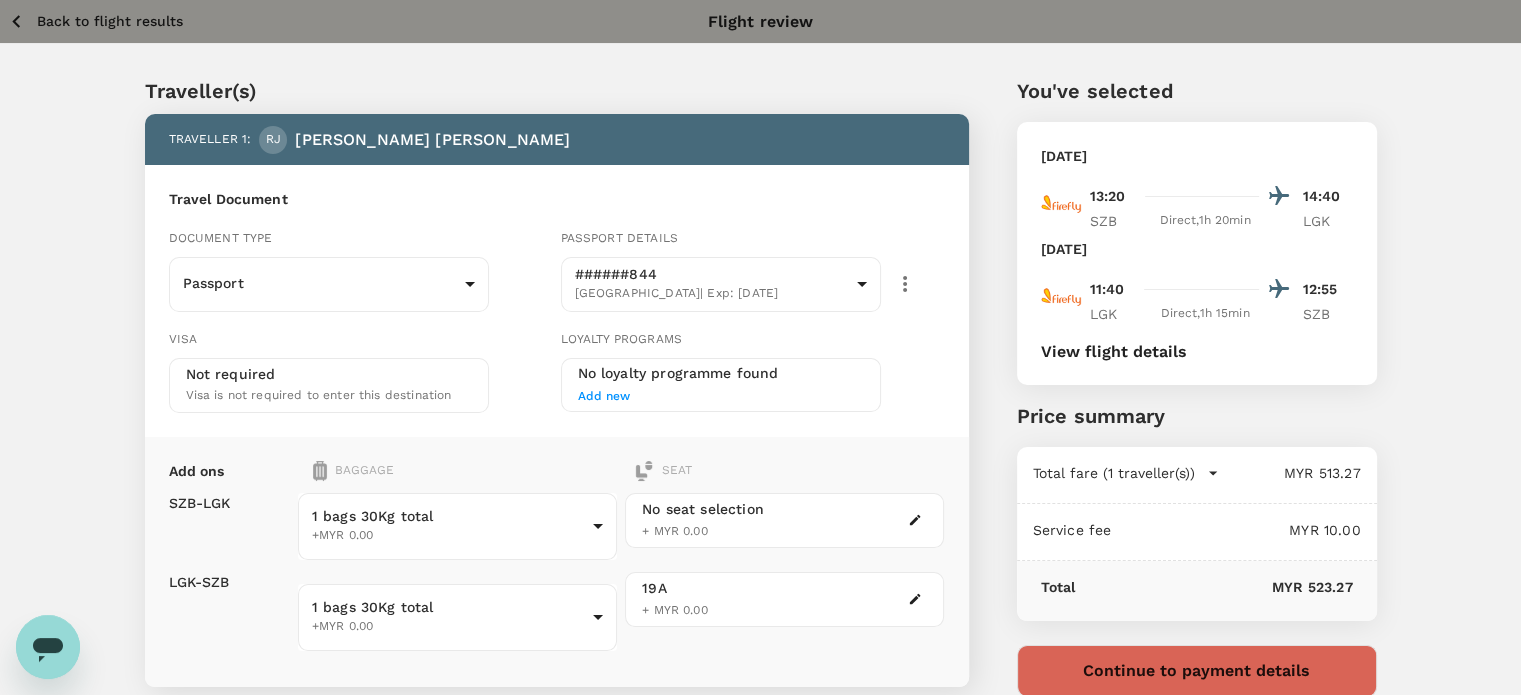 click on "Back to flight results" at bounding box center (110, 21) 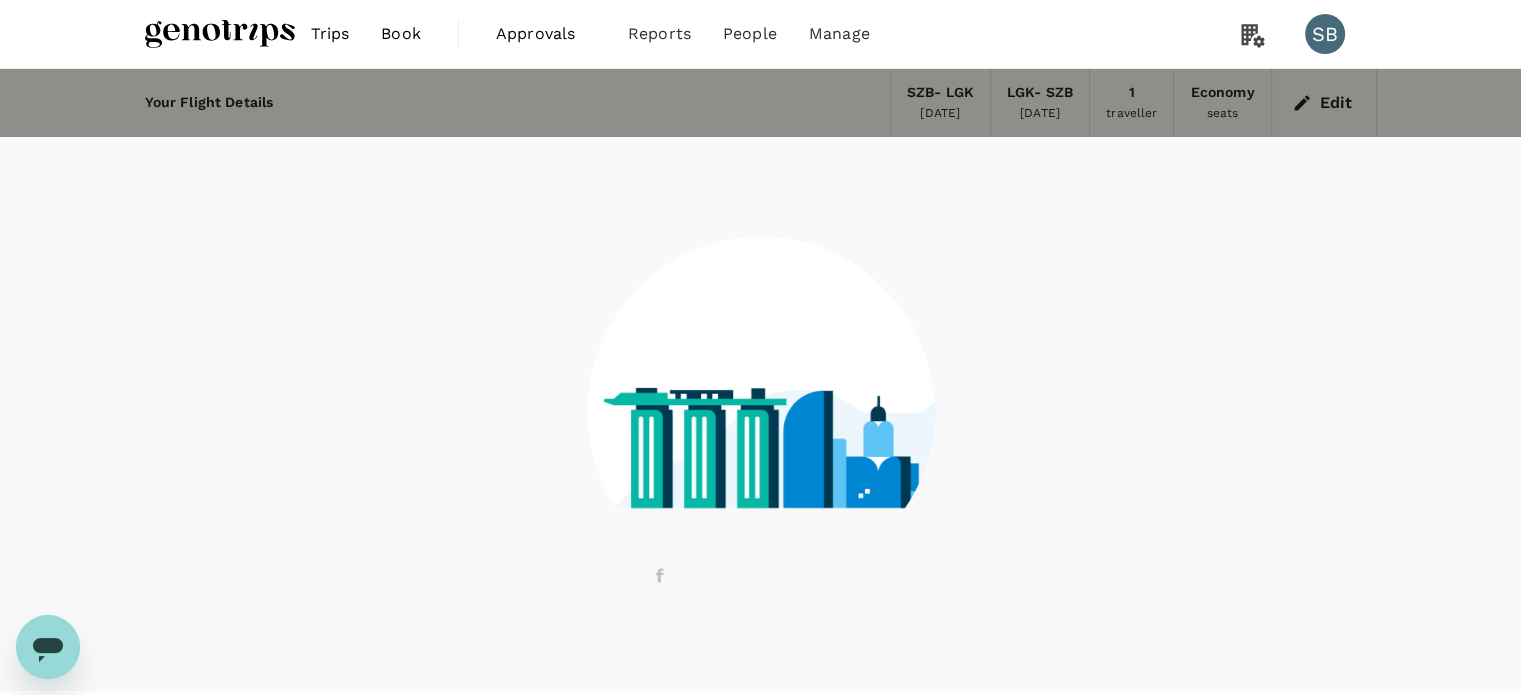 scroll, scrollTop: 48, scrollLeft: 0, axis: vertical 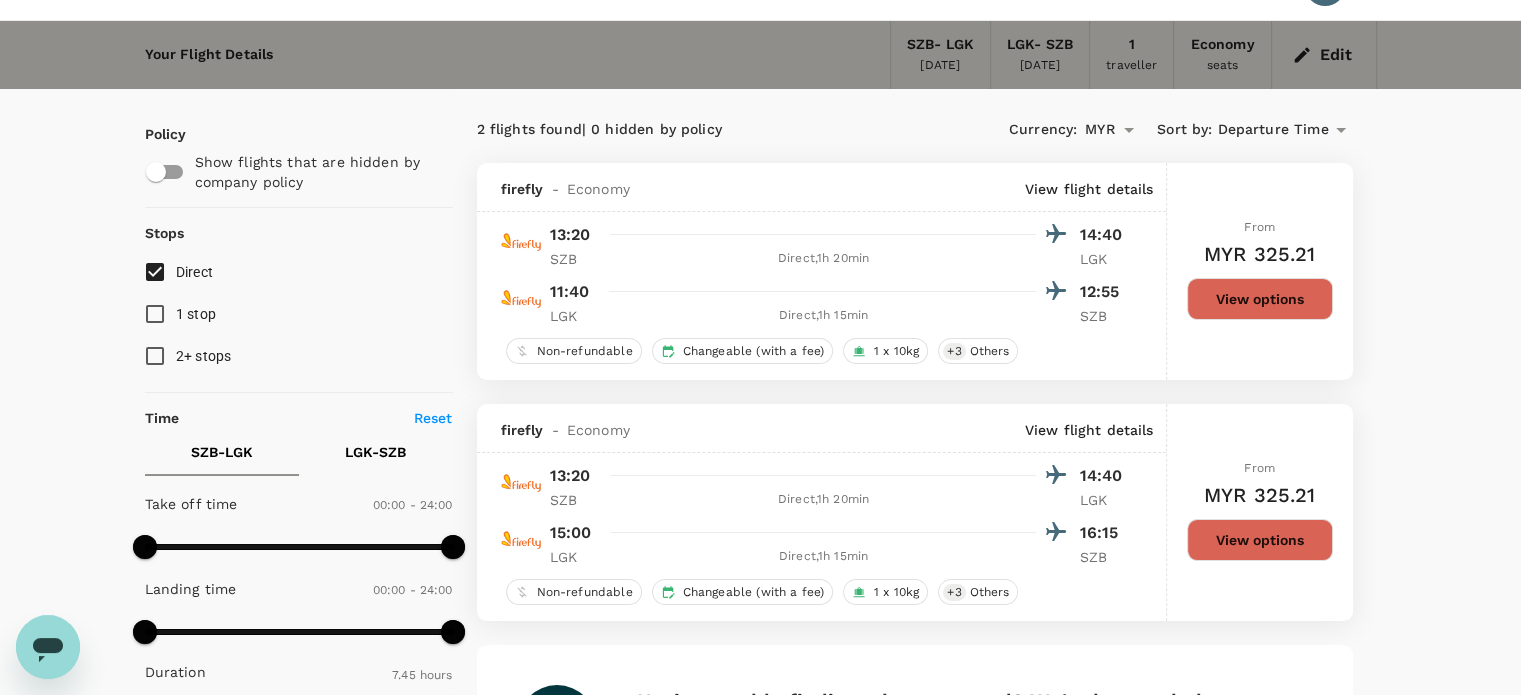 click on "View options" at bounding box center (1260, 299) 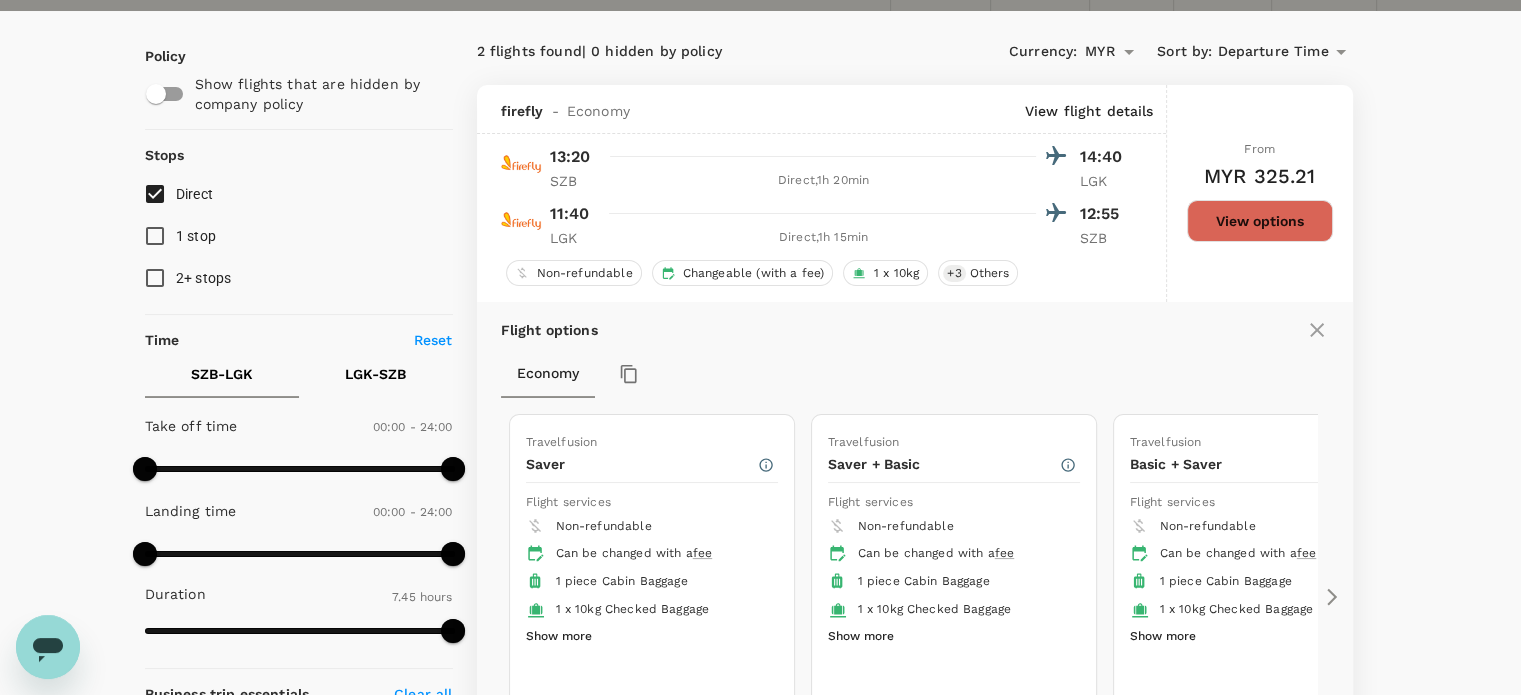 scroll, scrollTop: 211, scrollLeft: 0, axis: vertical 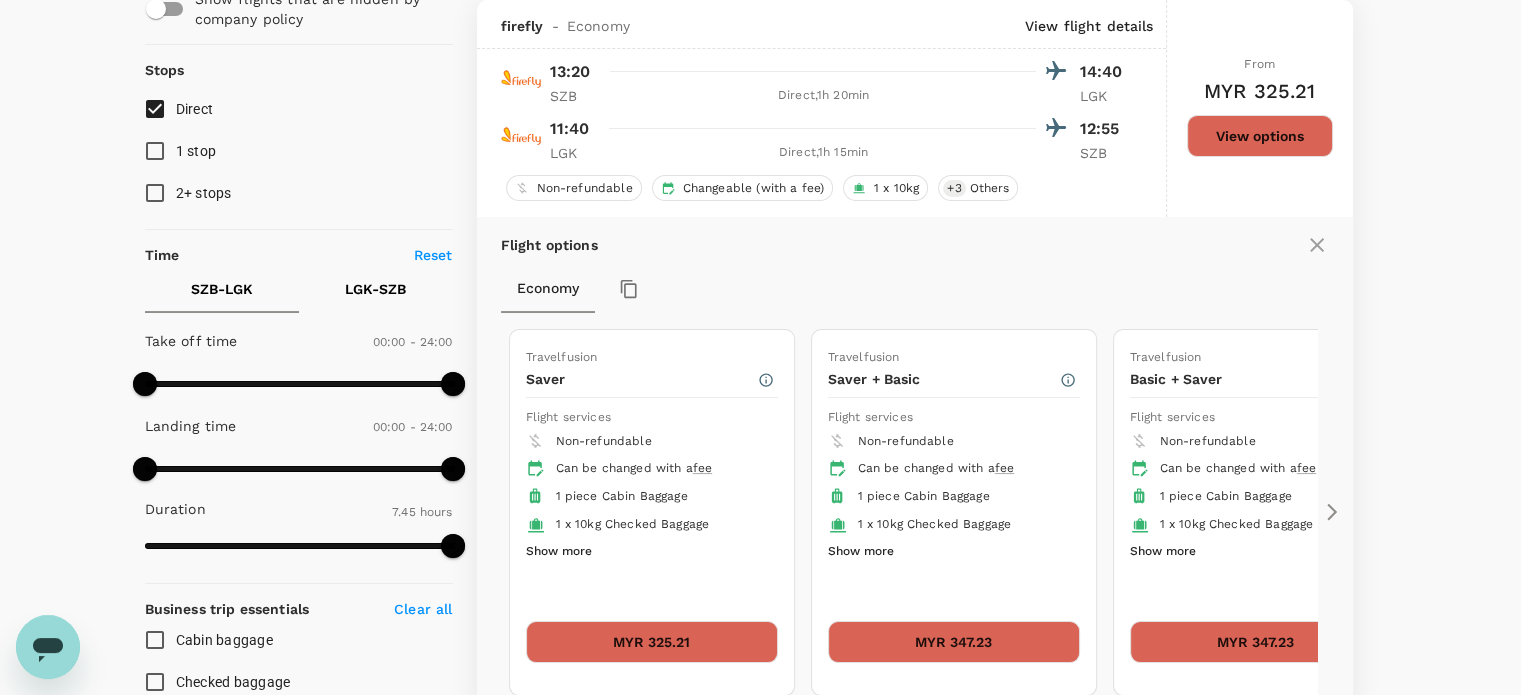 click 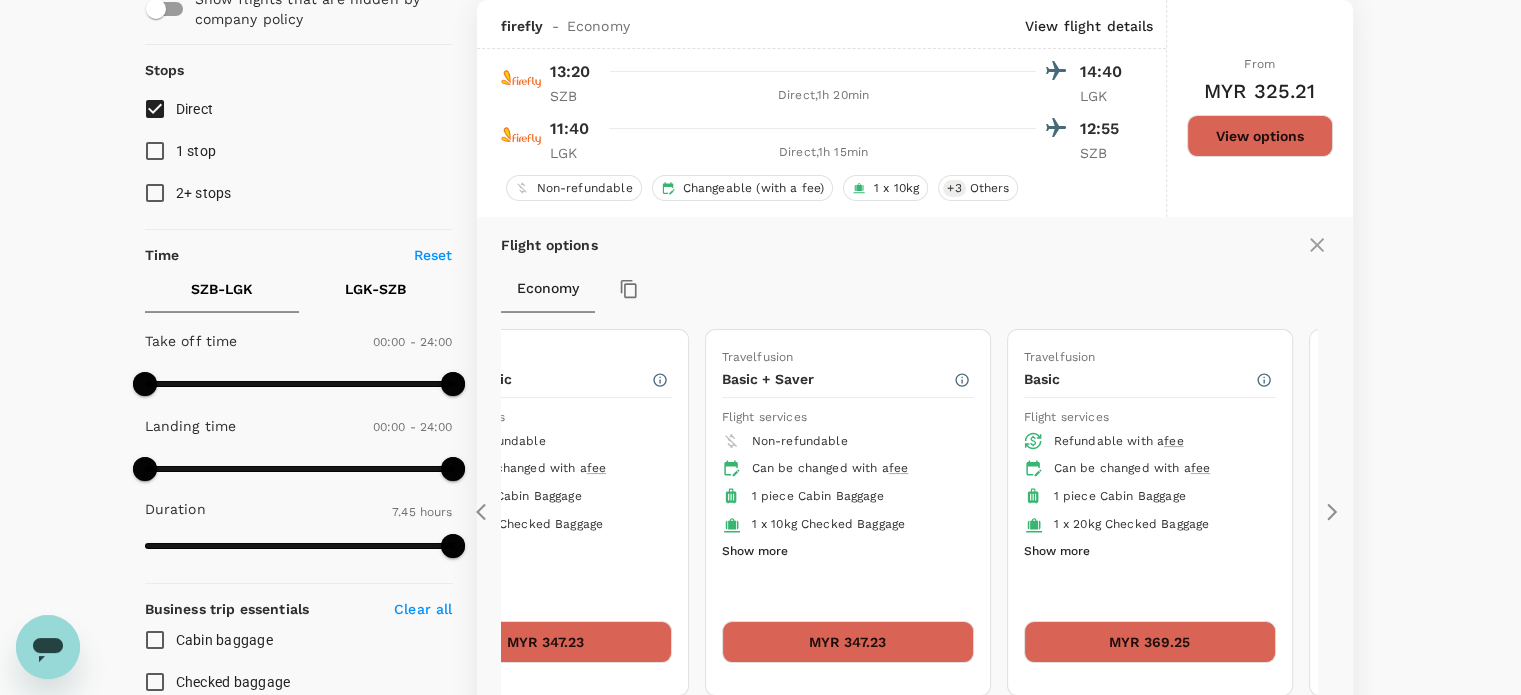 click 